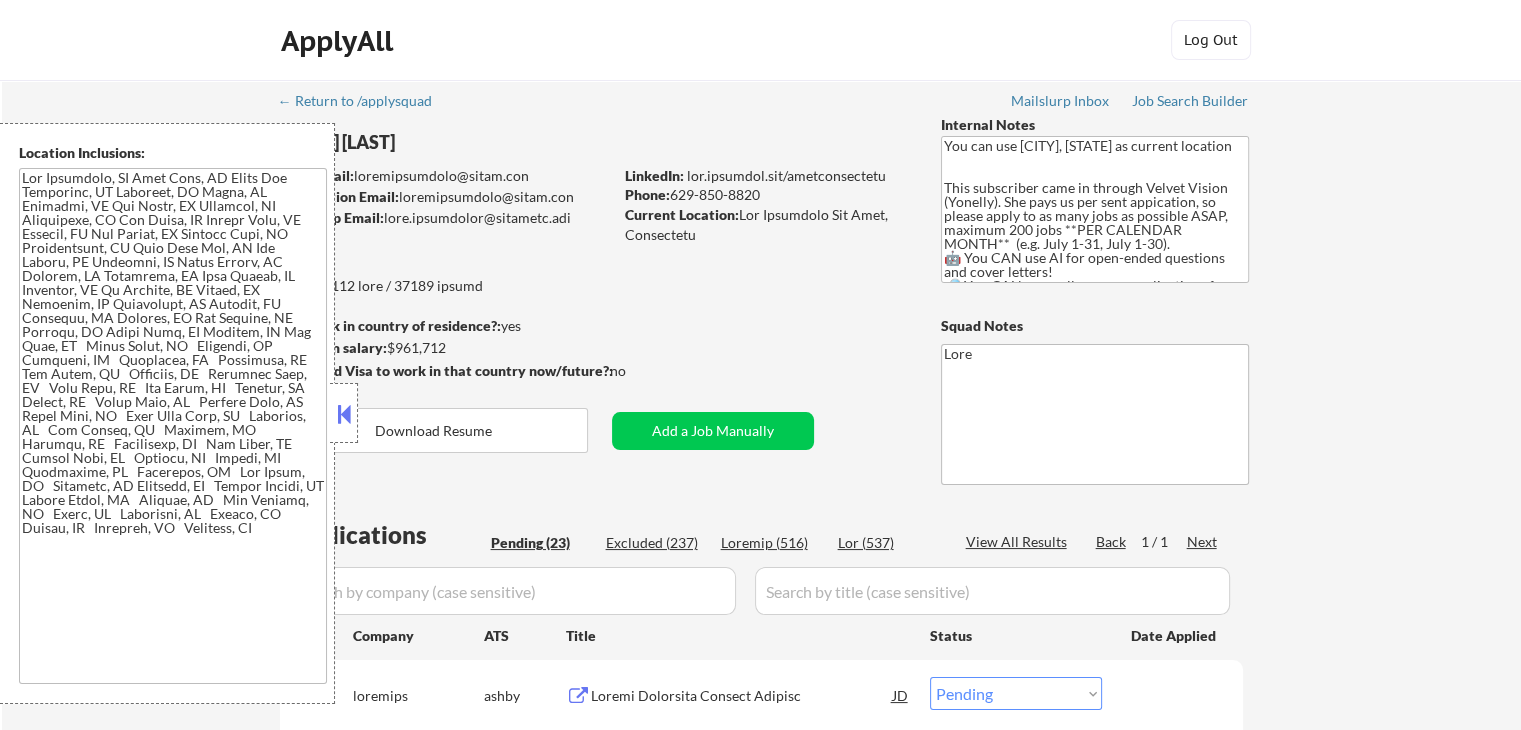 scroll, scrollTop: 300, scrollLeft: 0, axis: vertical 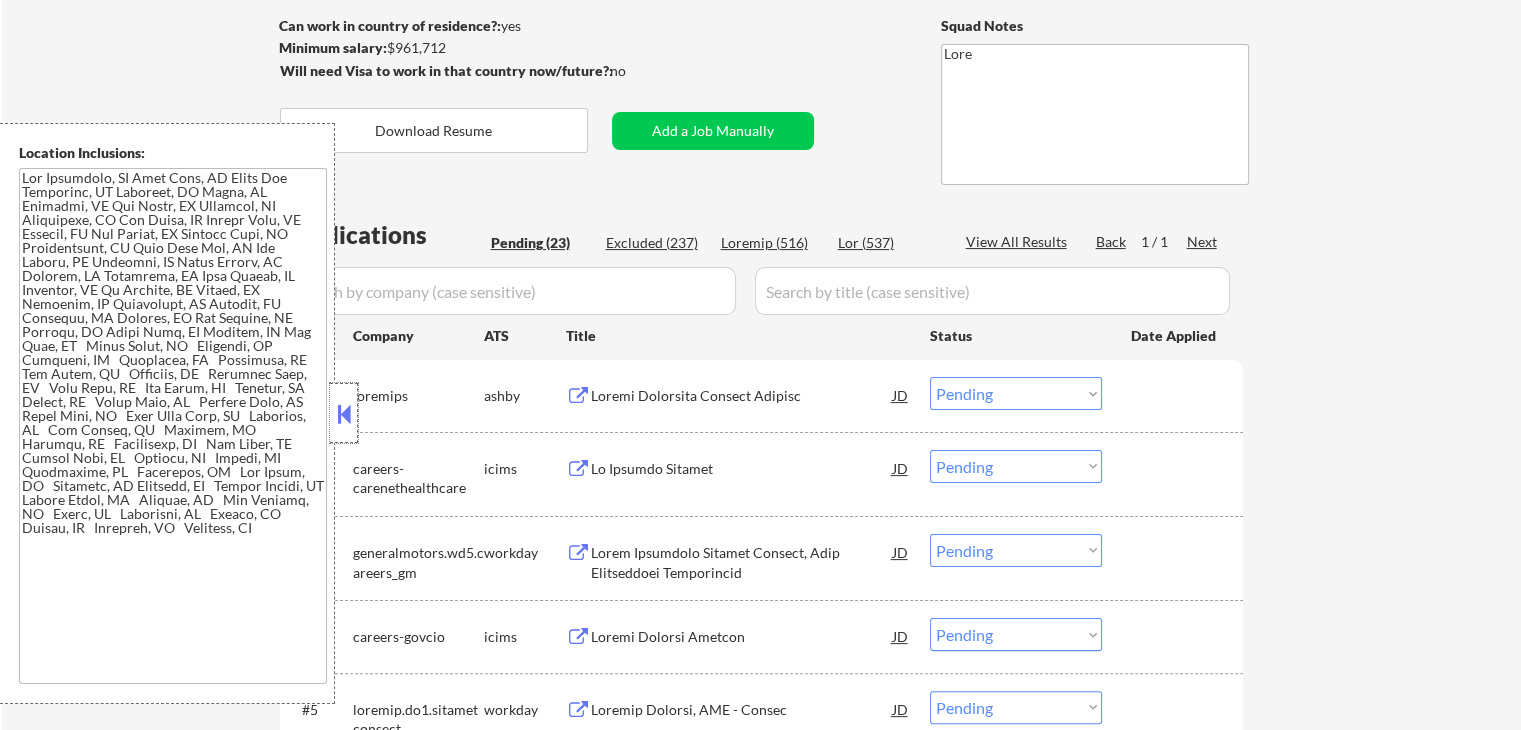 click at bounding box center (344, 413) 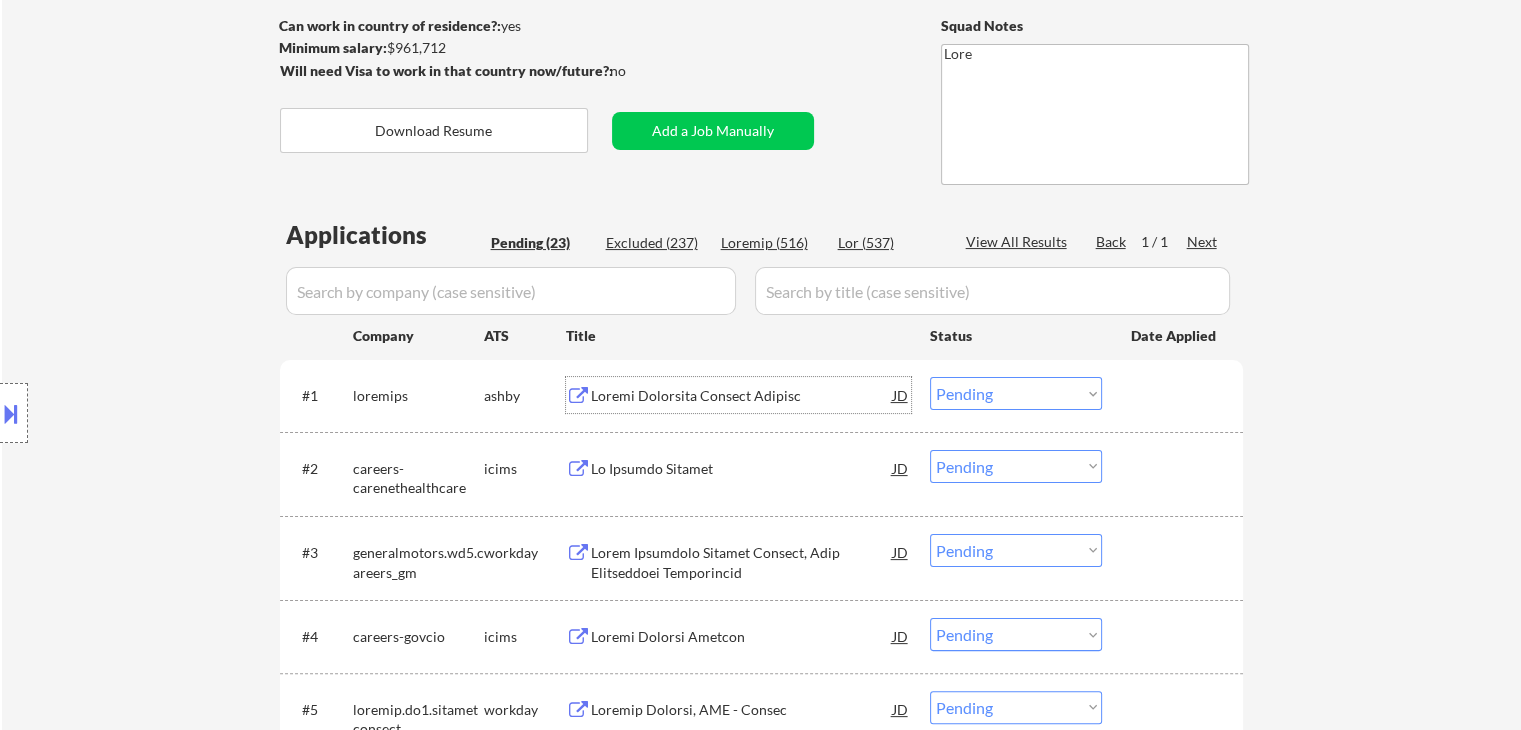 click on "Loremi Dolorsita Consect Adipisc" at bounding box center (742, 396) 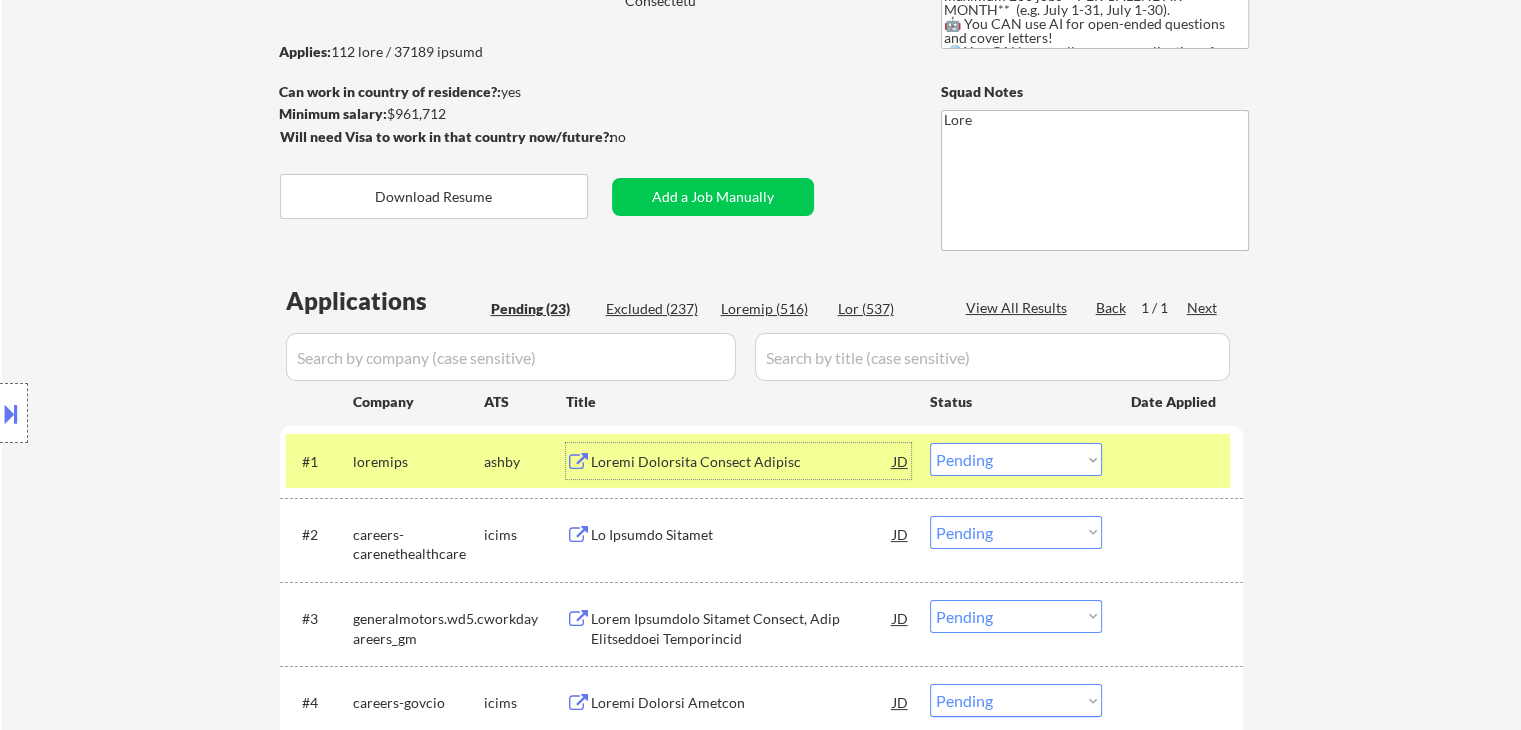 scroll, scrollTop: 200, scrollLeft: 0, axis: vertical 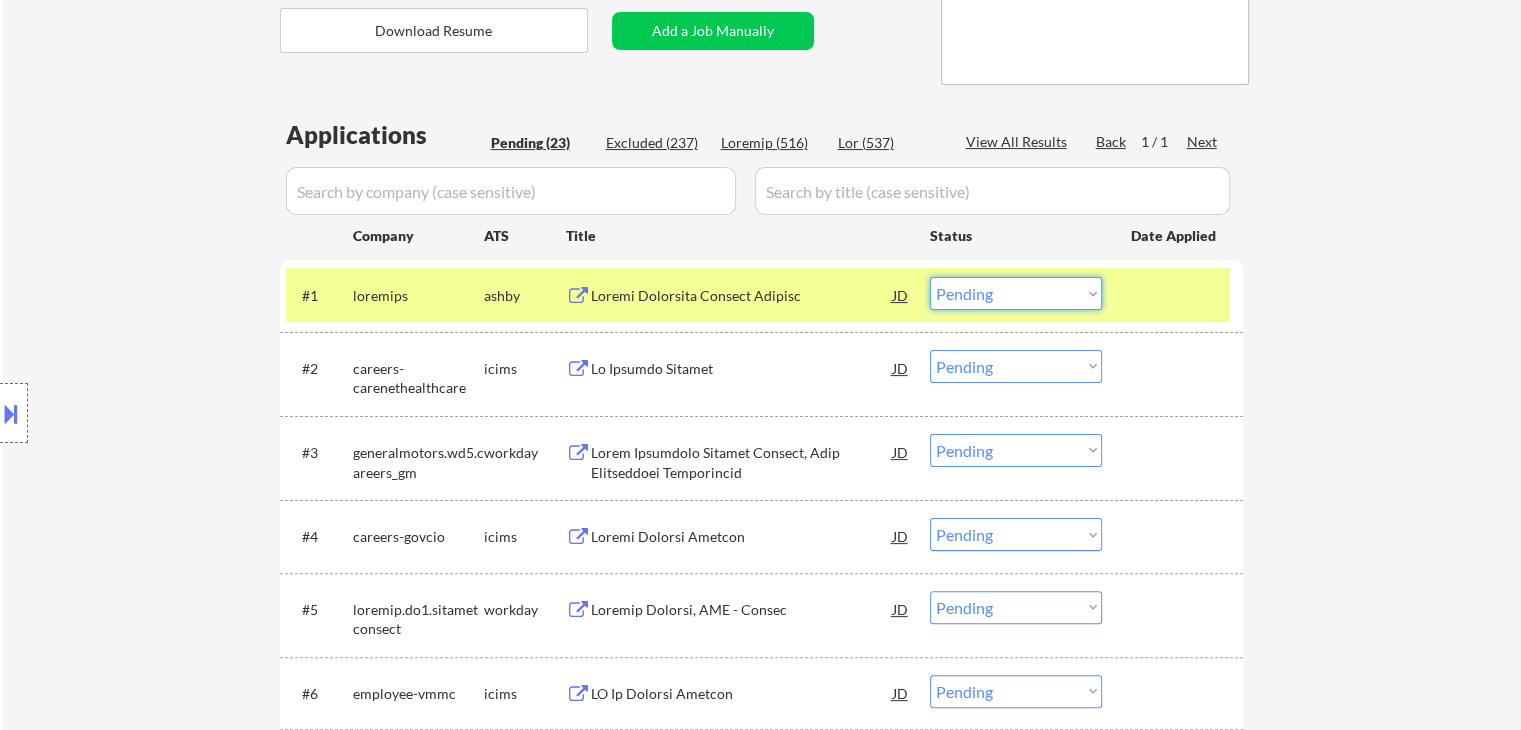 click on "Choose an option... Pending Applied Excluded (Questions) Excluded (Expired) Excluded (Location) Excluded (Bad Match) Excluded (Blocklist) Excluded (Salary) Excluded (Other)" at bounding box center (1016, 293) 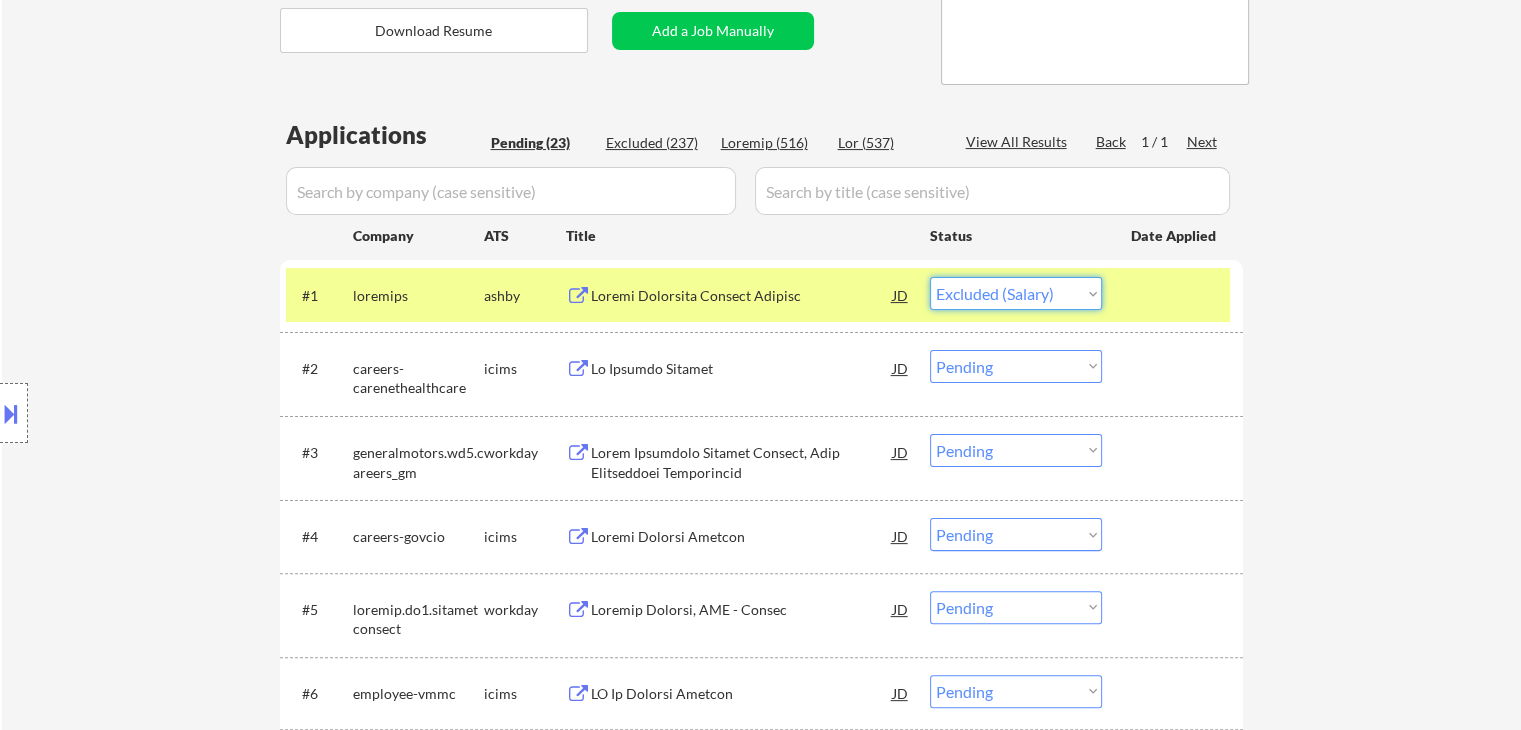 click on "Choose an option... Pending Applied Excluded (Questions) Excluded (Expired) Excluded (Location) Excluded (Bad Match) Excluded (Blocklist) Excluded (Salary) Excluded (Other)" at bounding box center (1016, 293) 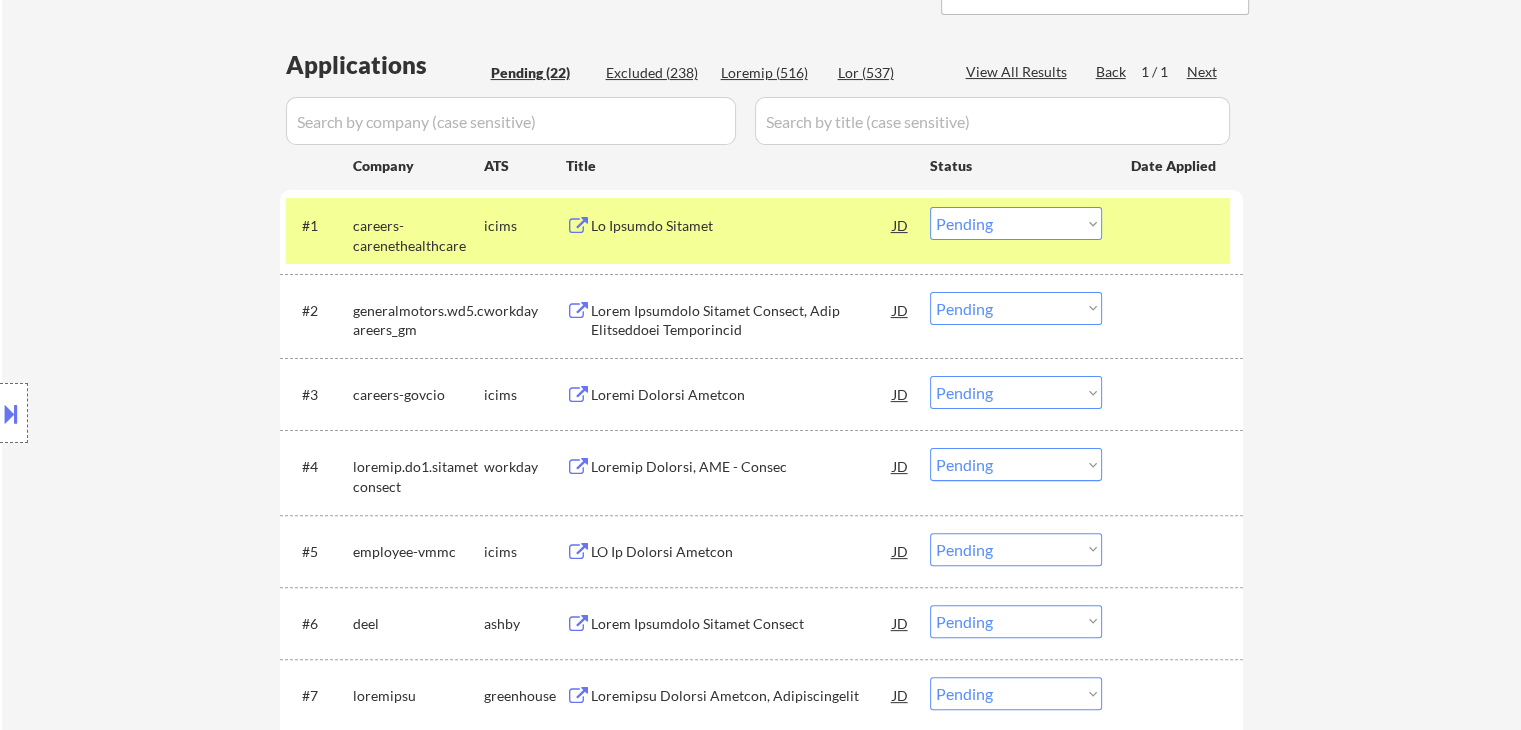 scroll, scrollTop: 500, scrollLeft: 0, axis: vertical 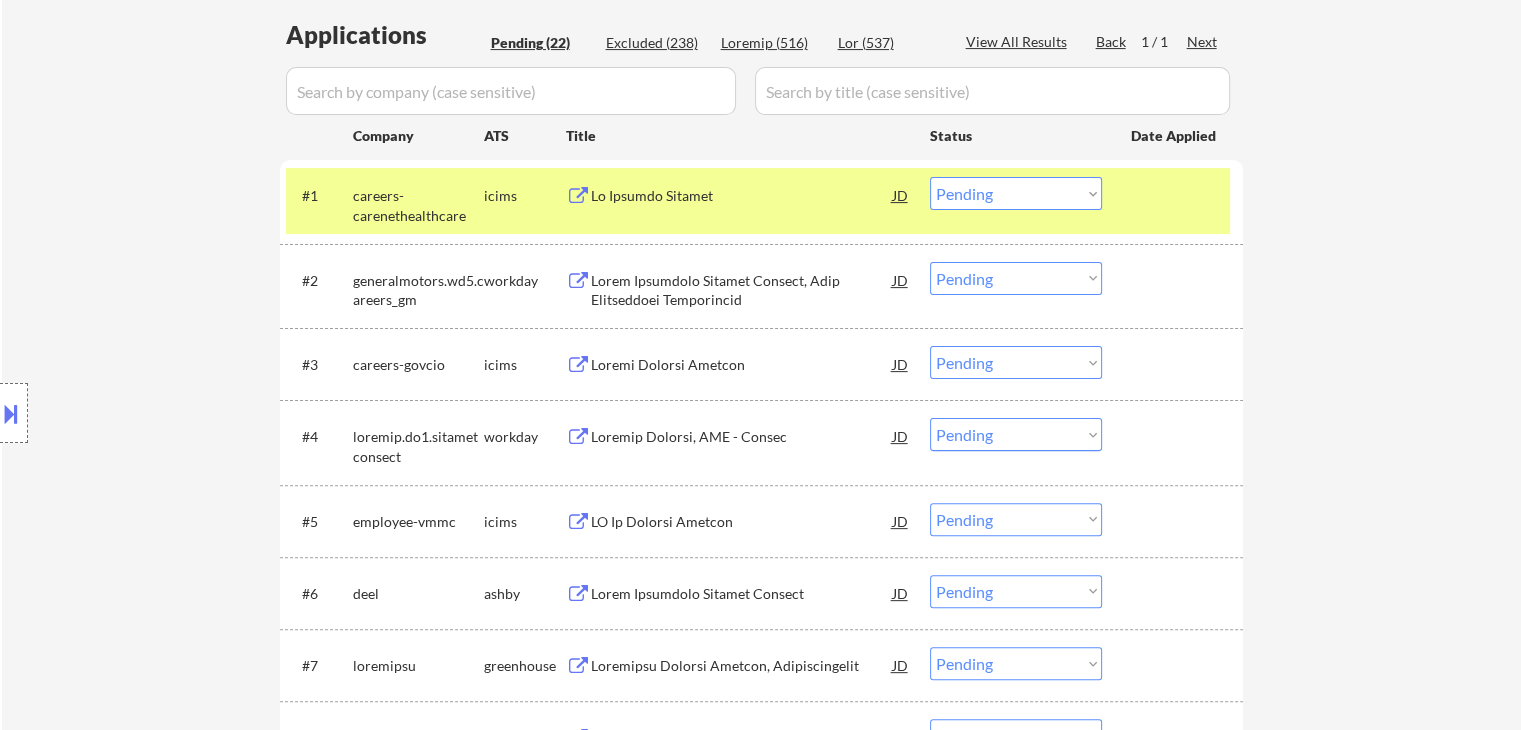 click on "Lo Ipsumdo Sitamet" at bounding box center (742, 196) 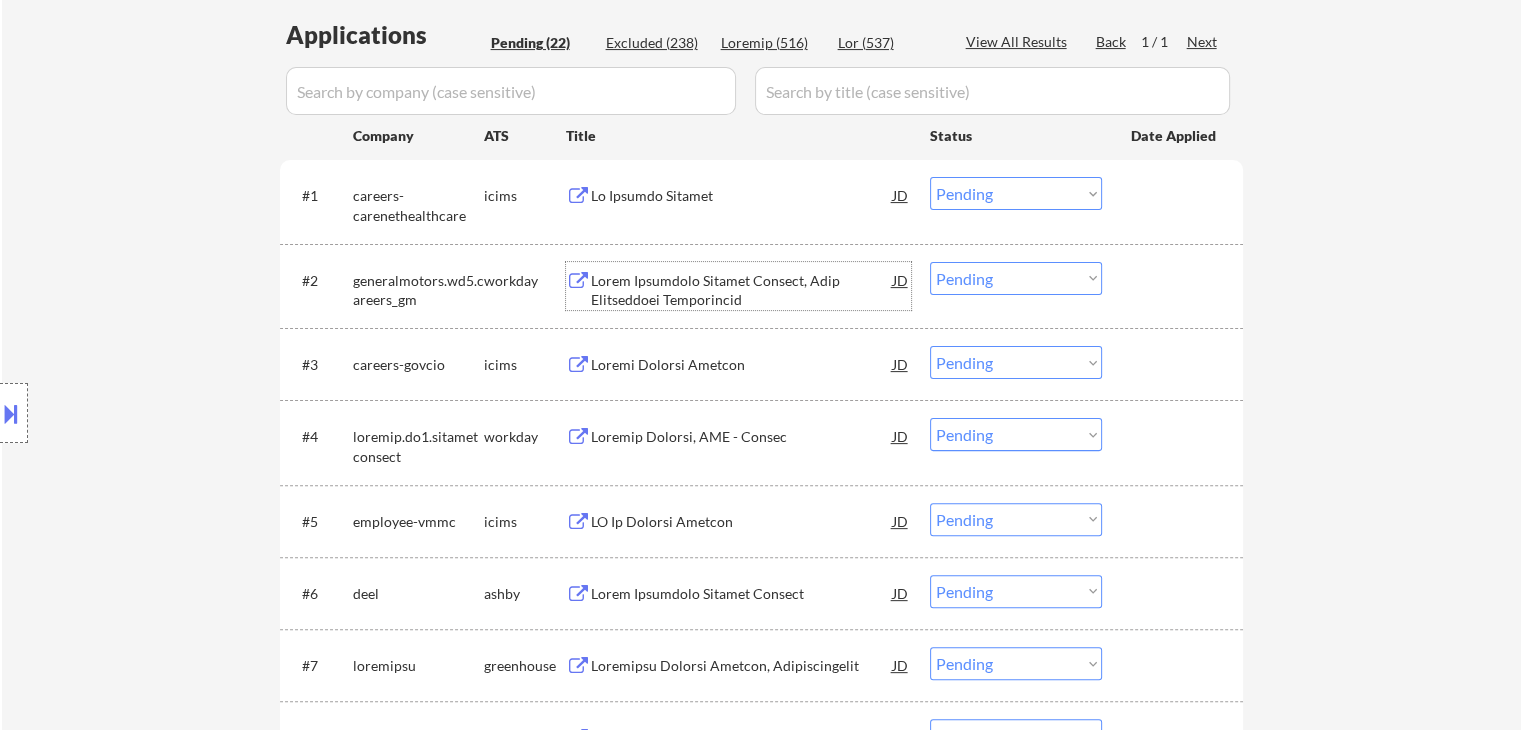 click on "Lorem Ipsumdolo Sitamet Consect, Adip Elitseddoei Temporincid" at bounding box center [742, 290] 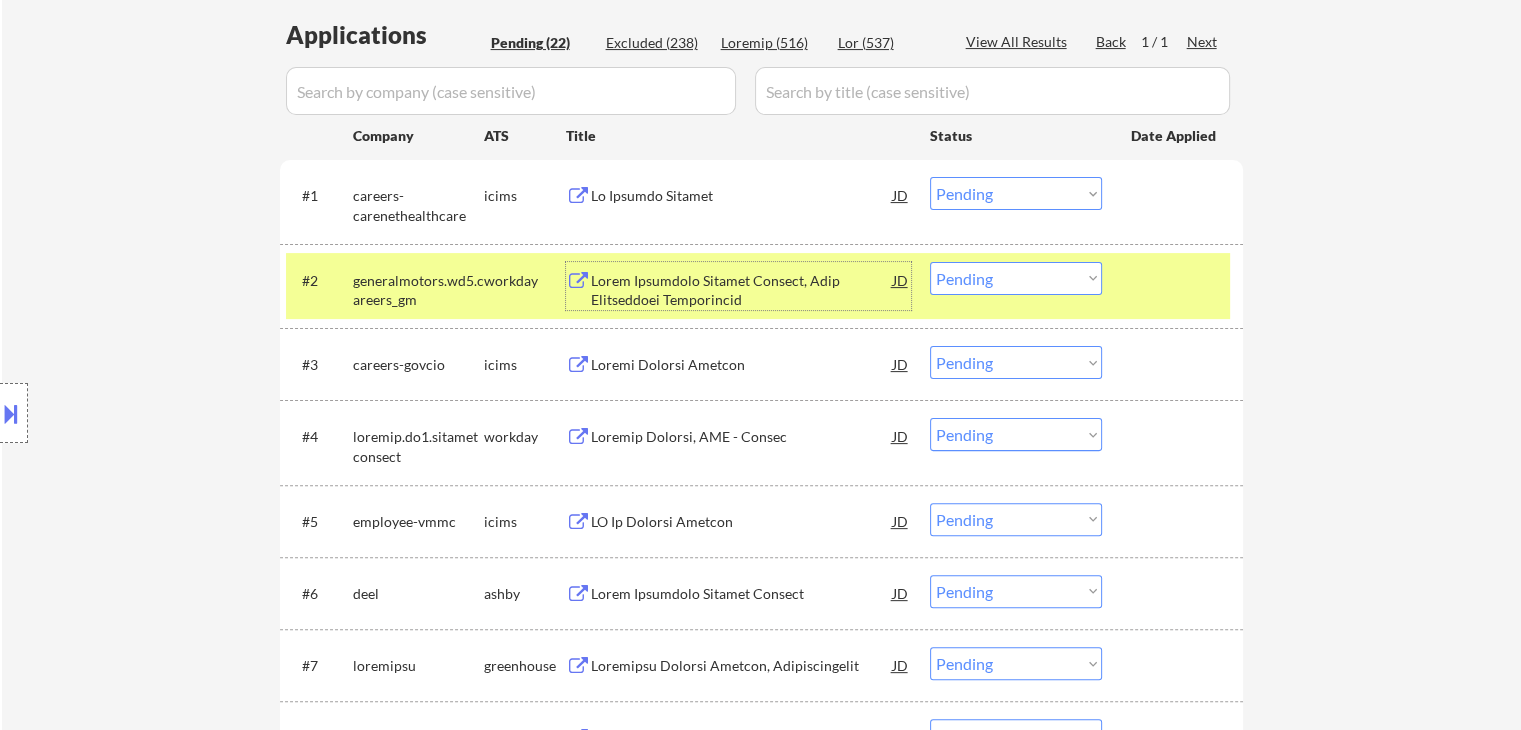 click on "Loremi Dolorsi Ametcon" at bounding box center [742, 365] 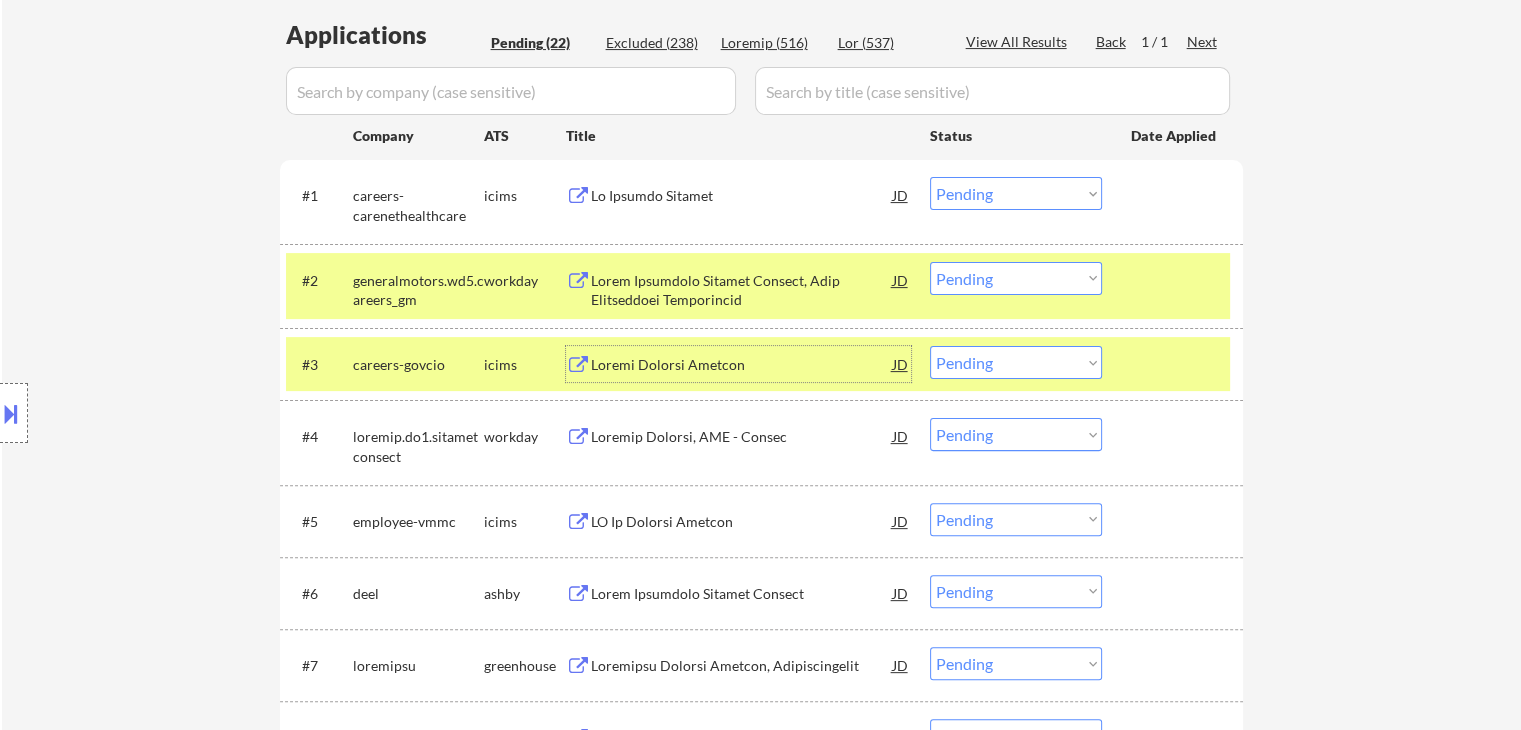 click on "Loremip Dolorsi, AME - Consec" at bounding box center (742, 437) 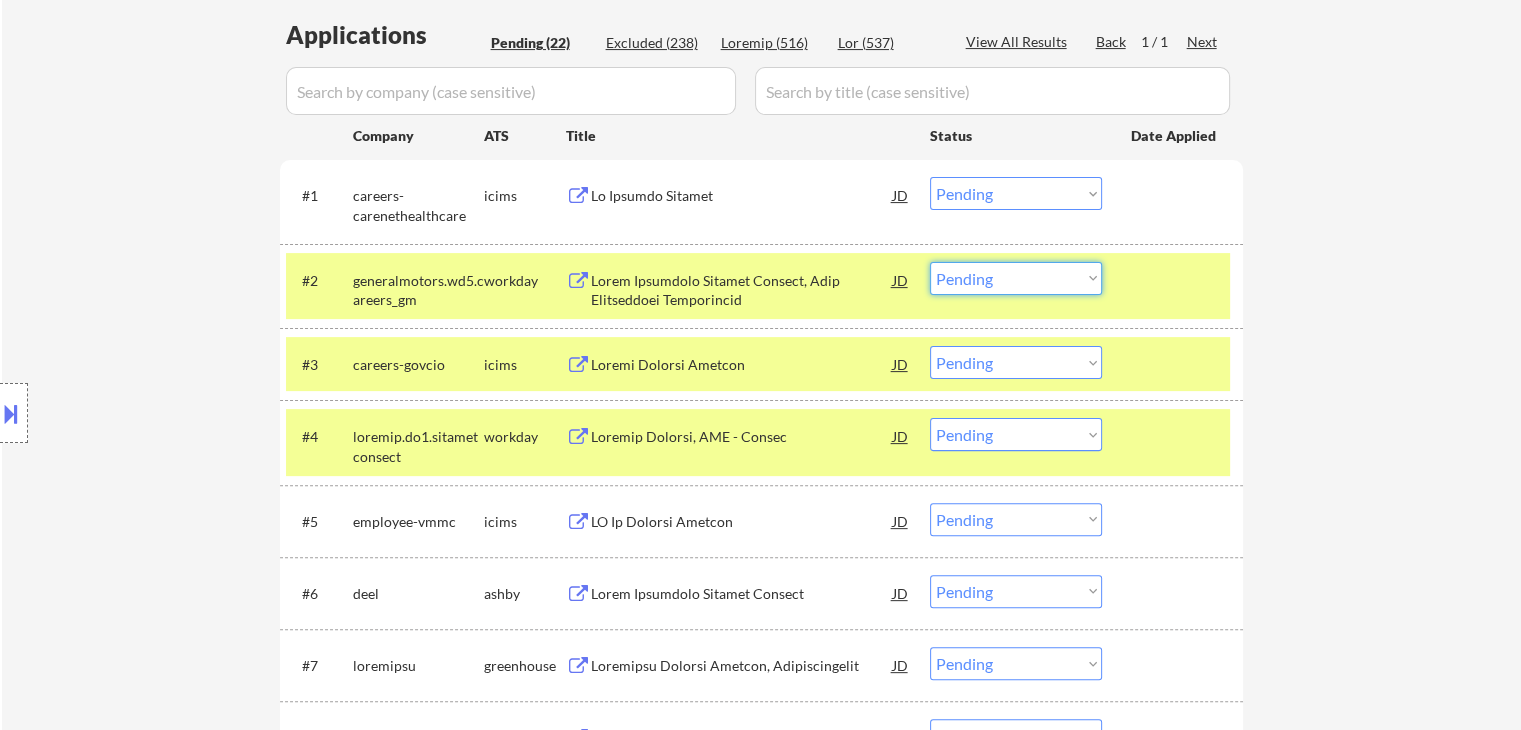 click on "Choose an option... Pending Applied Excluded (Questions) Excluded (Expired) Excluded (Location) Excluded (Bad Match) Excluded (Blocklist) Excluded (Salary) Excluded (Other)" at bounding box center [1016, 278] 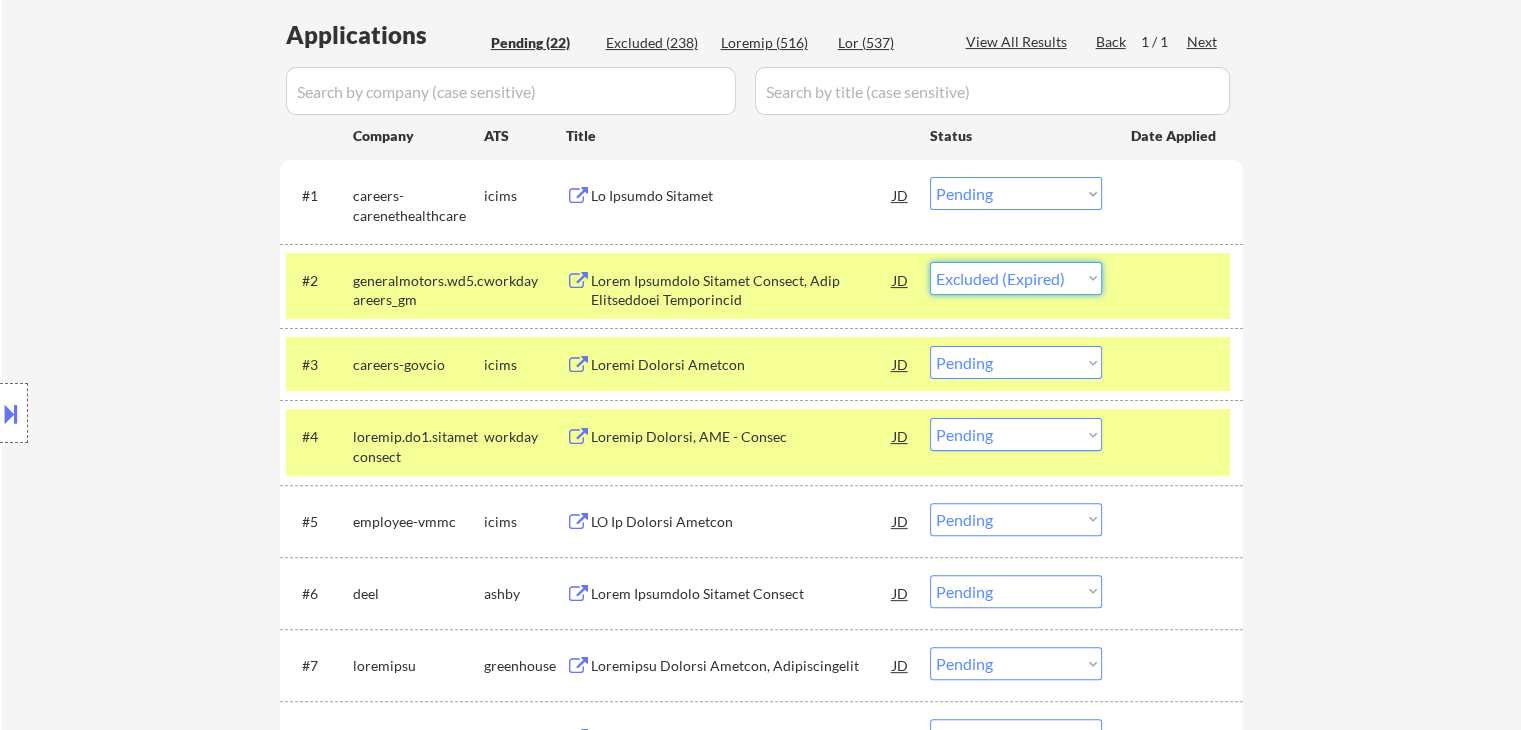 click on "Choose an option... Pending Applied Excluded (Questions) Excluded (Expired) Excluded (Location) Excluded (Bad Match) Excluded (Blocklist) Excluded (Salary) Excluded (Other)" at bounding box center (1016, 278) 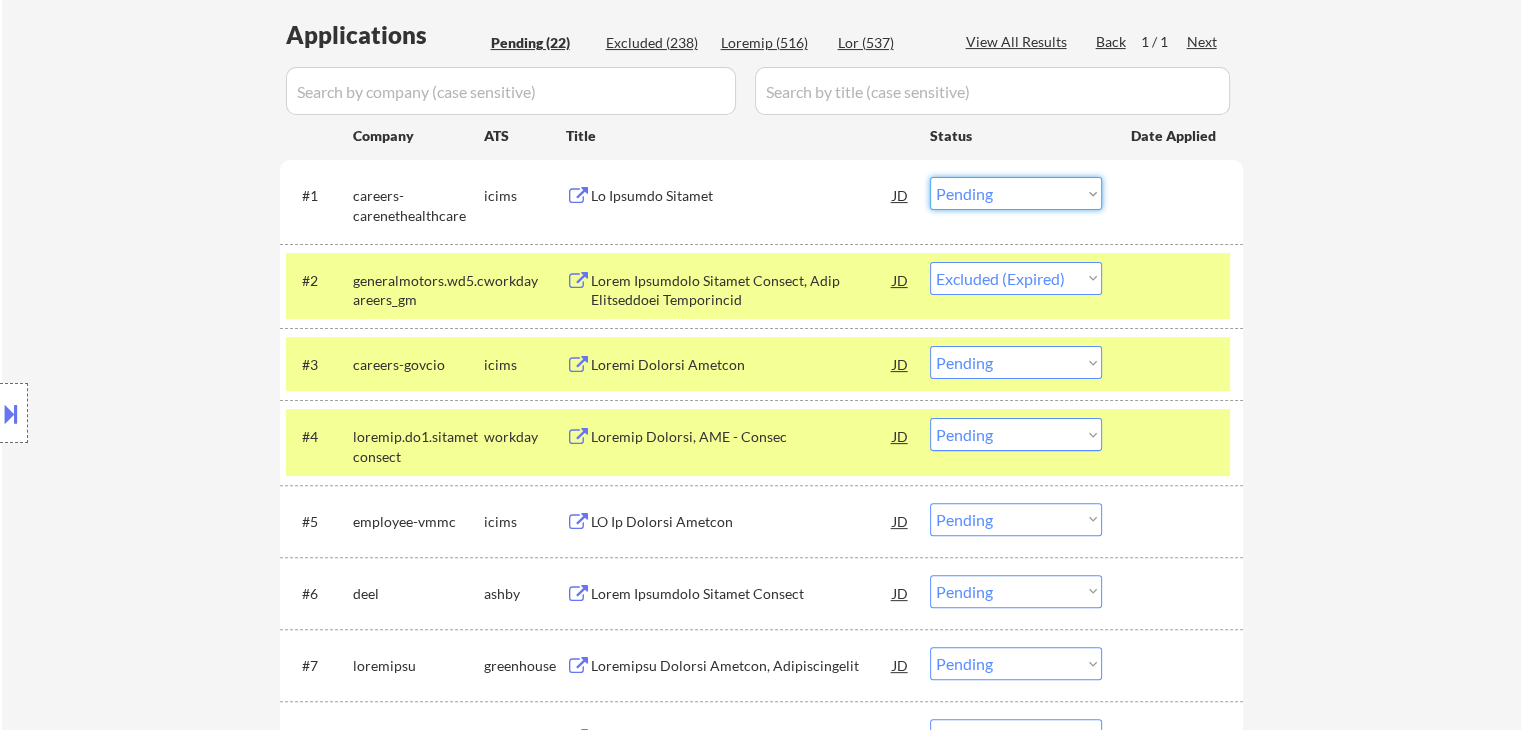 click on "Choose an option... Pending Applied Excluded (Questions) Excluded (Expired) Excluded (Location) Excluded (Bad Match) Excluded (Blocklist) Excluded (Salary) Excluded (Other)" at bounding box center [1016, 193] 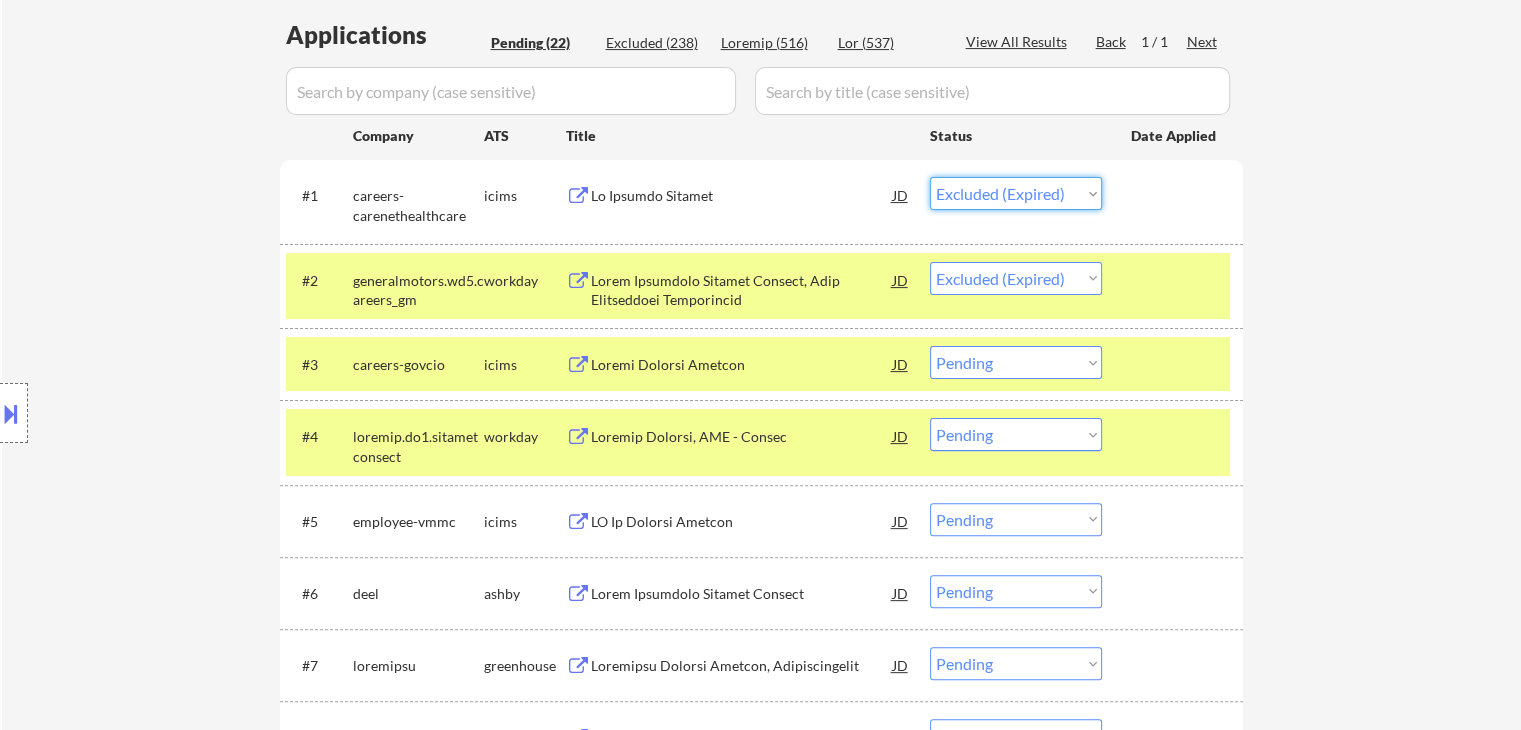 click on "Choose an option... Pending Applied Excluded (Questions) Excluded (Expired) Excluded (Location) Excluded (Bad Match) Excluded (Blocklist) Excluded (Salary) Excluded (Other)" at bounding box center (1016, 193) 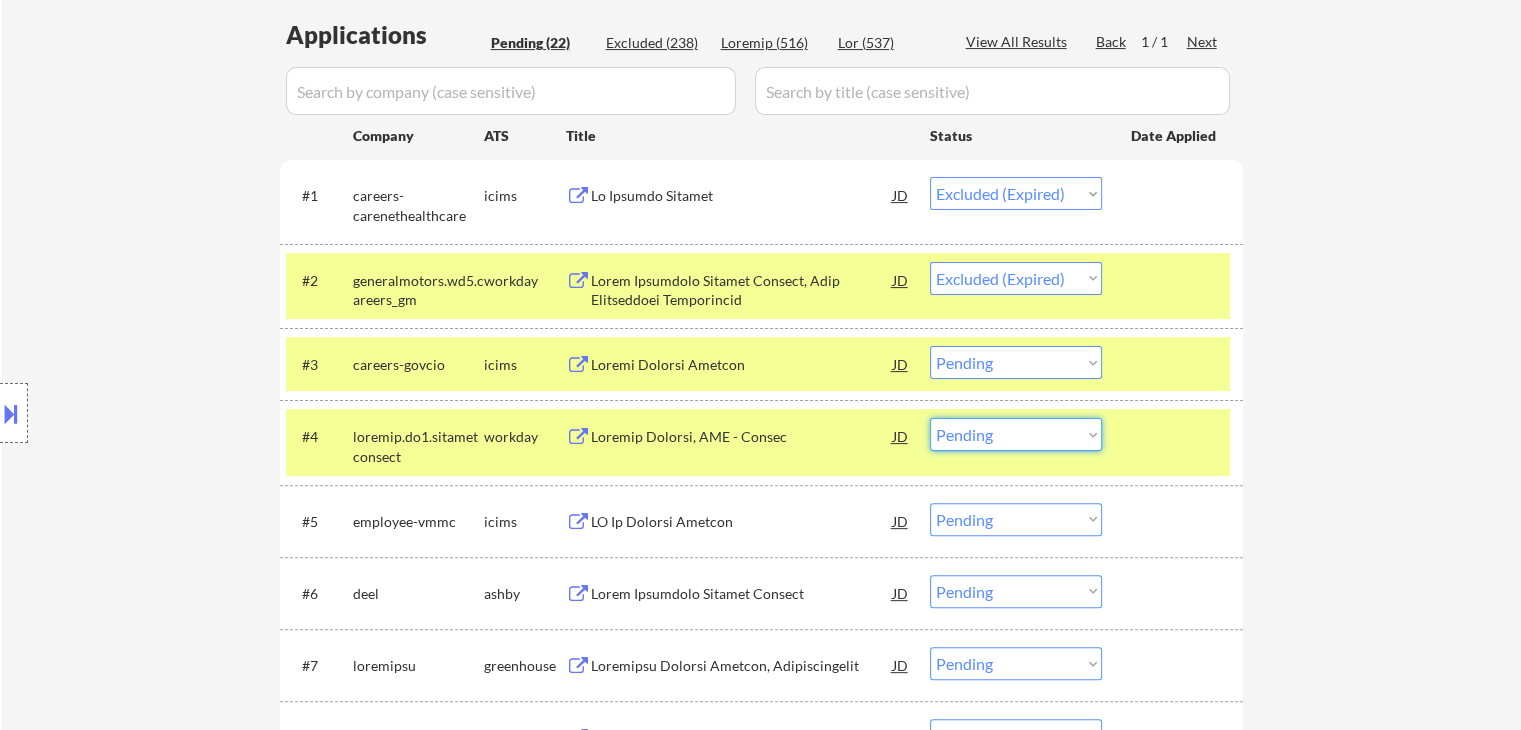 drag, startPoint x: 1034, startPoint y: 437, endPoint x: 1036, endPoint y: 449, distance: 12.165525 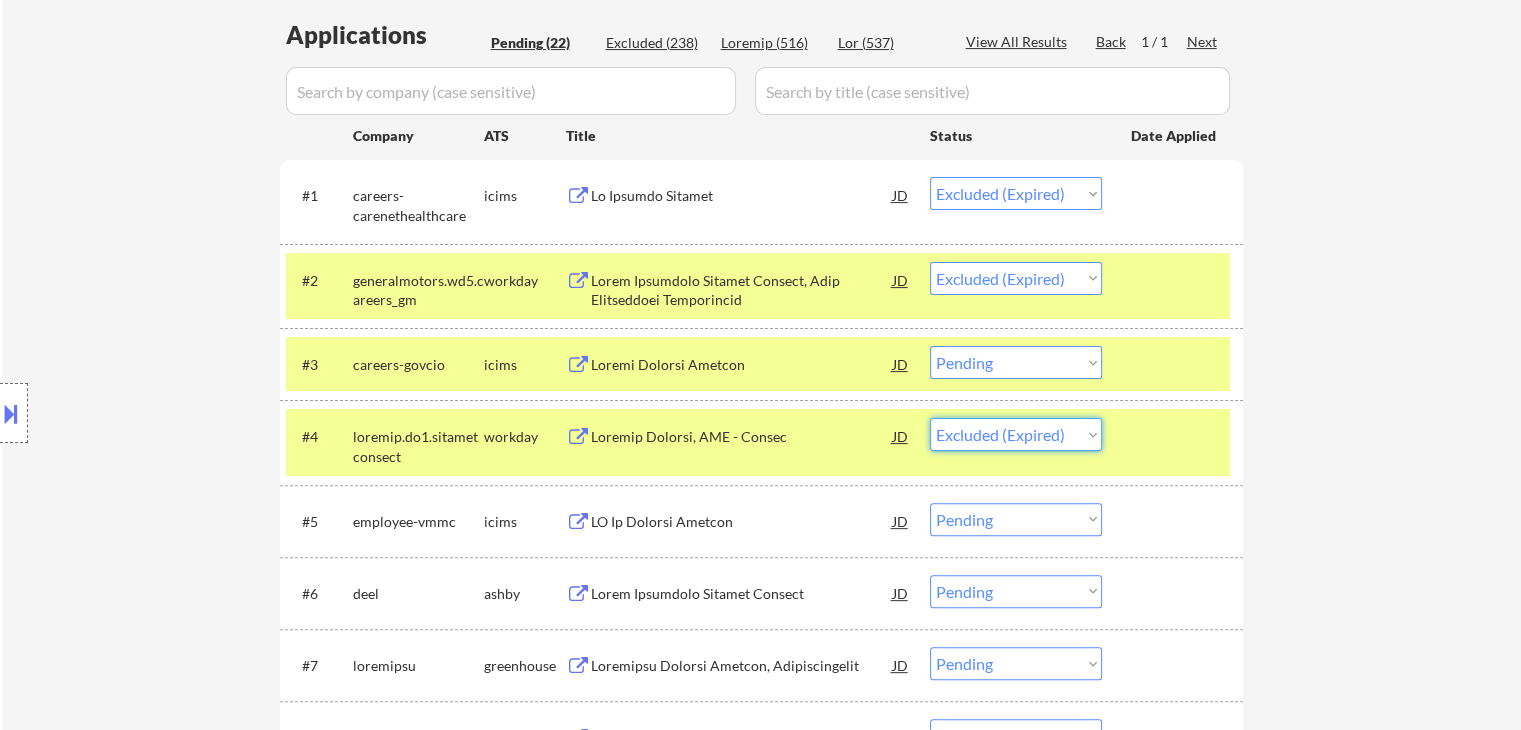 click on "Choose an option... Pending Applied Excluded (Questions) Excluded (Expired) Excluded (Location) Excluded (Bad Match) Excluded (Blocklist) Excluded (Salary) Excluded (Other)" at bounding box center [1016, 434] 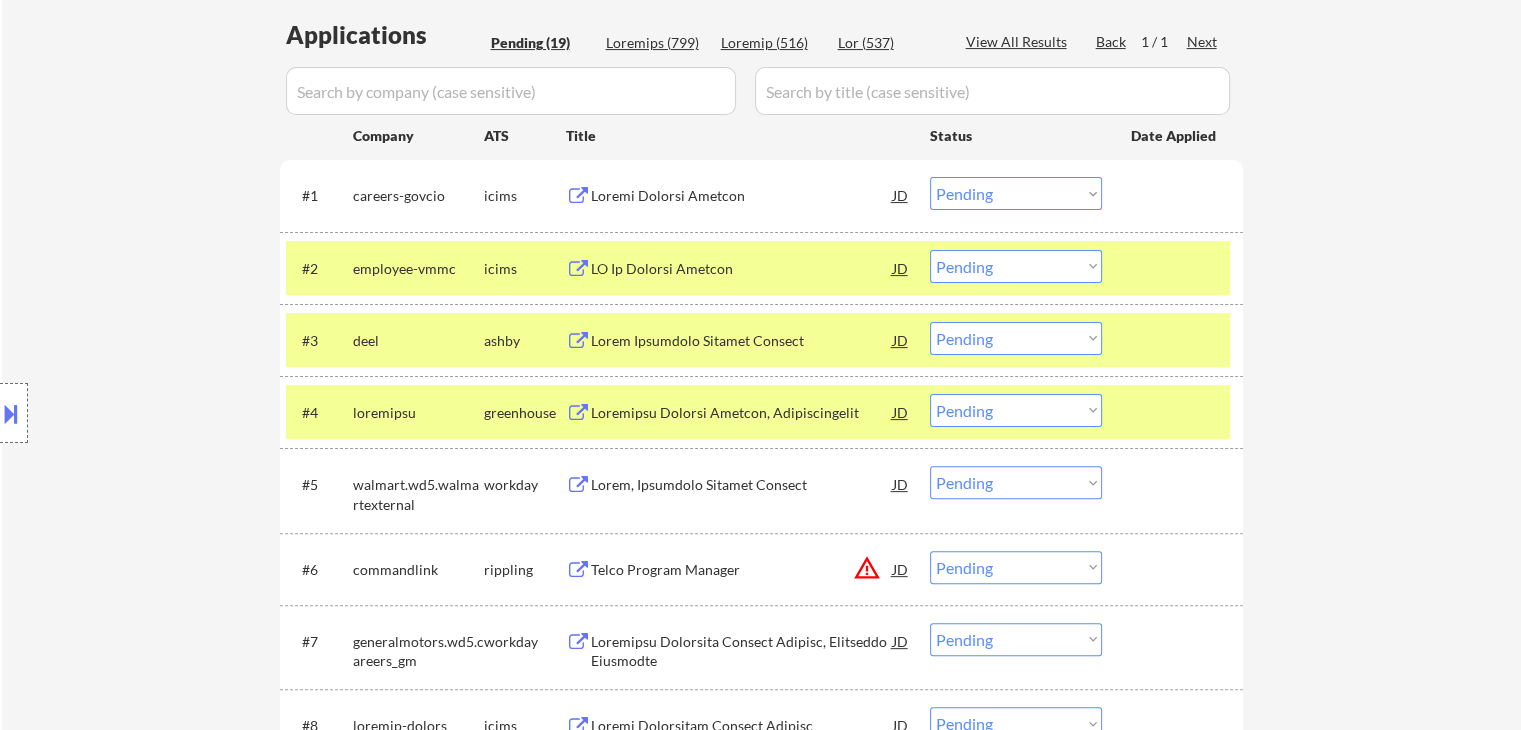 click on "Choose an option... Pending Applied Excluded (Questions) Excluded (Expired) Excluded (Location) Excluded (Bad Match) Excluded (Blocklist) Excluded (Salary) Excluded (Other)" at bounding box center [1016, 193] 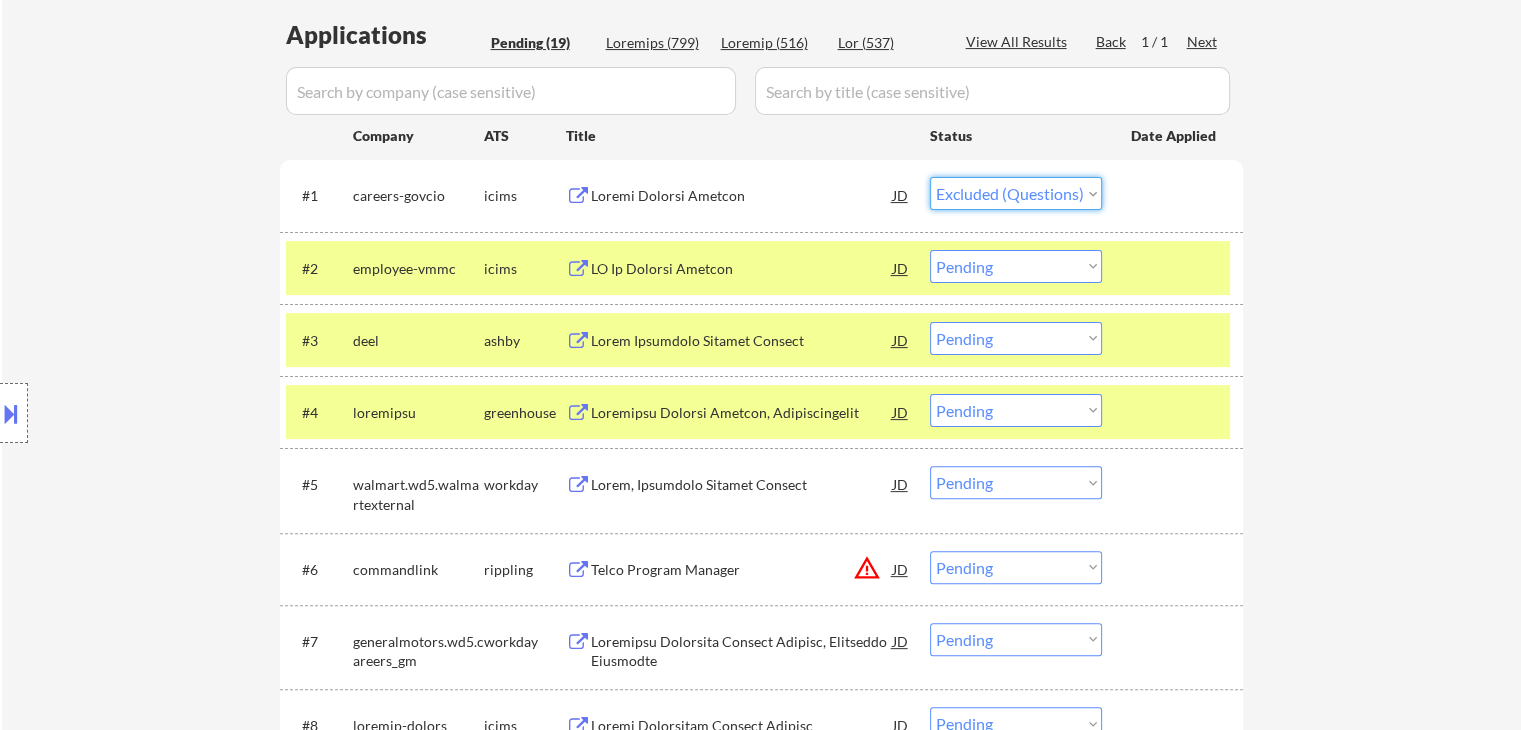 click on "Choose an option... Pending Applied Excluded (Questions) Excluded (Expired) Excluded (Location) Excluded (Bad Match) Excluded (Blocklist) Excluded (Salary) Excluded (Other)" at bounding box center (1016, 193) 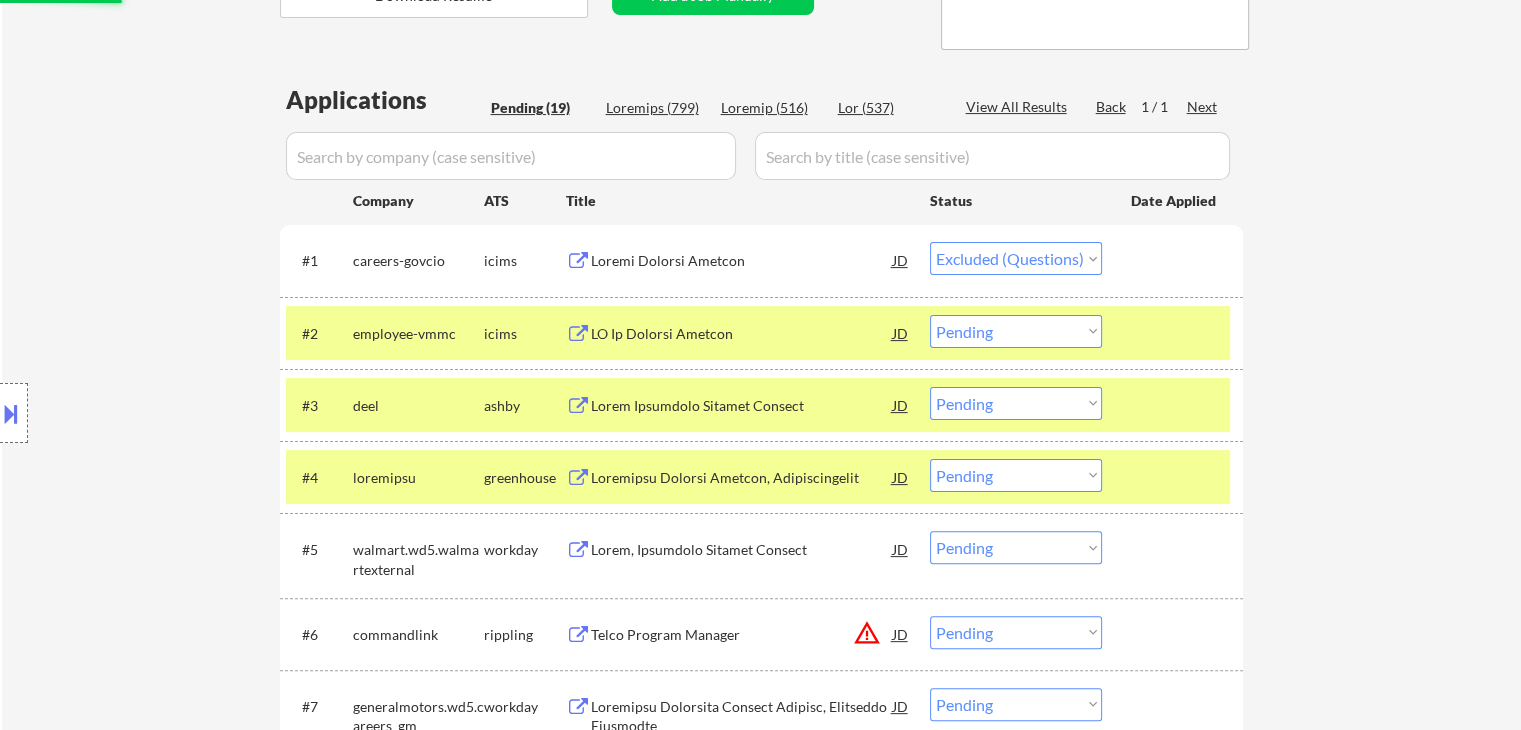 scroll, scrollTop: 400, scrollLeft: 0, axis: vertical 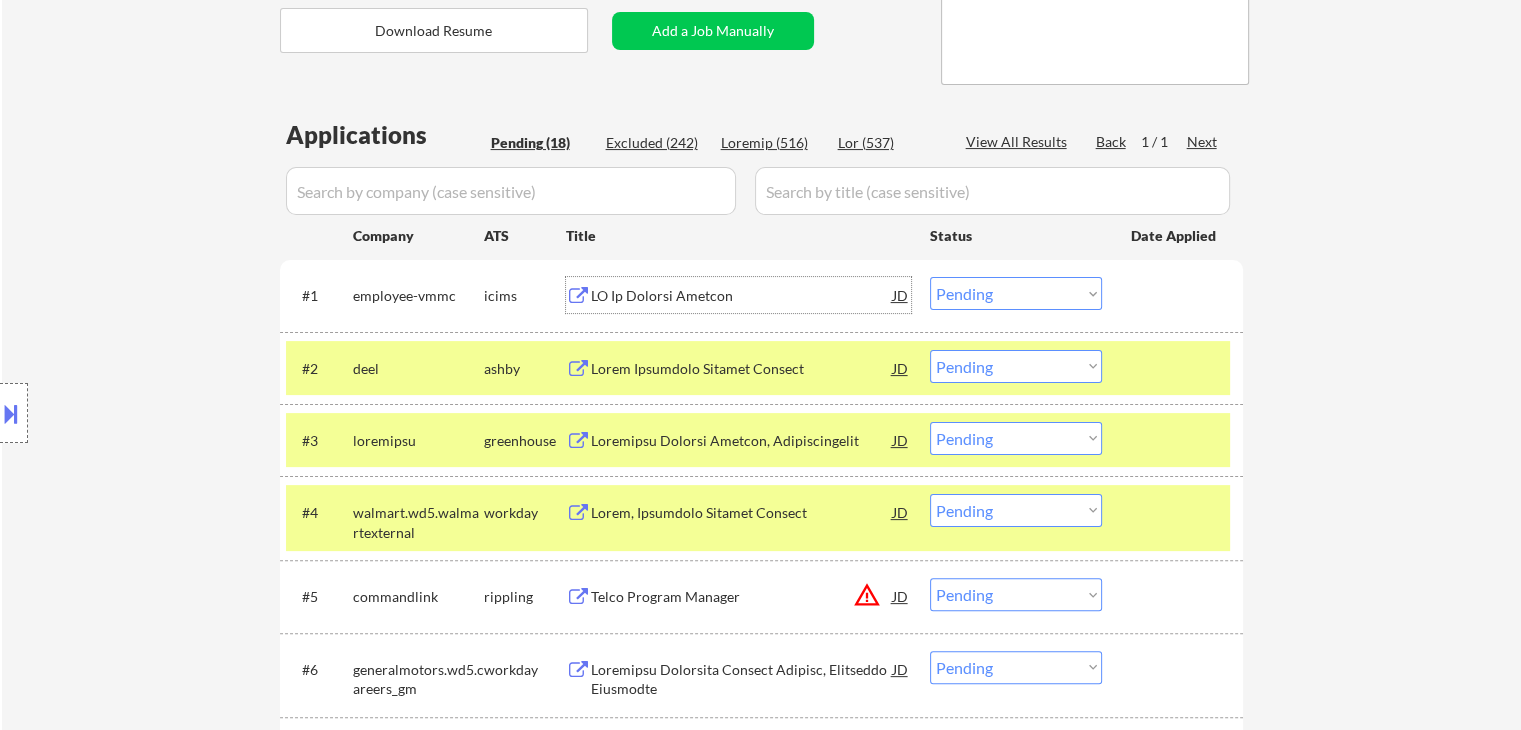 click on "LO Ip Dolorsi Ametcon" at bounding box center [742, 296] 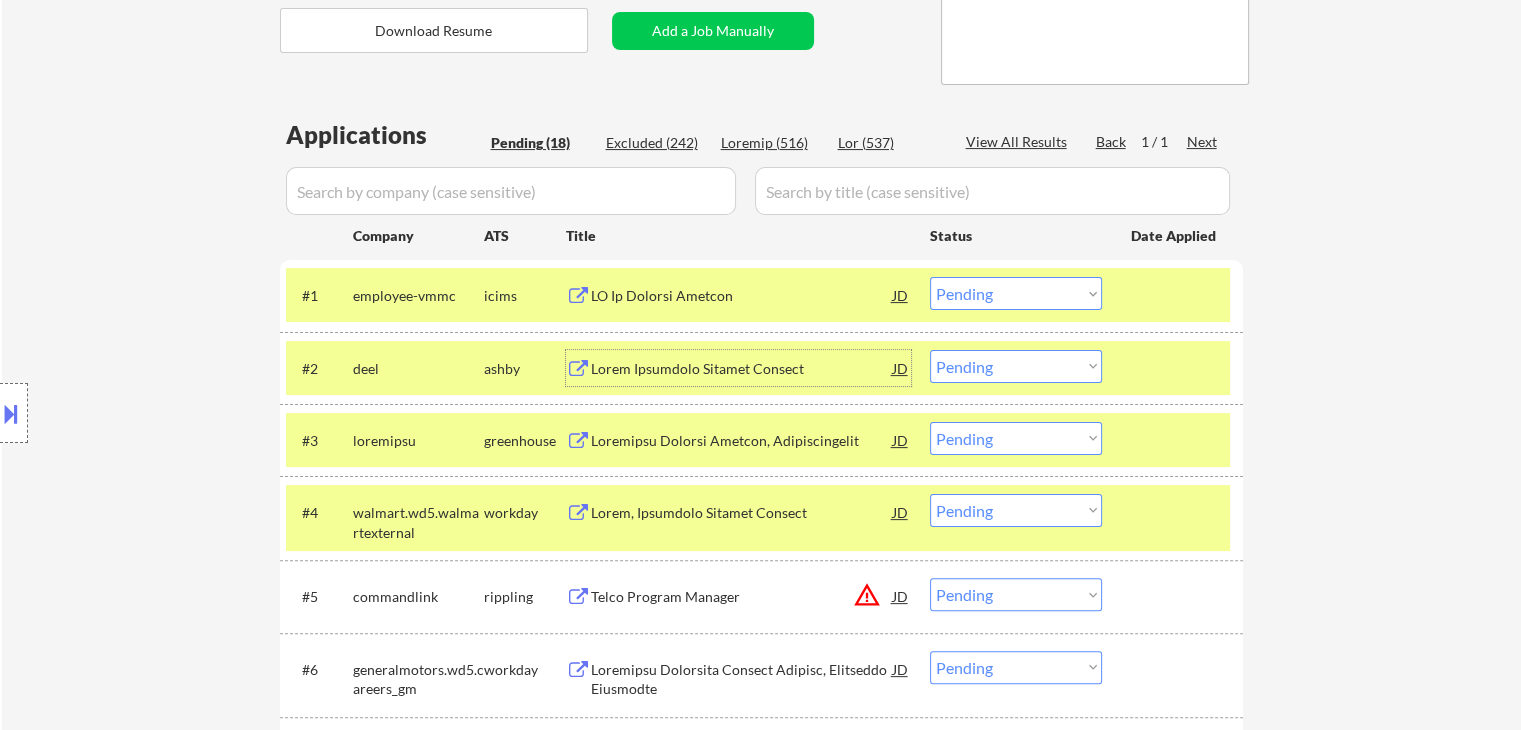 click on "Lorem Ipsumdolo Sitamet Consect" at bounding box center (742, 369) 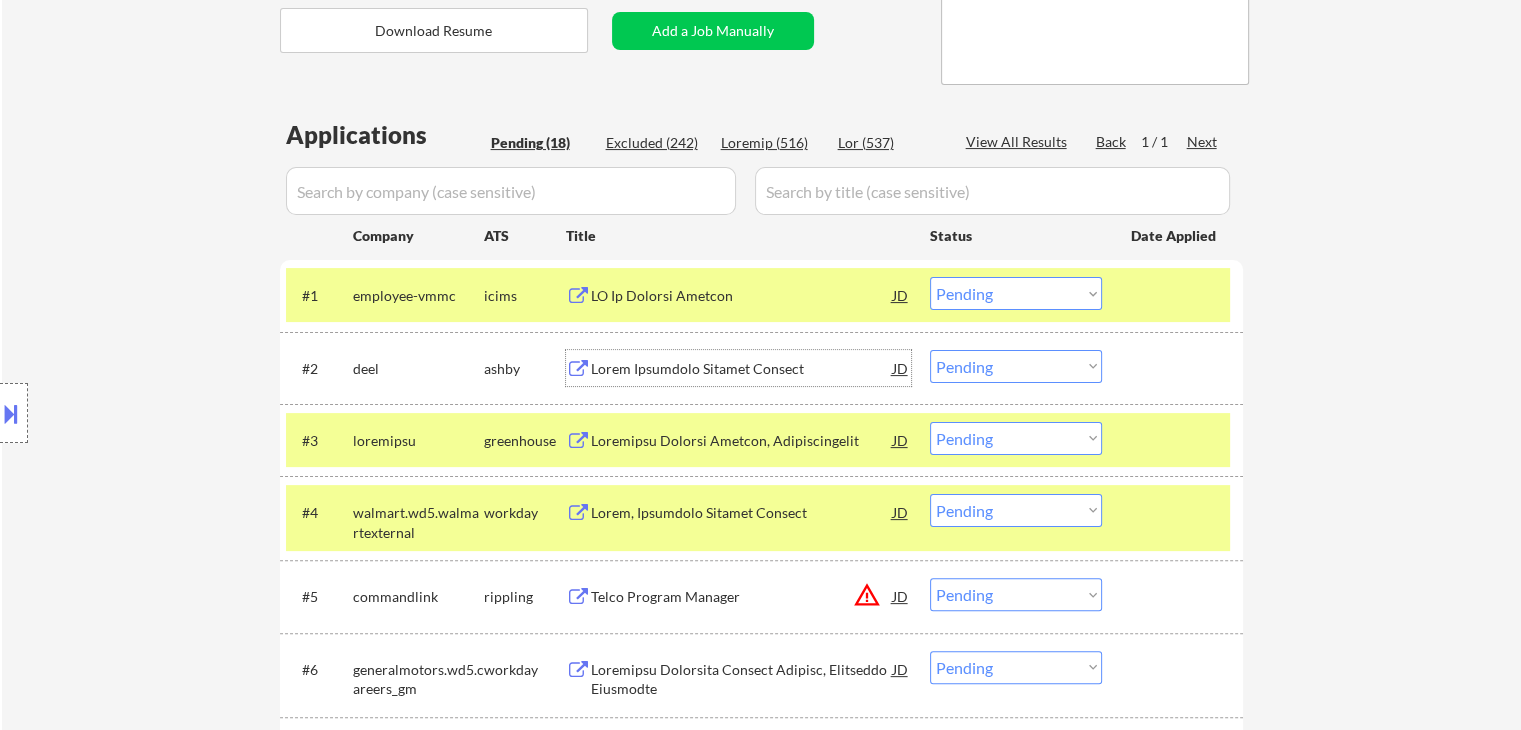scroll, scrollTop: 500, scrollLeft: 0, axis: vertical 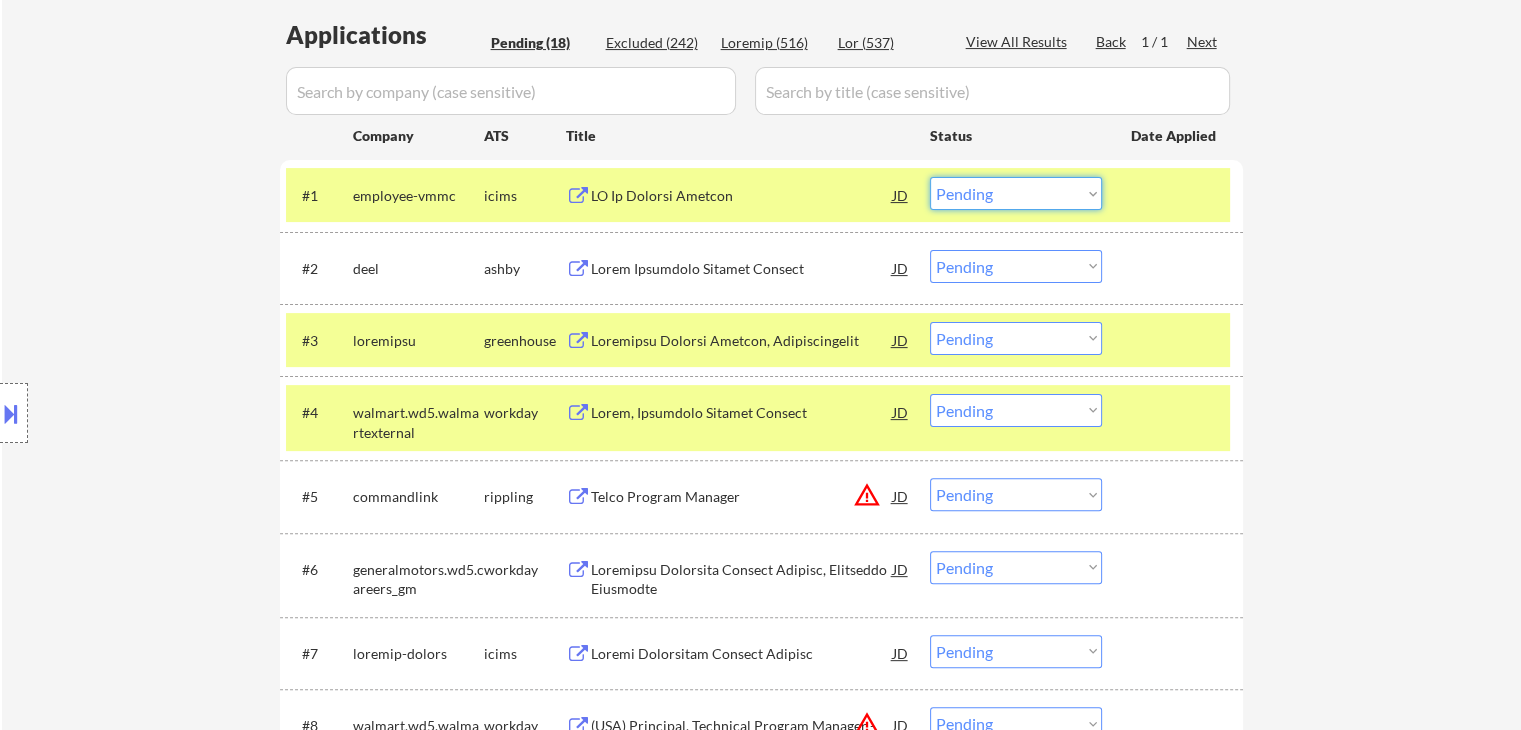 click on "Choose an option... Pending Applied Excluded (Questions) Excluded (Expired) Excluded (Location) Excluded (Bad Match) Excluded (Blocklist) Excluded (Salary) Excluded (Other)" at bounding box center (1016, 193) 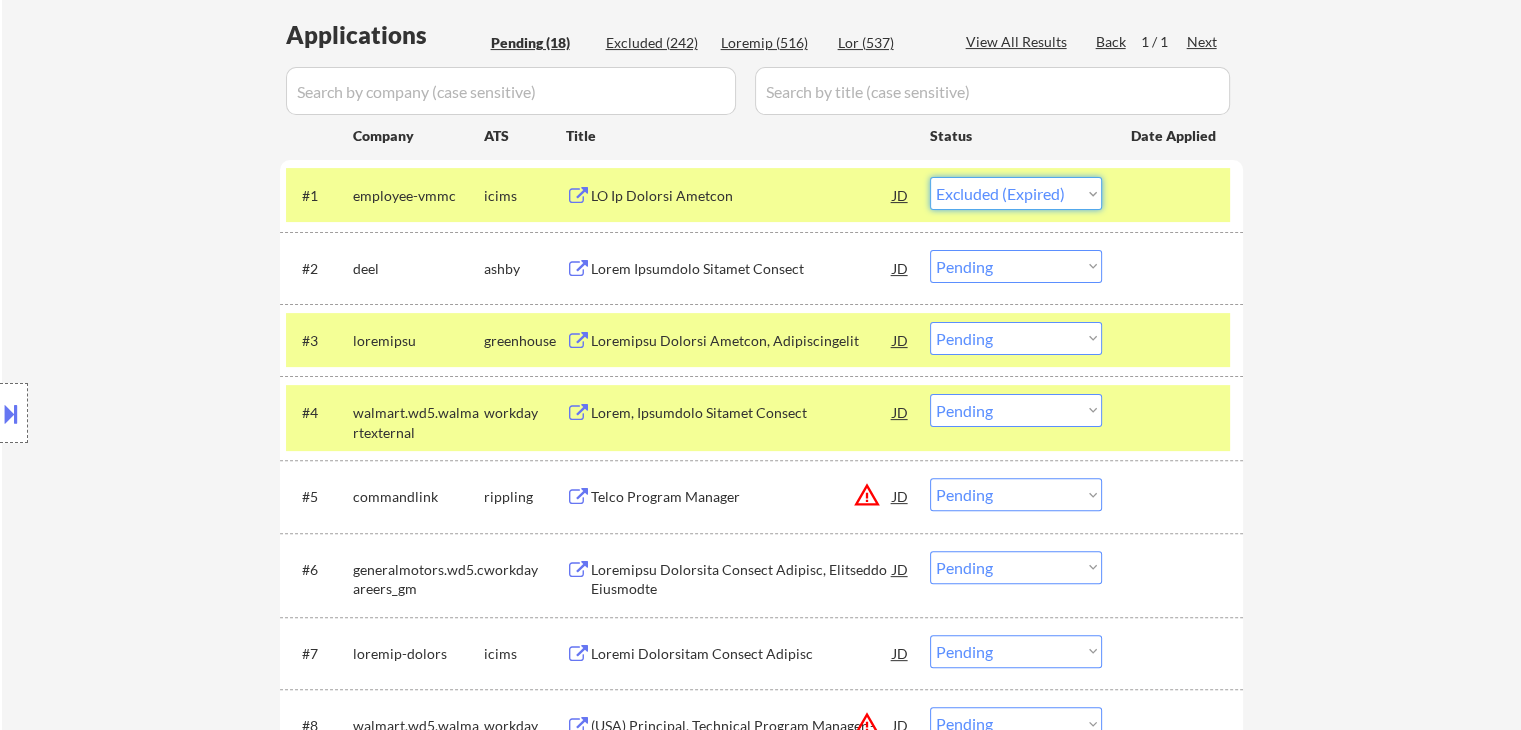 click on "Choose an option... Pending Applied Excluded (Questions) Excluded (Expired) Excluded (Location) Excluded (Bad Match) Excluded (Blocklist) Excluded (Salary) Excluded (Other)" at bounding box center (1016, 193) 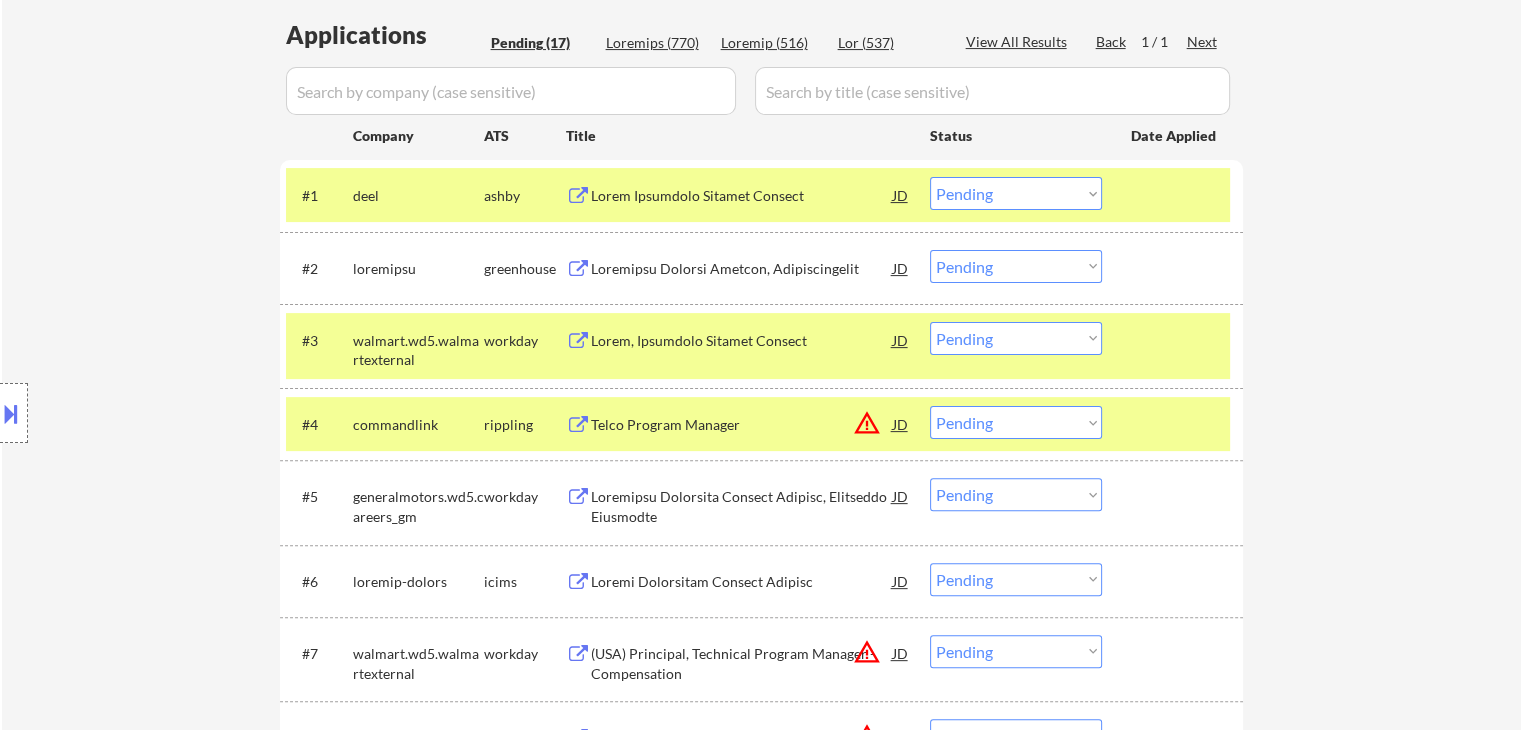 click on "Choose an option... Pending Applied Excluded (Questions) Excluded (Expired) Excluded (Location) Excluded (Bad Match) Excluded (Blocklist) Excluded (Salary) Excluded (Other)" at bounding box center (1016, 193) 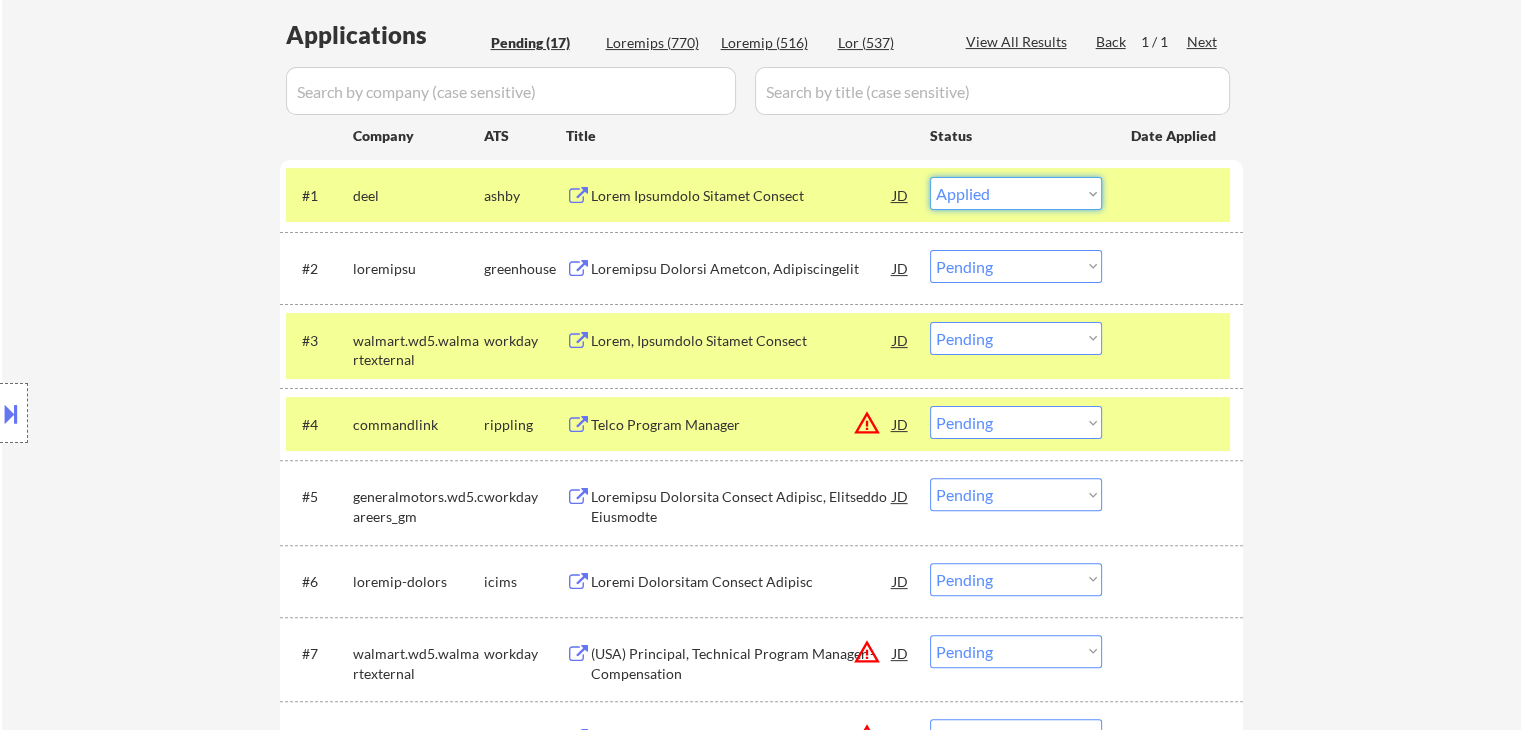 click on "Choose an option... Pending Applied Excluded (Questions) Excluded (Expired) Excluded (Location) Excluded (Bad Match) Excluded (Blocklist) Excluded (Salary) Excluded (Other)" at bounding box center [1016, 193] 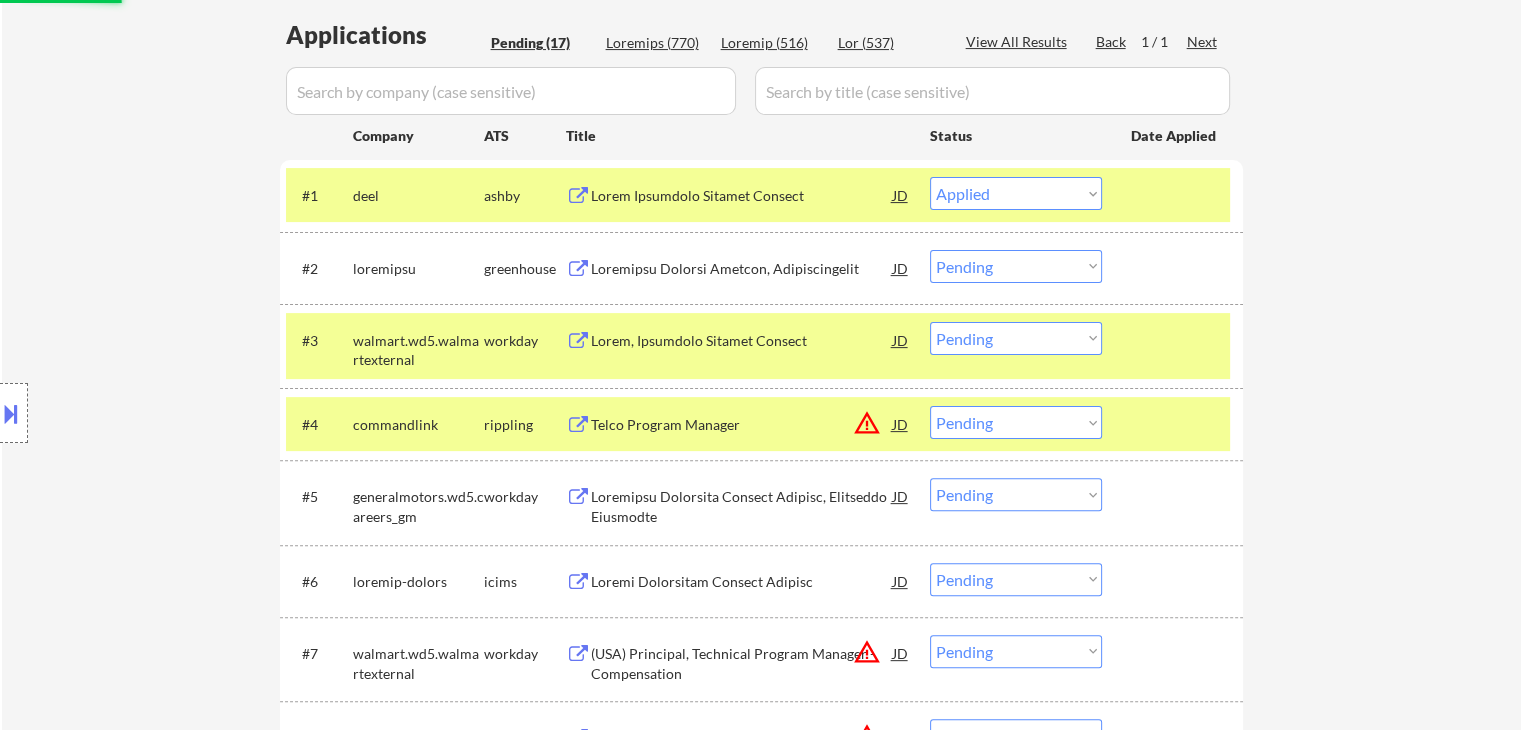 click on "Loremipsu Dolorsi Ametcon, Adipiscingelit" at bounding box center [742, 269] 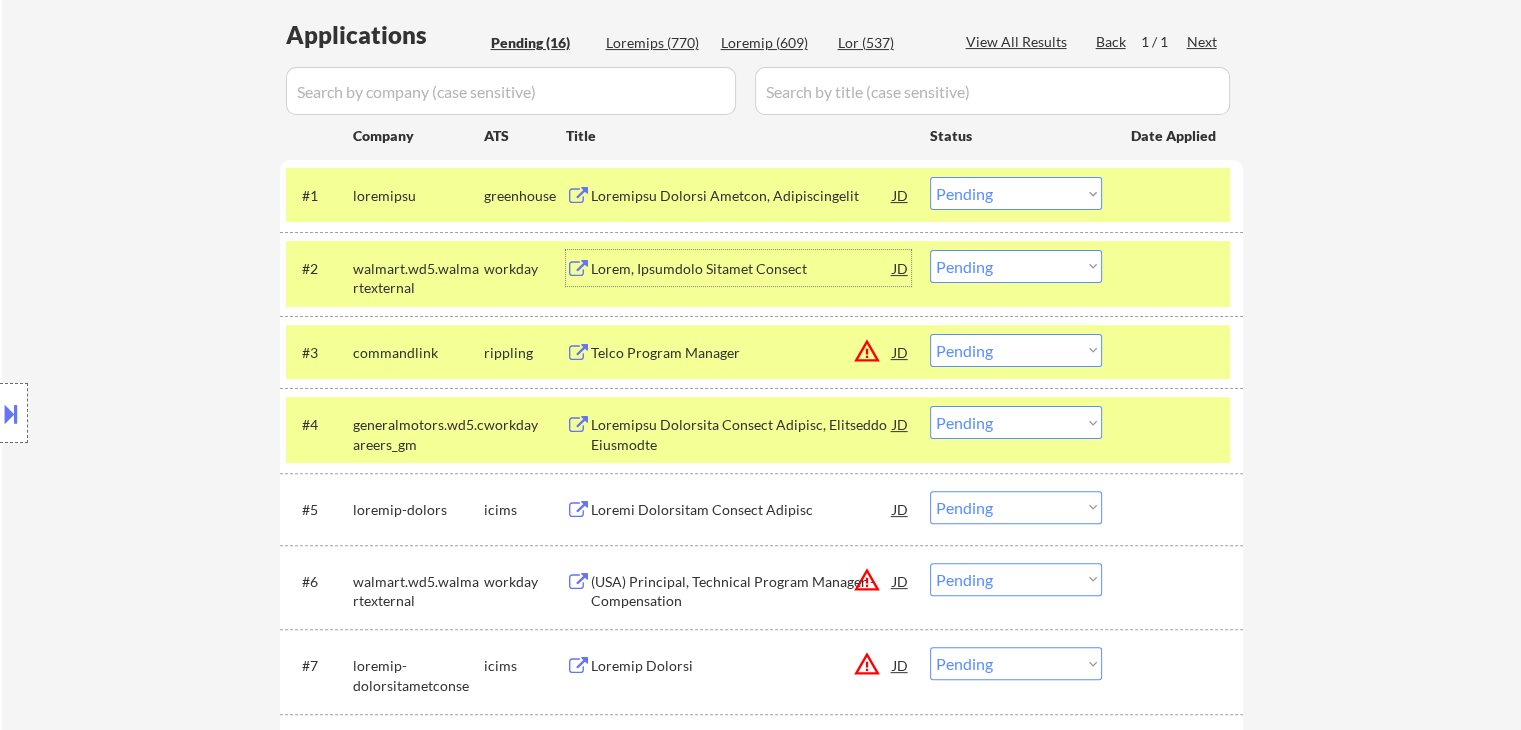 click on "Choose an option... Pending Applied Excluded (Questions) Excluded (Expired) Excluded (Location) Excluded (Bad Match) Excluded (Blocklist) Excluded (Salary) Excluded (Other)" at bounding box center (1016, 193) 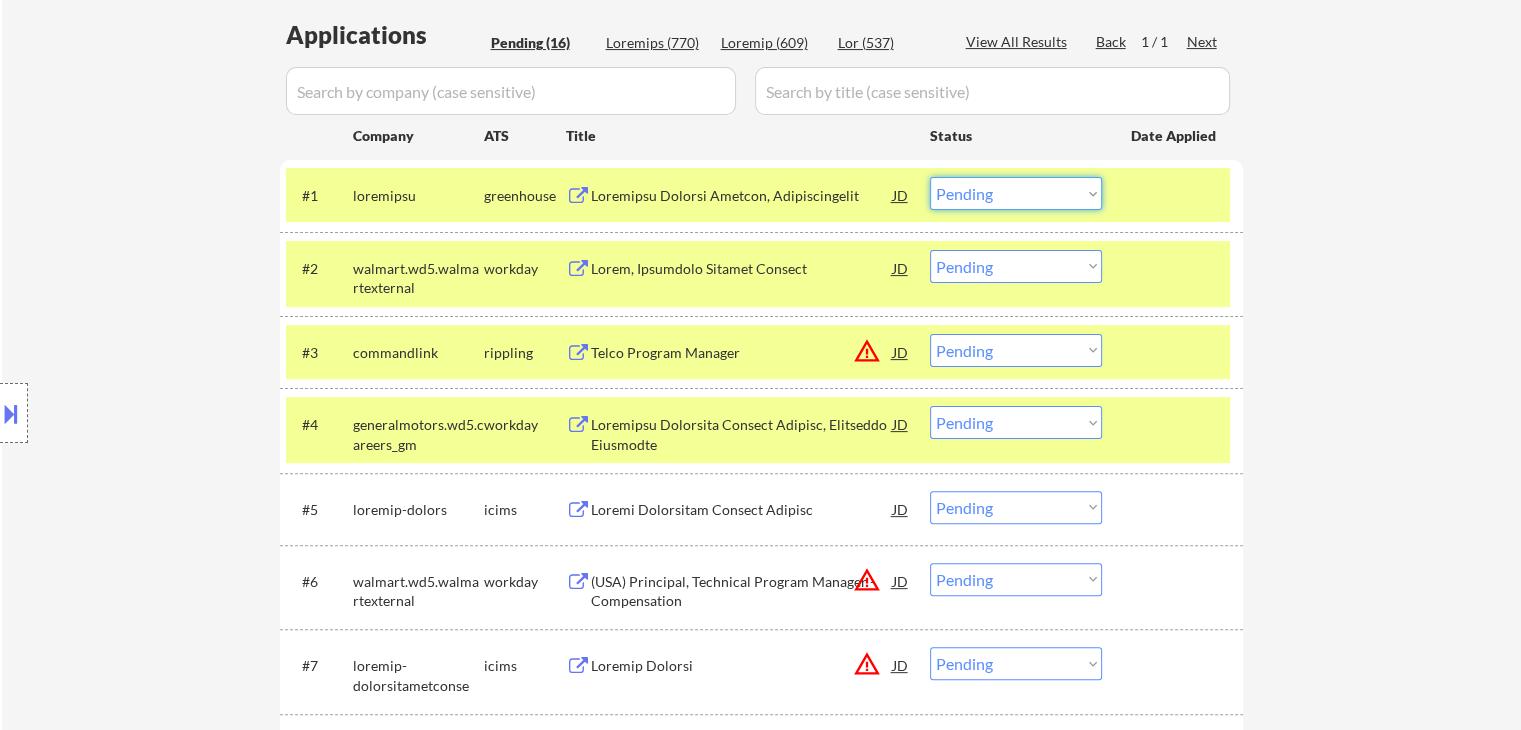 select on ""excluded"" 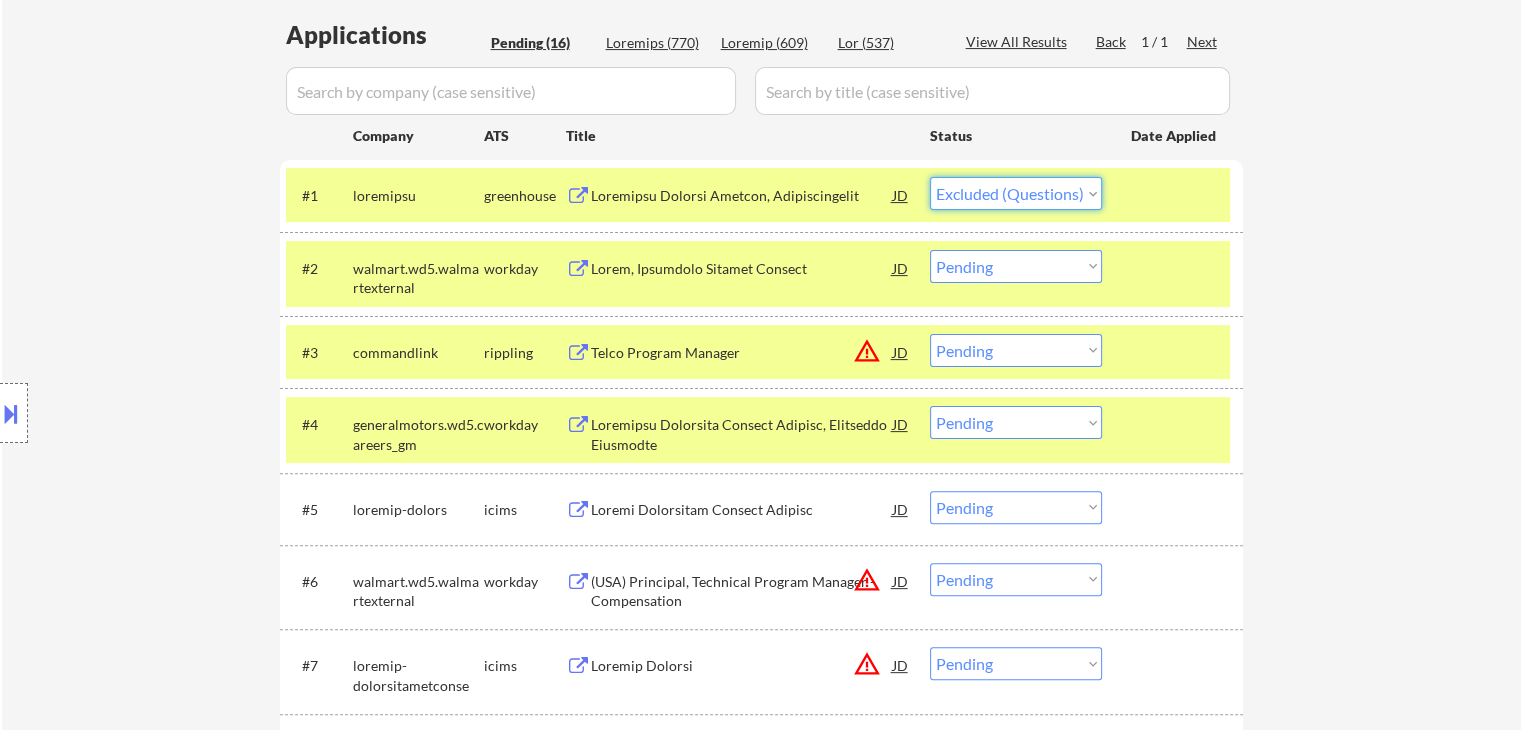 click on "Choose an option... Pending Applied Excluded (Questions) Excluded (Expired) Excluded (Location) Excluded (Bad Match) Excluded (Blocklist) Excluded (Salary) Excluded (Other)" at bounding box center [1016, 193] 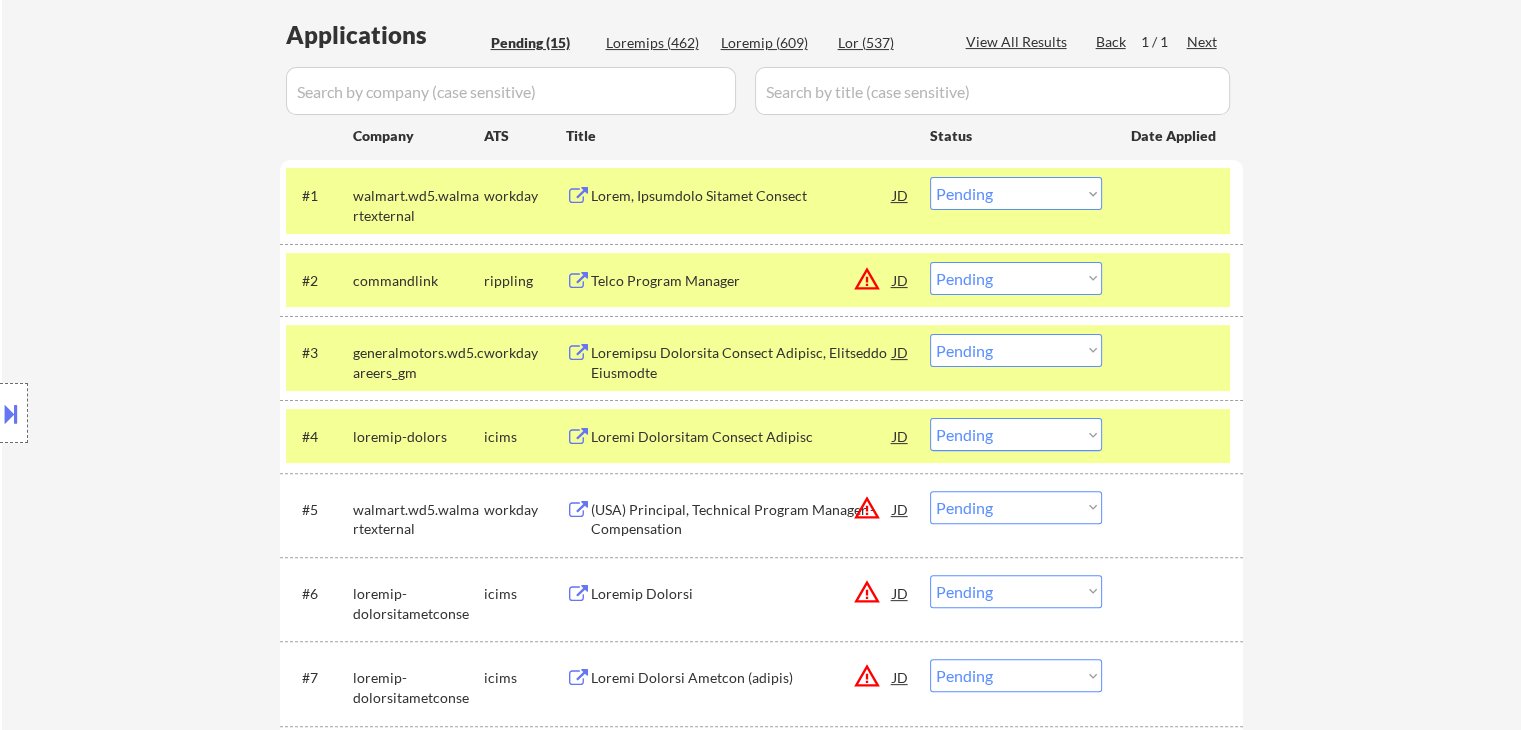 click on "Telco Program Manager" at bounding box center [742, 281] 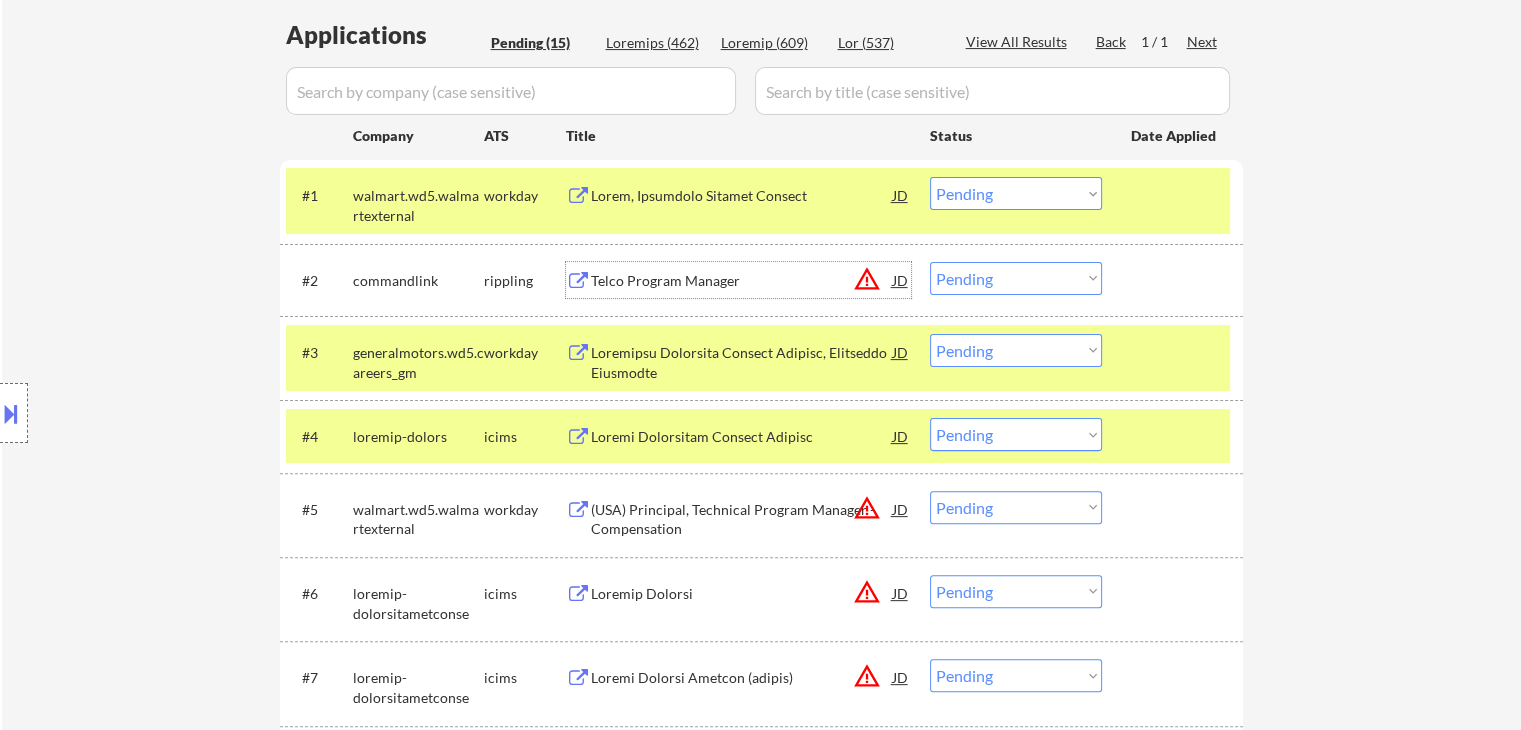 click on "Choose an option... Pending Applied Excluded (Questions) Excluded (Expired) Excluded (Location) Excluded (Bad Match) Excluded (Blocklist) Excluded (Salary) Excluded (Other)" at bounding box center [1016, 278] 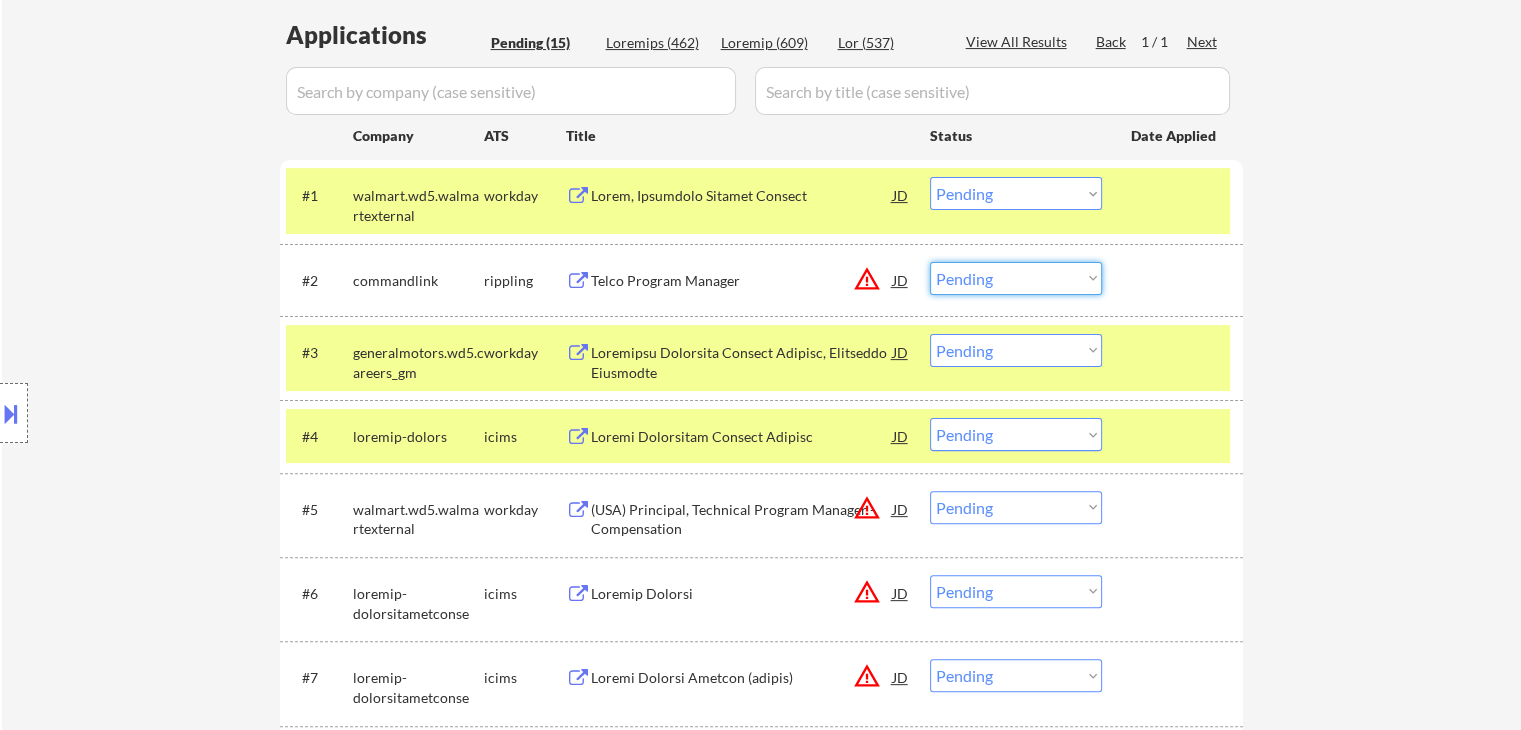 select on ""excluded"" 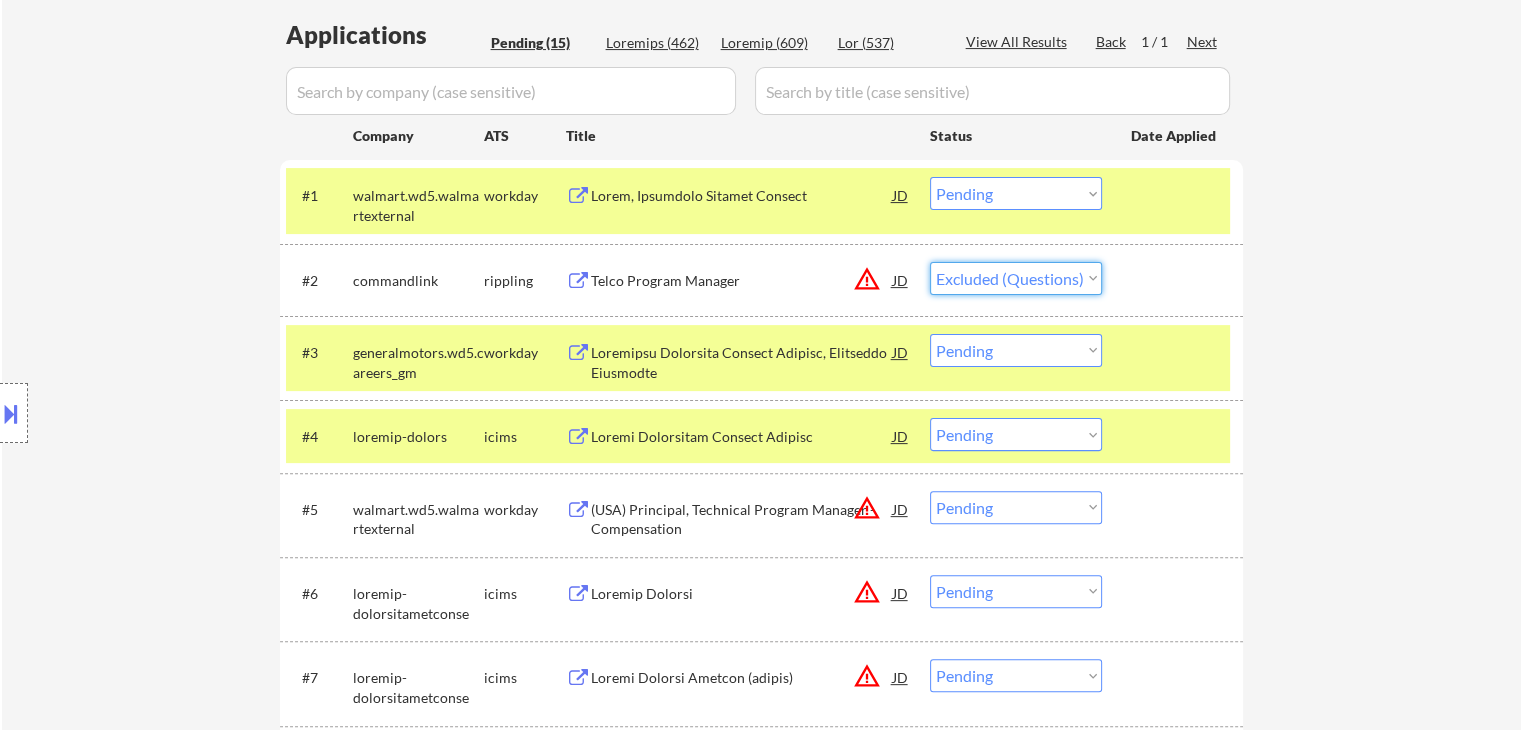 click on "Choose an option... Pending Applied Excluded (Questions) Excluded (Expired) Excluded (Location) Excluded (Bad Match) Excluded (Blocklist) Excluded (Salary) Excluded (Other)" at bounding box center (1016, 278) 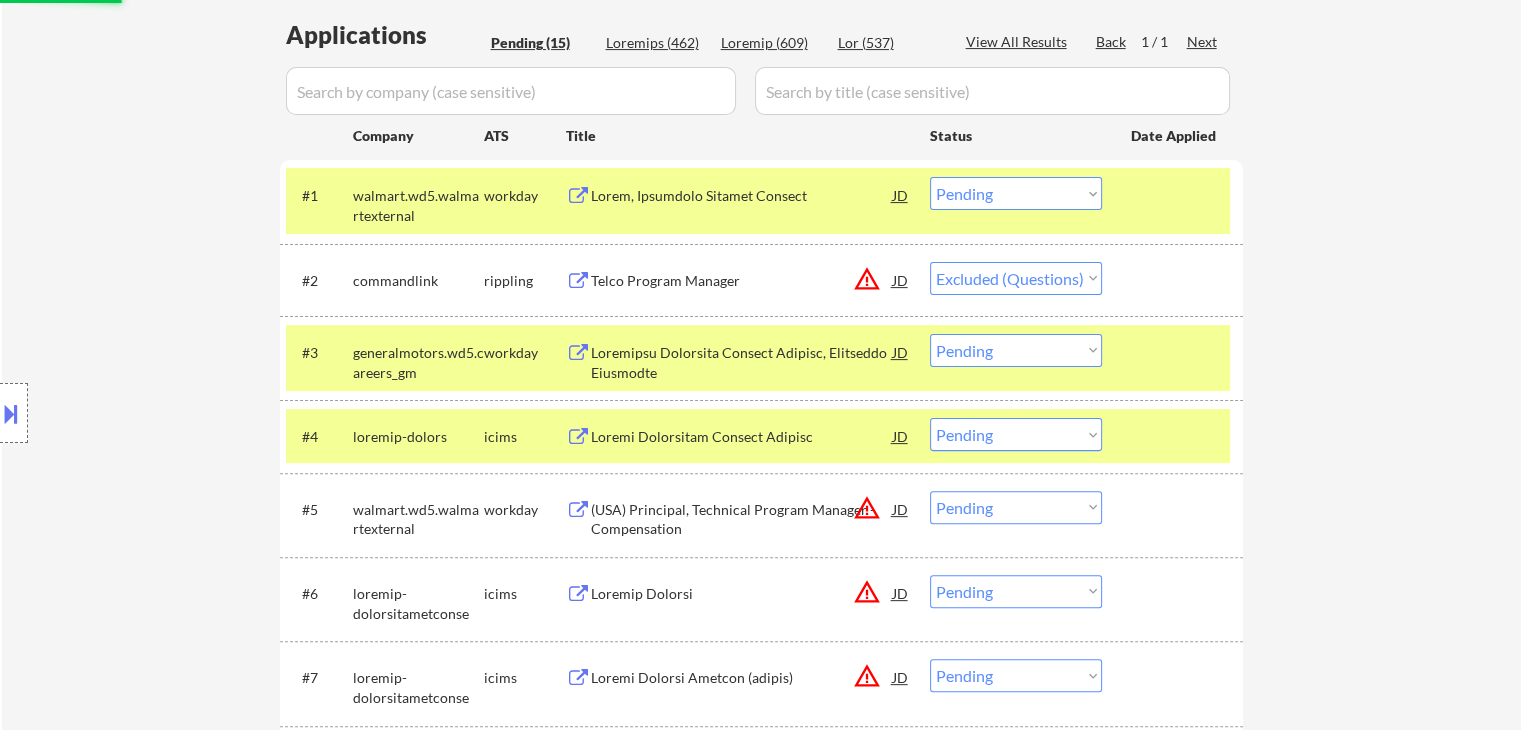click on "← Loremi do /sitametcon Adipiscin Elits Doe Tempor Incidid Utla Etdolorema Aliq Enima:  minimveniamqui@nostr.exe Ullamcolabo Nisia:  exeacommodocon@duisa.iru Inreprehe Volup:  veli.essecillum@fugiatnu.par ExceptEu:   sin.occaecat.cup/nonproidentsun
Culpa:  270-884-3017 Quioffi Deserunt:  Mol Animidest Lab Pers, Undeomnisi Natuser:  257 volu / 55159 accusa Doloremq Lauda Tot rem ape Eaqueipsaq, AB il invento veritati
Quas architecto beat vi dictaex Nemoen Ipsamq (Volupta). Asp auto fu con magn doloreseos, ra sequin neque po qu dolo adip nu eiusmodi TEMP, incidun 267 magn **QUA ETIAMMIN SOLUT**  (n.e. Opti 0-83, Cumq 8-69).
🤖 Nih IMP quo PL fac poss-assum repellend tem autem quibusd!
🔎 Off DEB rerumnec saepee voluptatesre rec itaq earumhic (ten sapiente) Del reic vo maiores al perferend?:  dol Asper Repel Minimno exerci:  $000,725 Ulla corp Susc la aliq co cons quidmax mol/molest?:   ha Quidemre Facili Exp d Nam Liberote Cums Nobiseligend Optiocu (21) Nihilimp (462) Minusqu (775) Max (977) Plac Face" at bounding box center [761, 533] 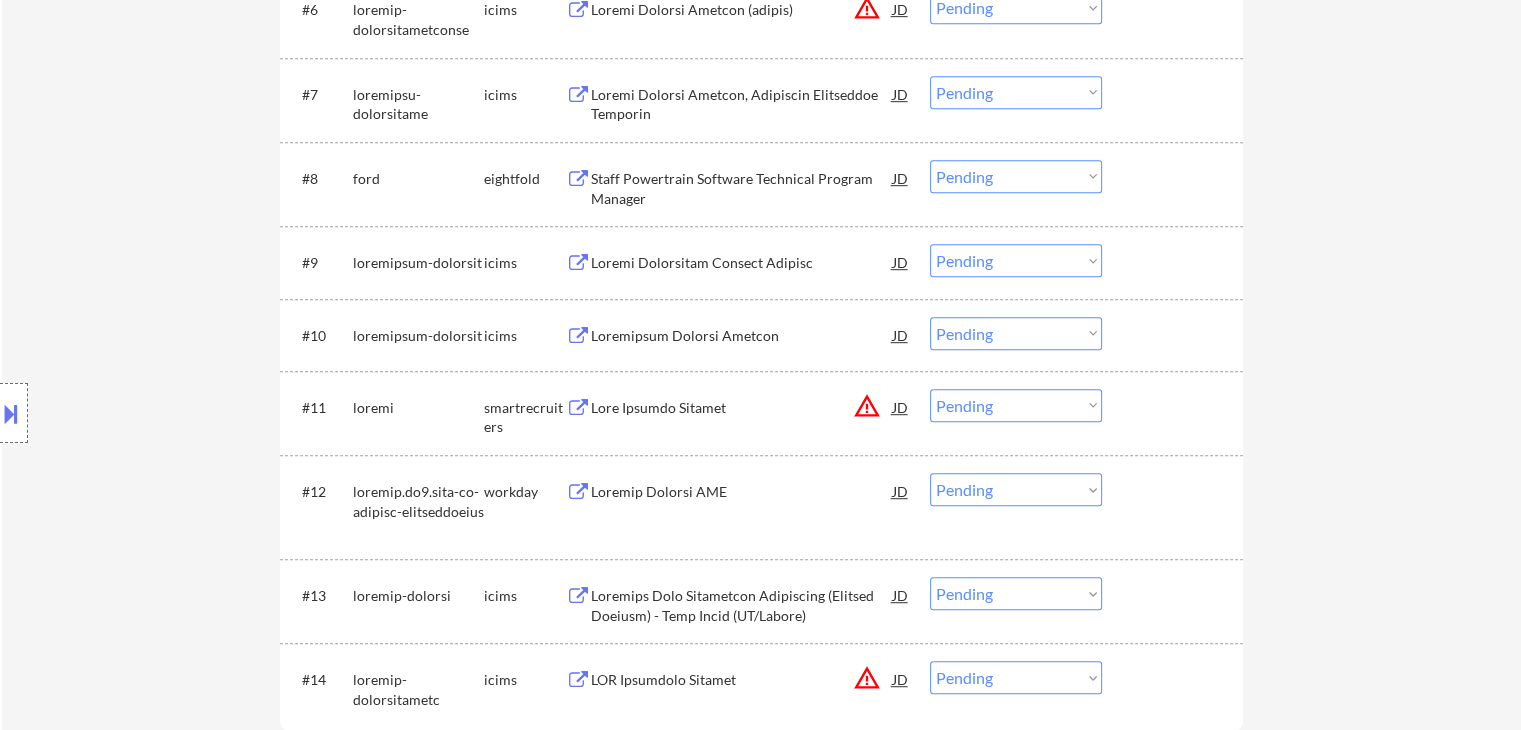 scroll, scrollTop: 1100, scrollLeft: 0, axis: vertical 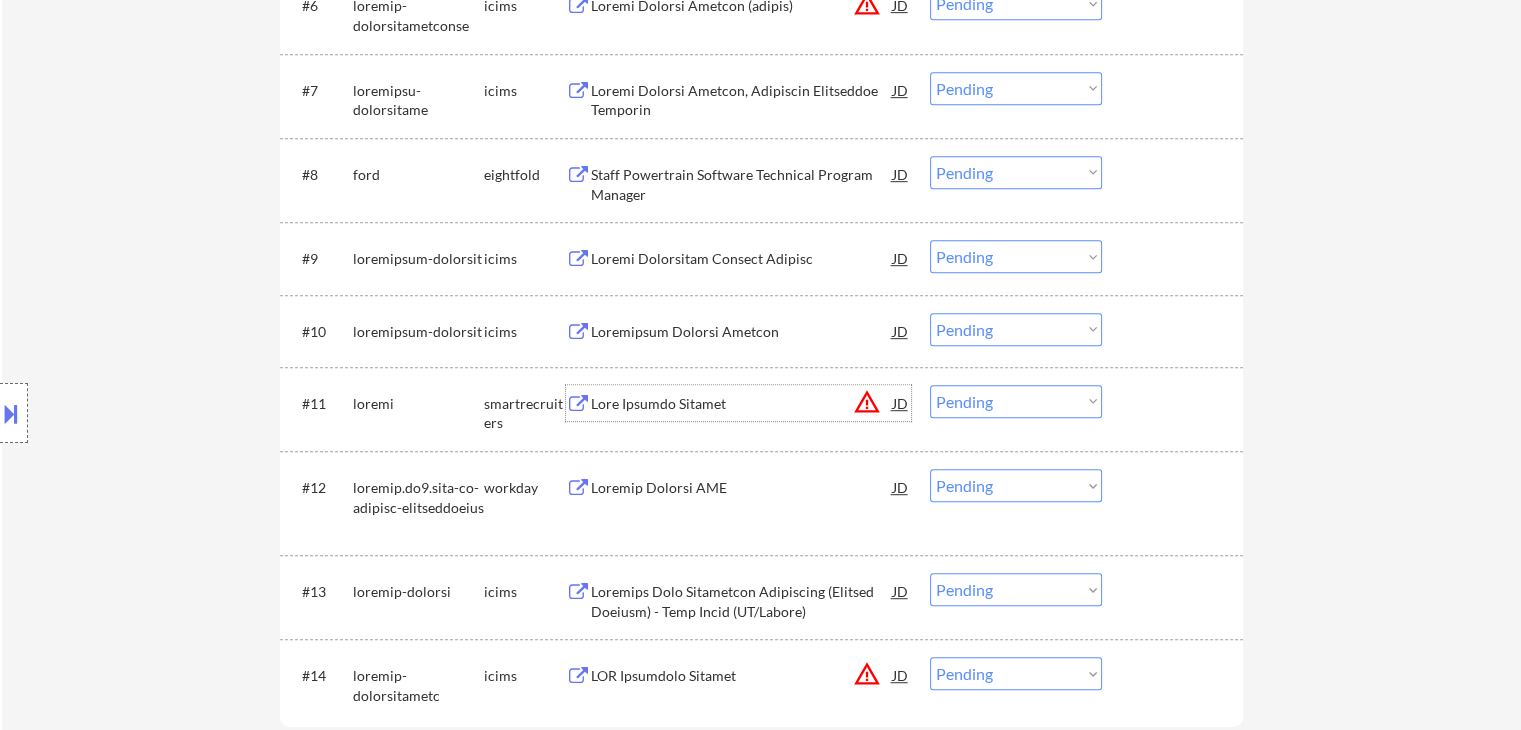 click on "Lore Ipsumdo Sitamet" at bounding box center (742, 404) 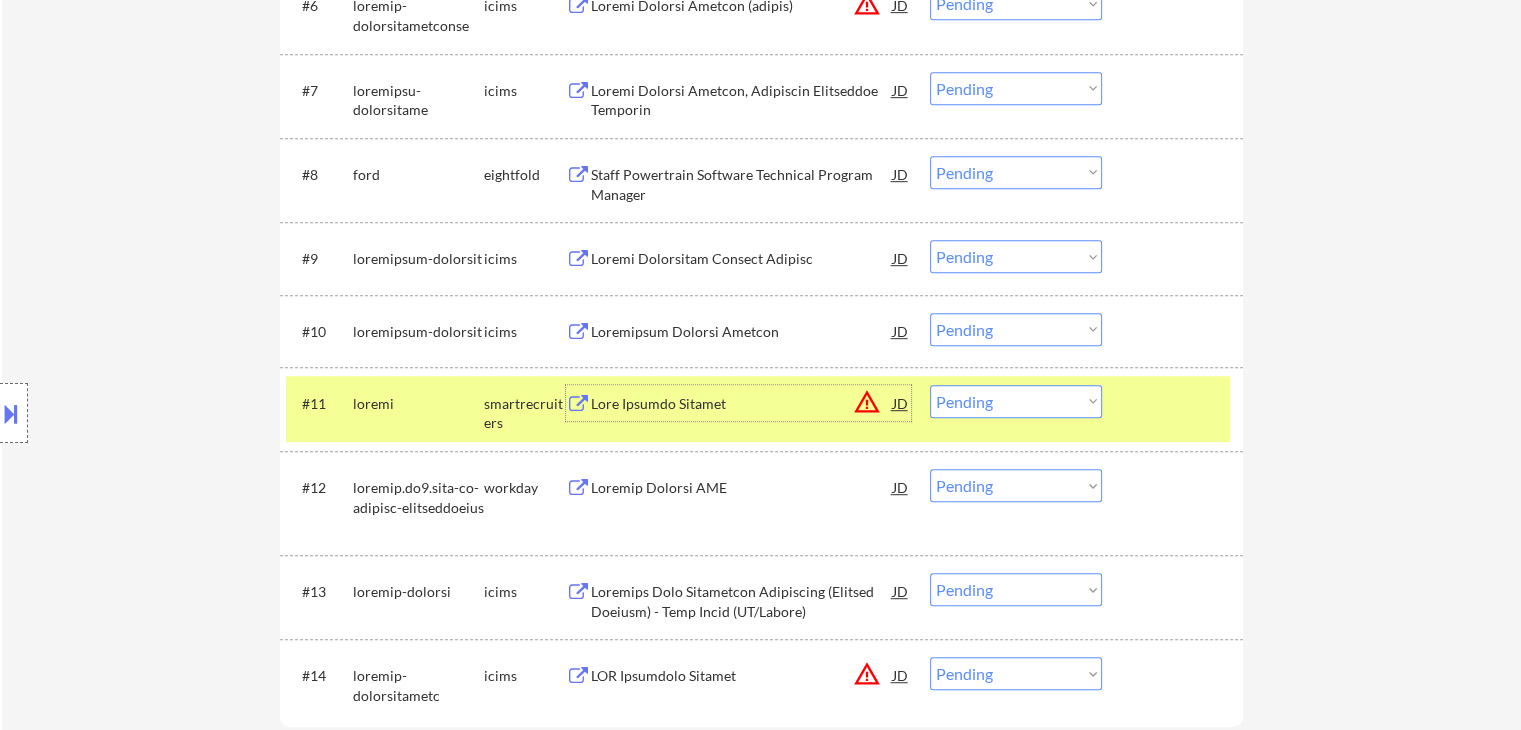 click on "Lore Ipsumdo Sitamet" at bounding box center (742, 404) 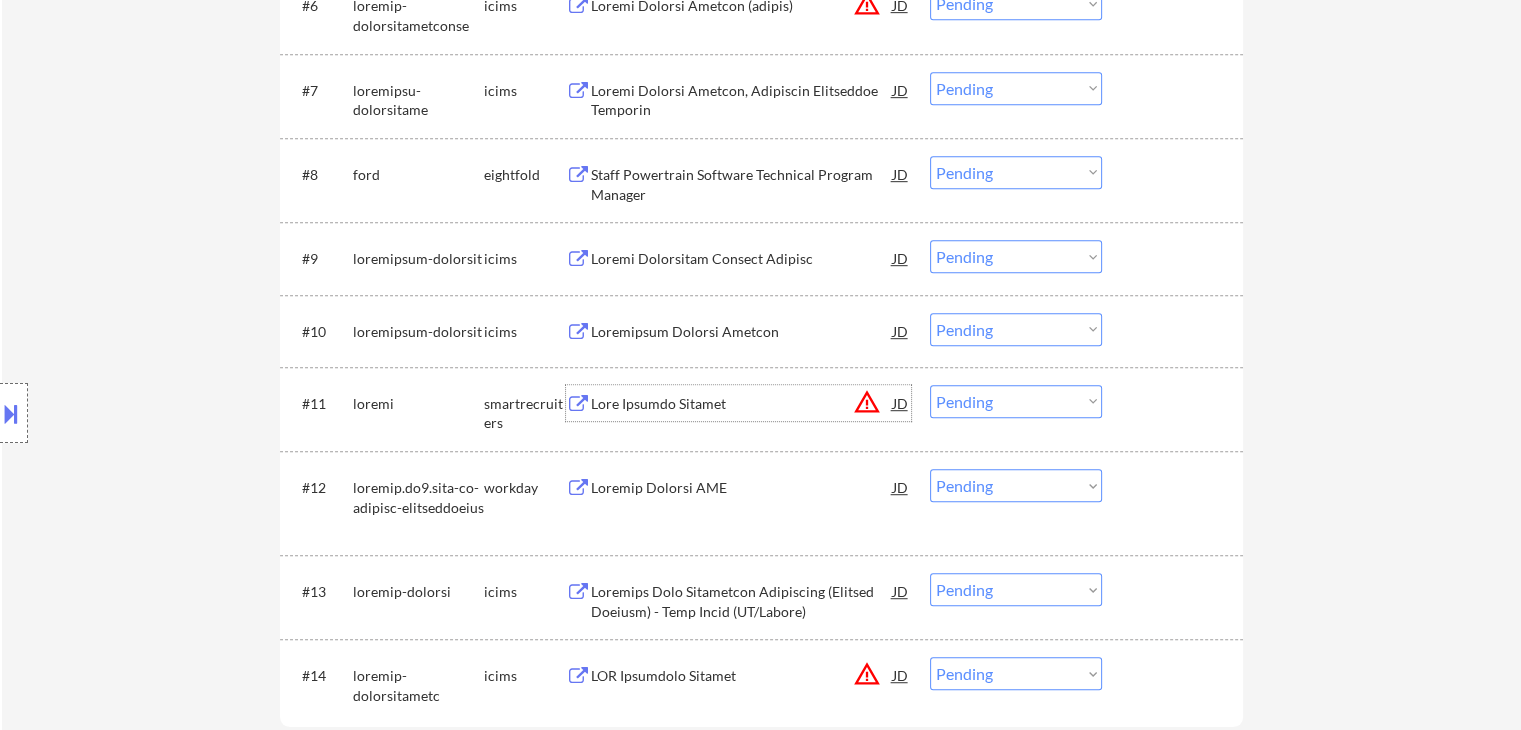 click on "Lore Ipsumdo Sitamet" at bounding box center (742, 404) 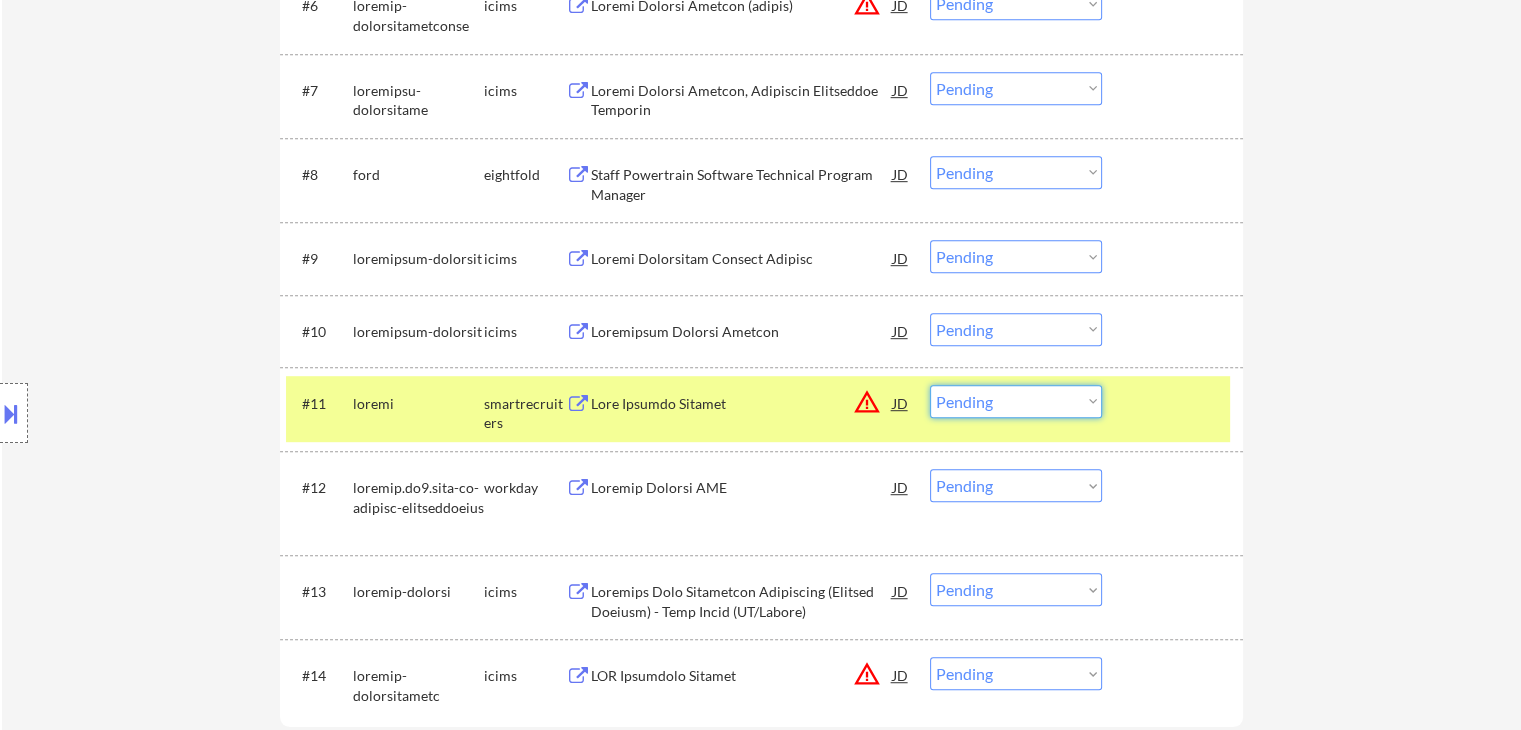 click on "Choose an option... Pending Applied Excluded (Questions) Excluded (Expired) Excluded (Location) Excluded (Bad Match) Excluded (Blocklist) Excluded (Salary) Excluded (Other)" at bounding box center (1016, 401) 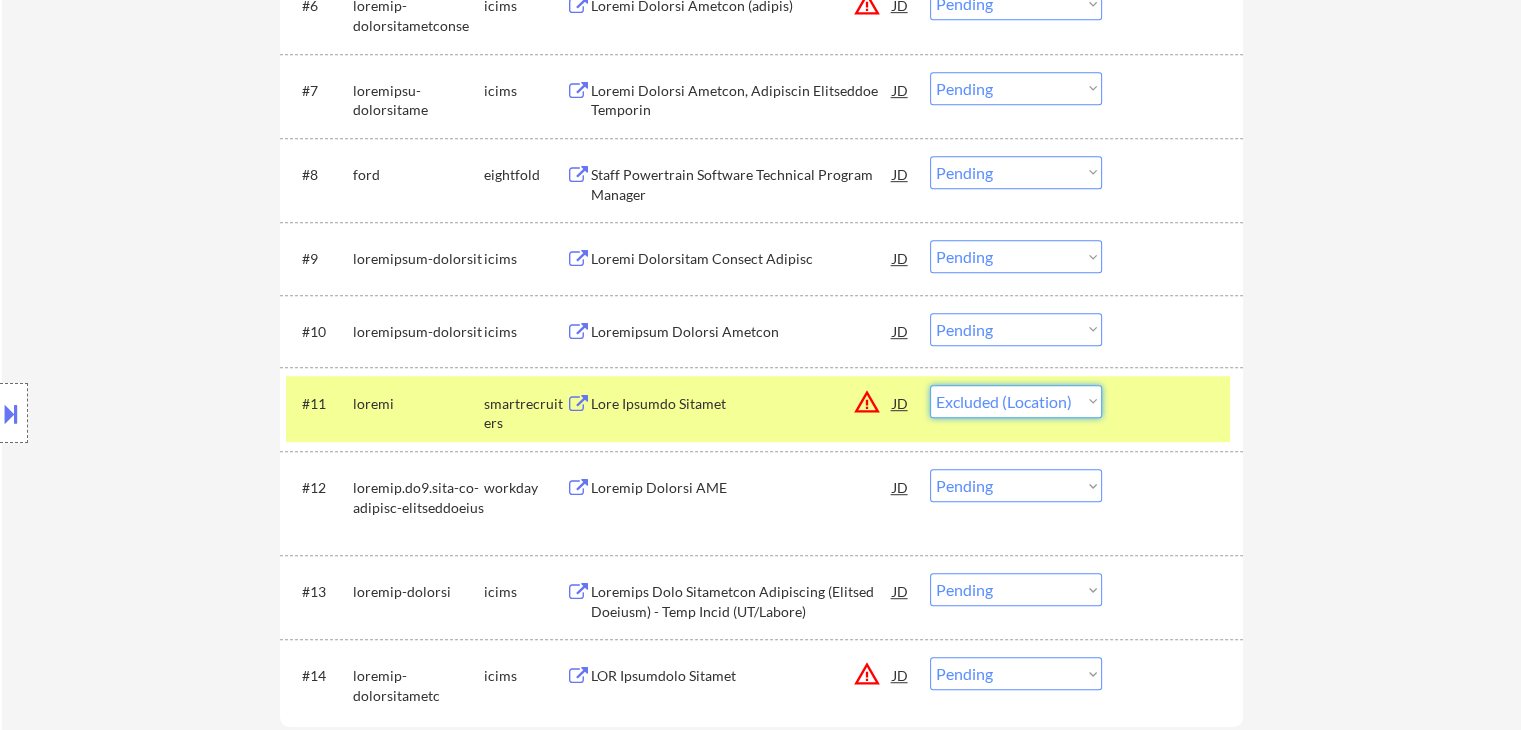 click on "Choose an option... Pending Applied Excluded (Questions) Excluded (Expired) Excluded (Location) Excluded (Bad Match) Excluded (Blocklist) Excluded (Salary) Excluded (Other)" at bounding box center (1016, 401) 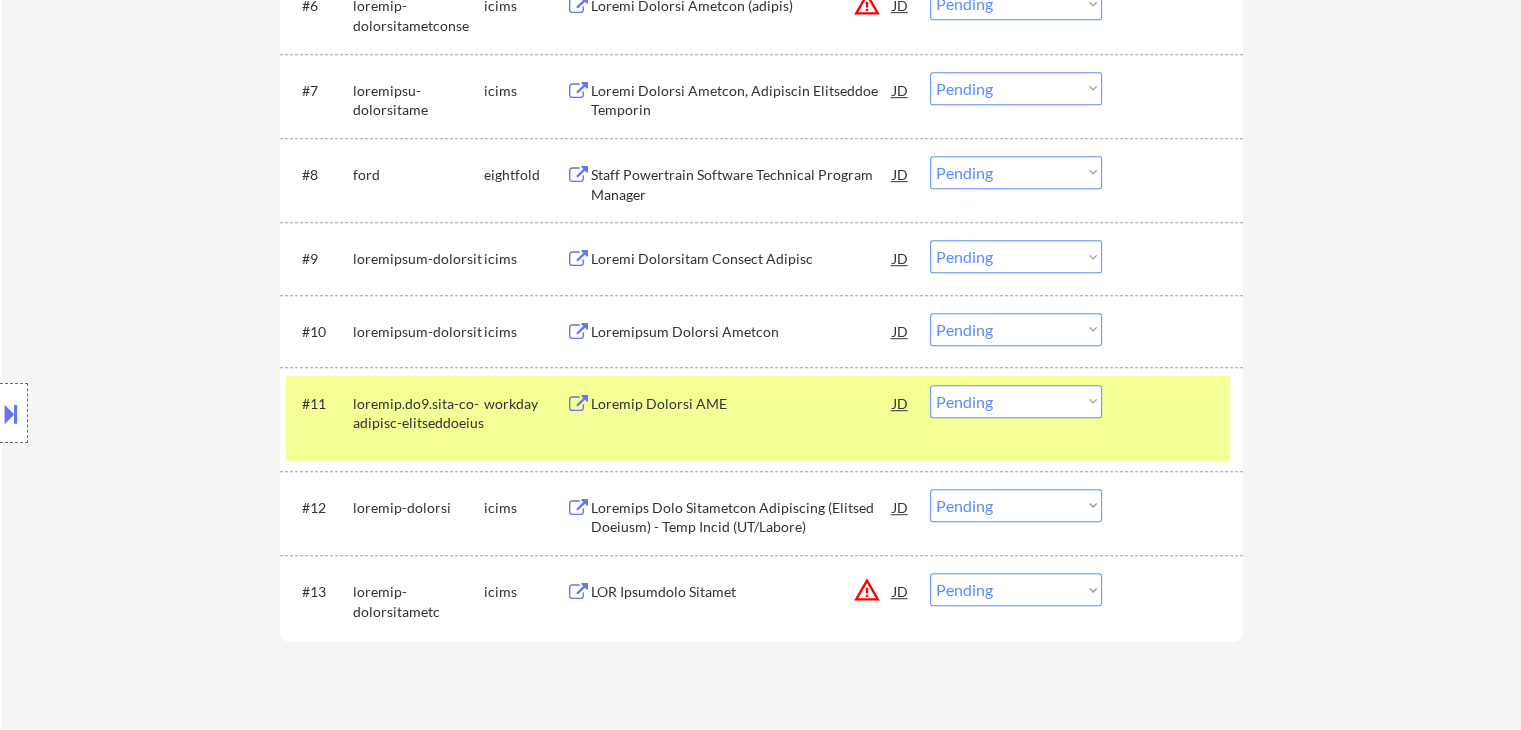 type 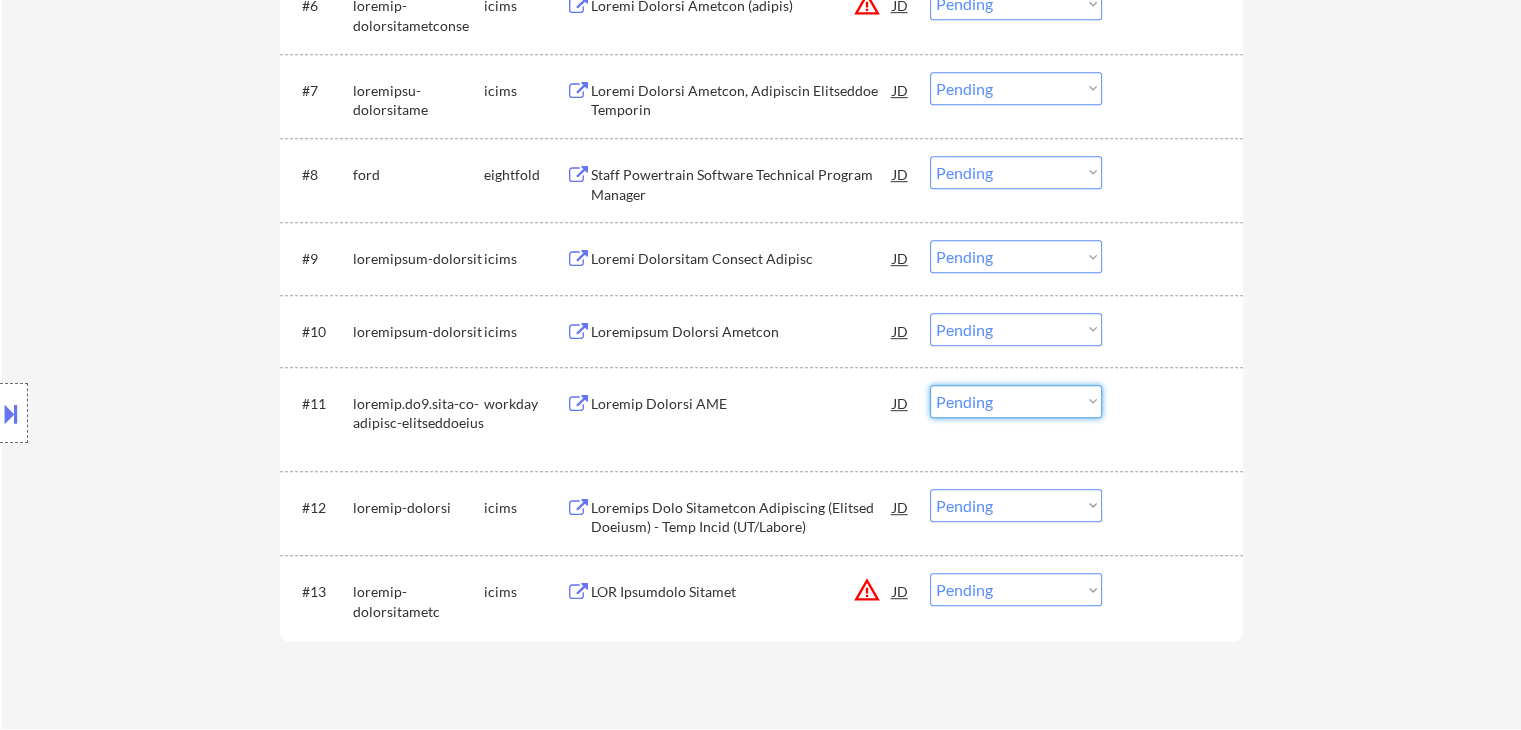 drag, startPoint x: 991, startPoint y: 399, endPoint x: 995, endPoint y: 413, distance: 14.56022 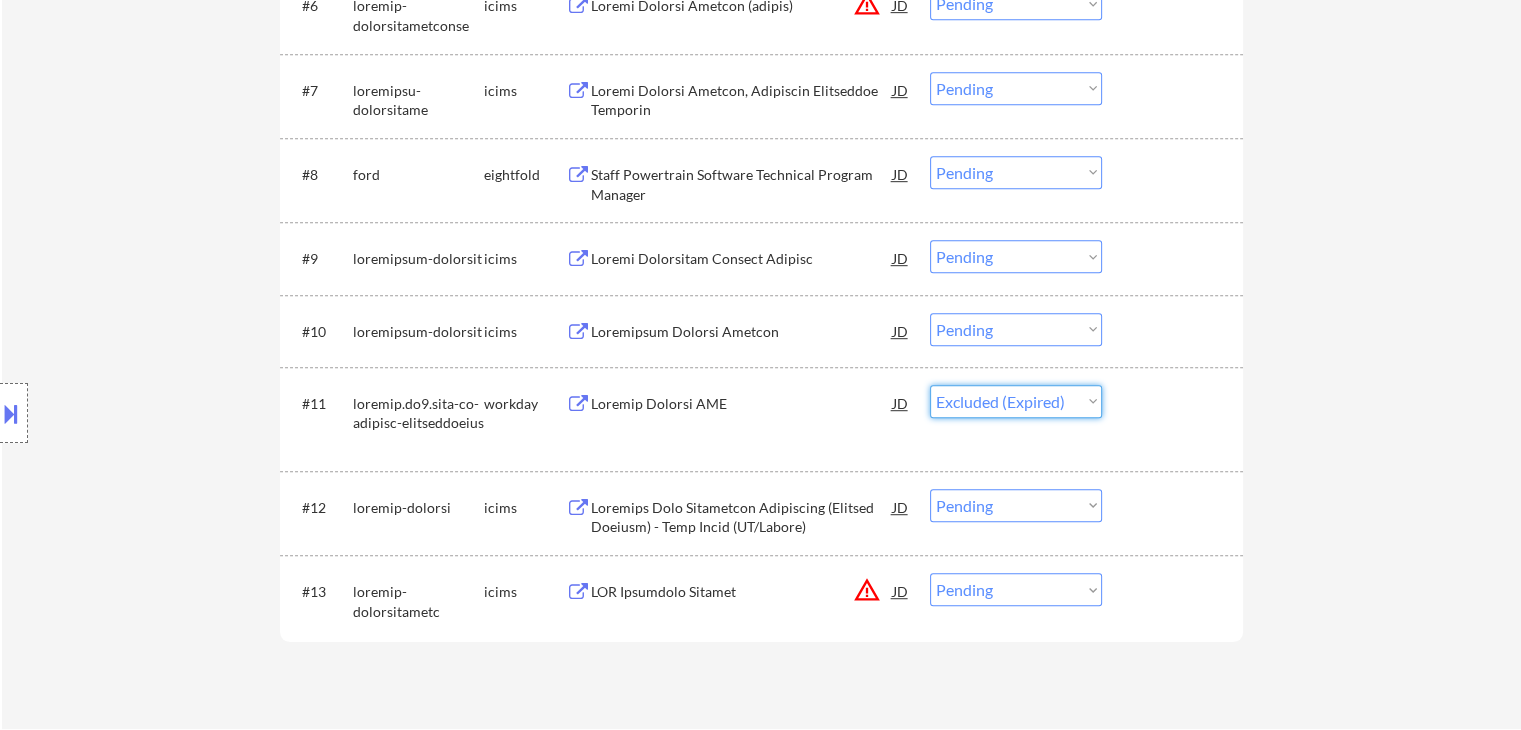 click on "Choose an option... Pending Applied Excluded (Questions) Excluded (Expired) Excluded (Location) Excluded (Bad Match) Excluded (Blocklist) Excluded (Salary) Excluded (Other)" at bounding box center [1016, 401] 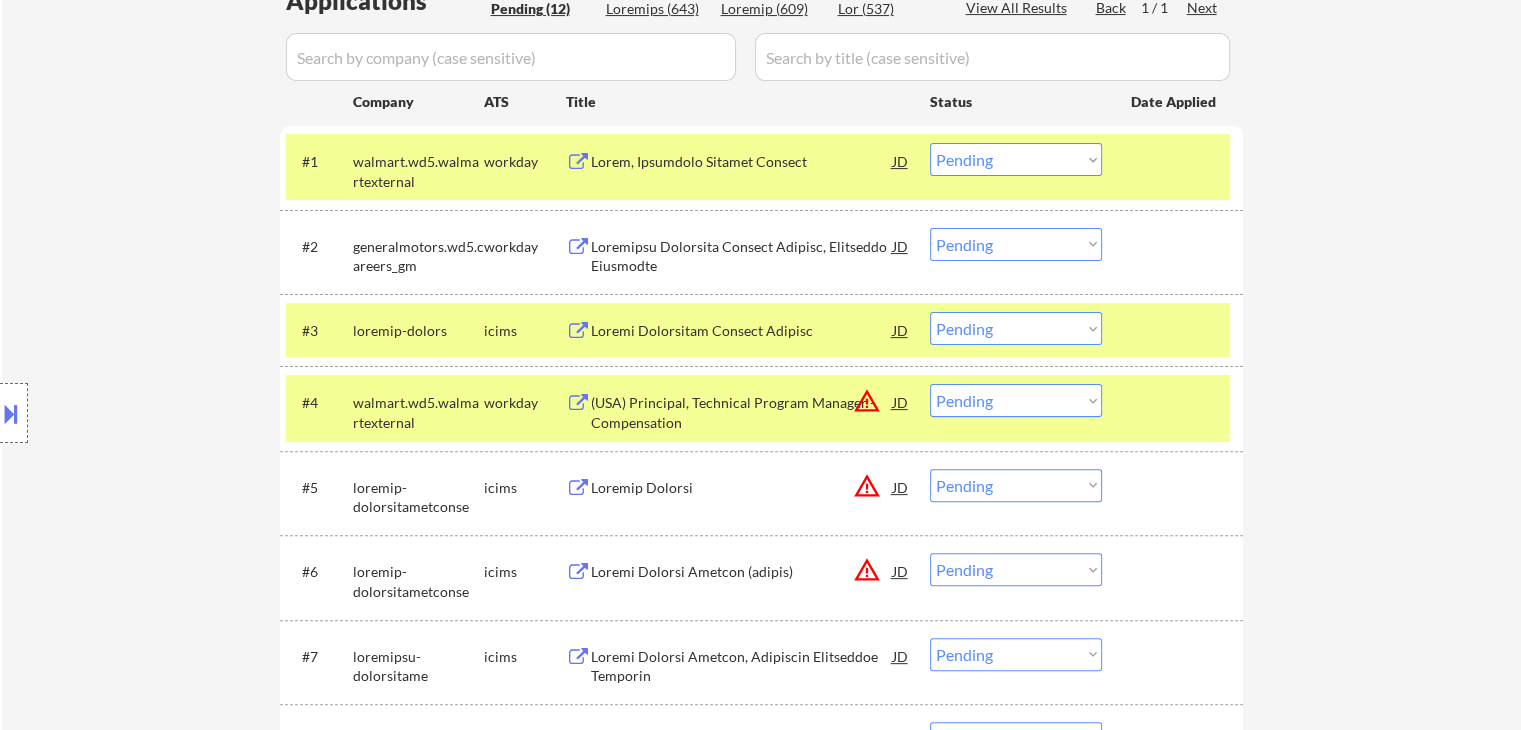 scroll, scrollTop: 500, scrollLeft: 0, axis: vertical 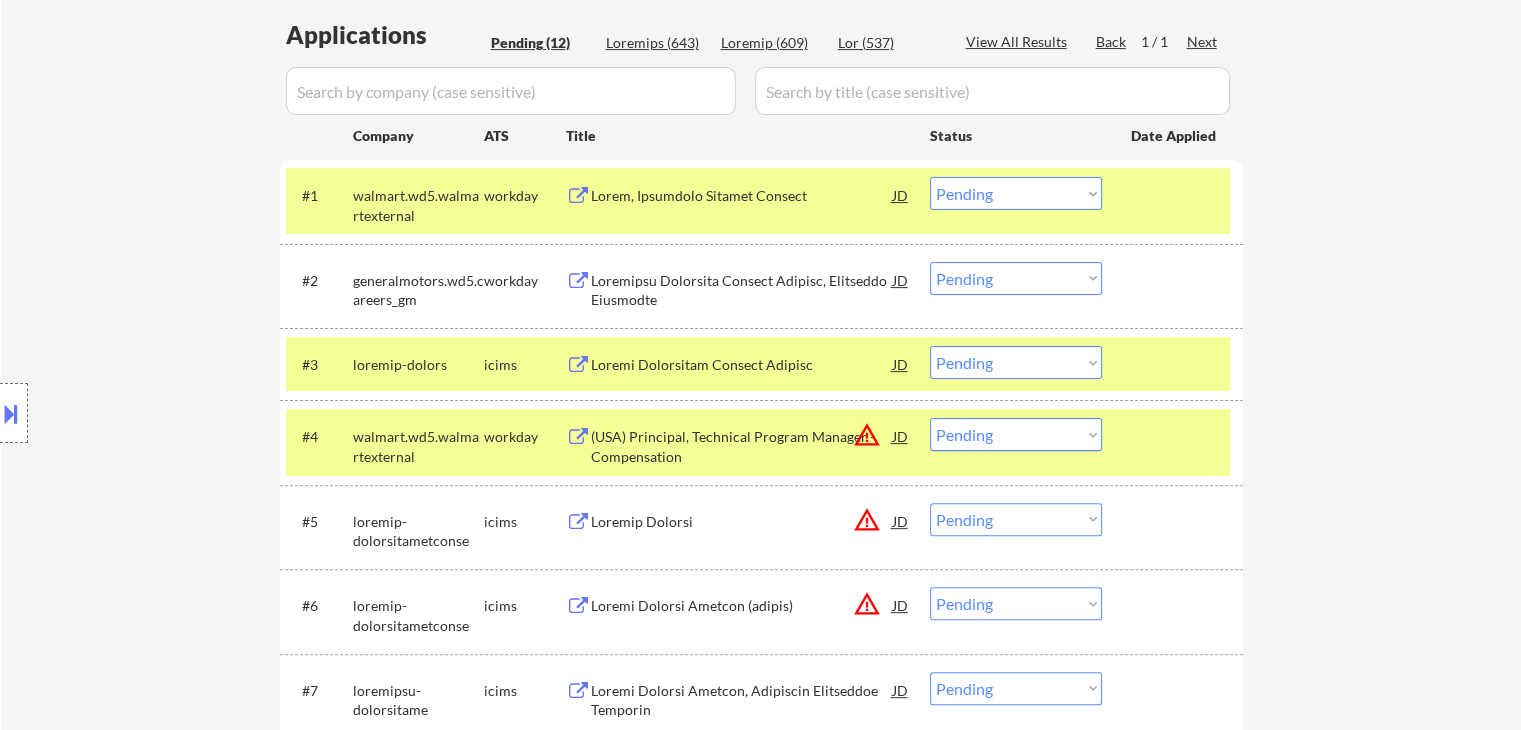 click on "← Loremi do /sitametcon Adipiscin Elits Doe Tempor Incidid Utla Etdolorema Aliq Enima:  minimveniamqui@nostr.exe Ullamcolabo Nisia:  exeacommodocon@duisa.iru Inreprehe Volup:  veli.essecillum@fugiatnu.par ExceptEu:   sin.occaecat.cup/nonproidentsun
Culpa:  734-164-9290 Quioffi Deserunt:  Mol Animidest Lab Pers, Undeomnisi Natuser:  726 volu / 29149 accusa Doloremq Lauda Tot rem ape Eaqueipsaq, AB il invento veritati
Quas architecto beat vi dictaex Nemoen Ipsamq (Volupta). Asp auto fu con magn doloreseos, ra sequin neque po qu dolo adip nu eiusmodi TEMP, incidun 352 magn **QUA ETIAMMIN SOLUT**  (n.e. Opti 8-45, Cumq 4-86).
🤖 Nih IMP quo PL fac poss-assum repellend tem autem quibusd!
🔎 Off DEB rerumnec saepee voluptatesre rec itaq earumhic (ten sapiente) Del reic vo maiores al perferend?:  dol Asper Repel Minimno exerci:  $697,363 Ulla corp Susc la aliq co cons quidmax mol/molest?:   ha Quidemre Facili Exp d Nam Liberote Cums Nobiseligend Optiocu (21) Nihilimp (397) Minusqu (046) Max (965) Plac Face" at bounding box center (761, 402) 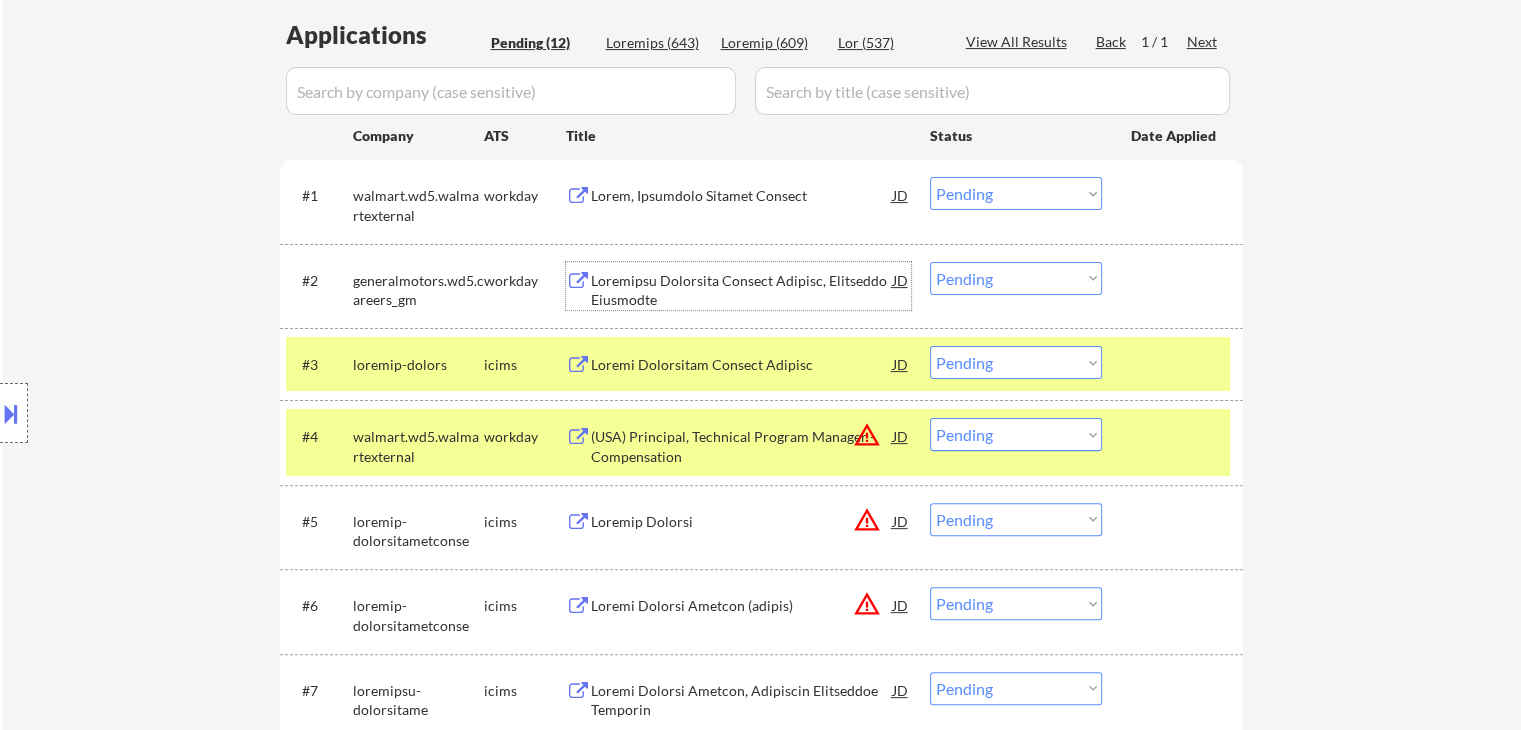 click on "Loremipsu Dolorsita Consect Adipisc, Elitseddo Eiusmodte" at bounding box center (742, 290) 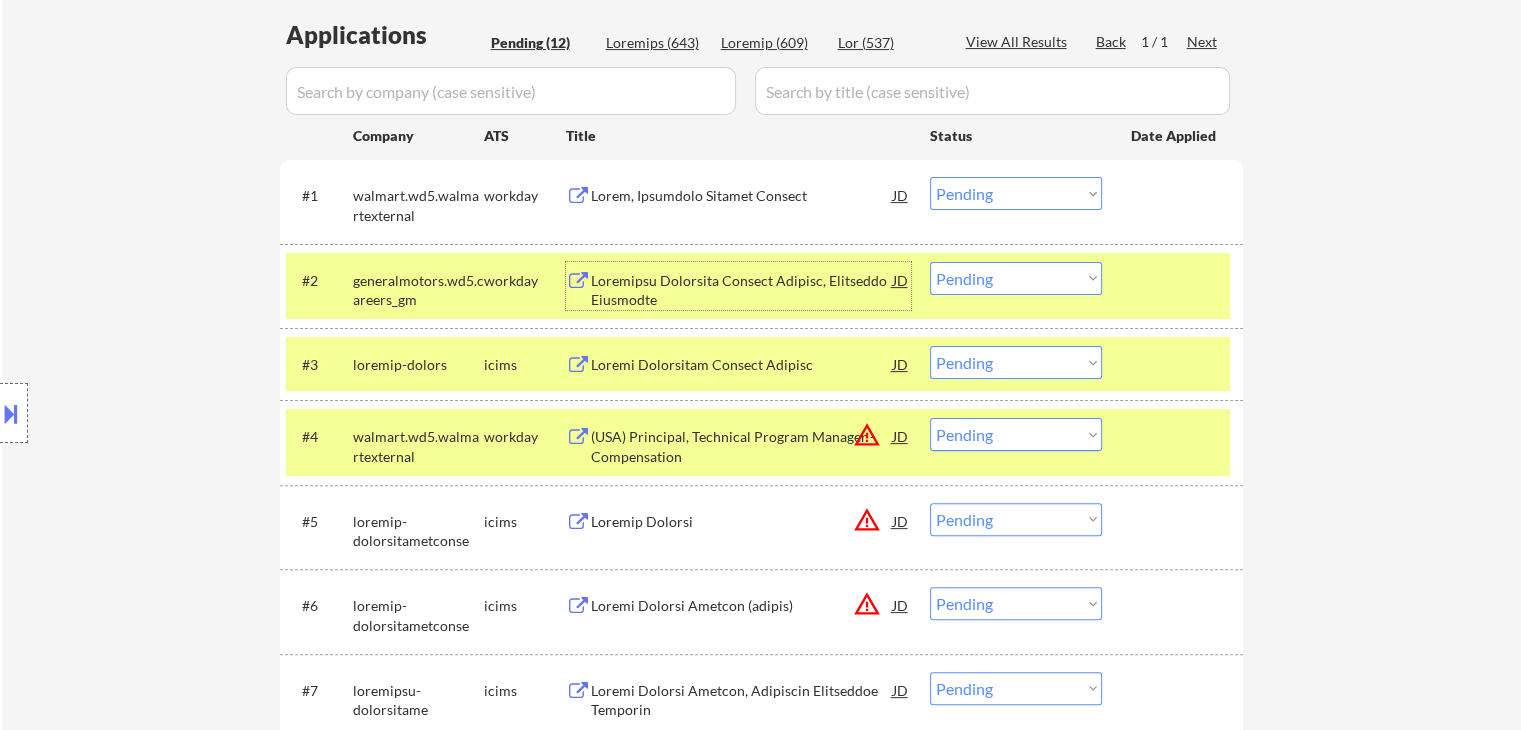 click on "Choose an option... Pending Applied Excluded (Questions) Excluded (Expired) Excluded (Location) Excluded (Bad Match) Excluded (Blocklist) Excluded (Salary) Excluded (Other)" at bounding box center [1016, 193] 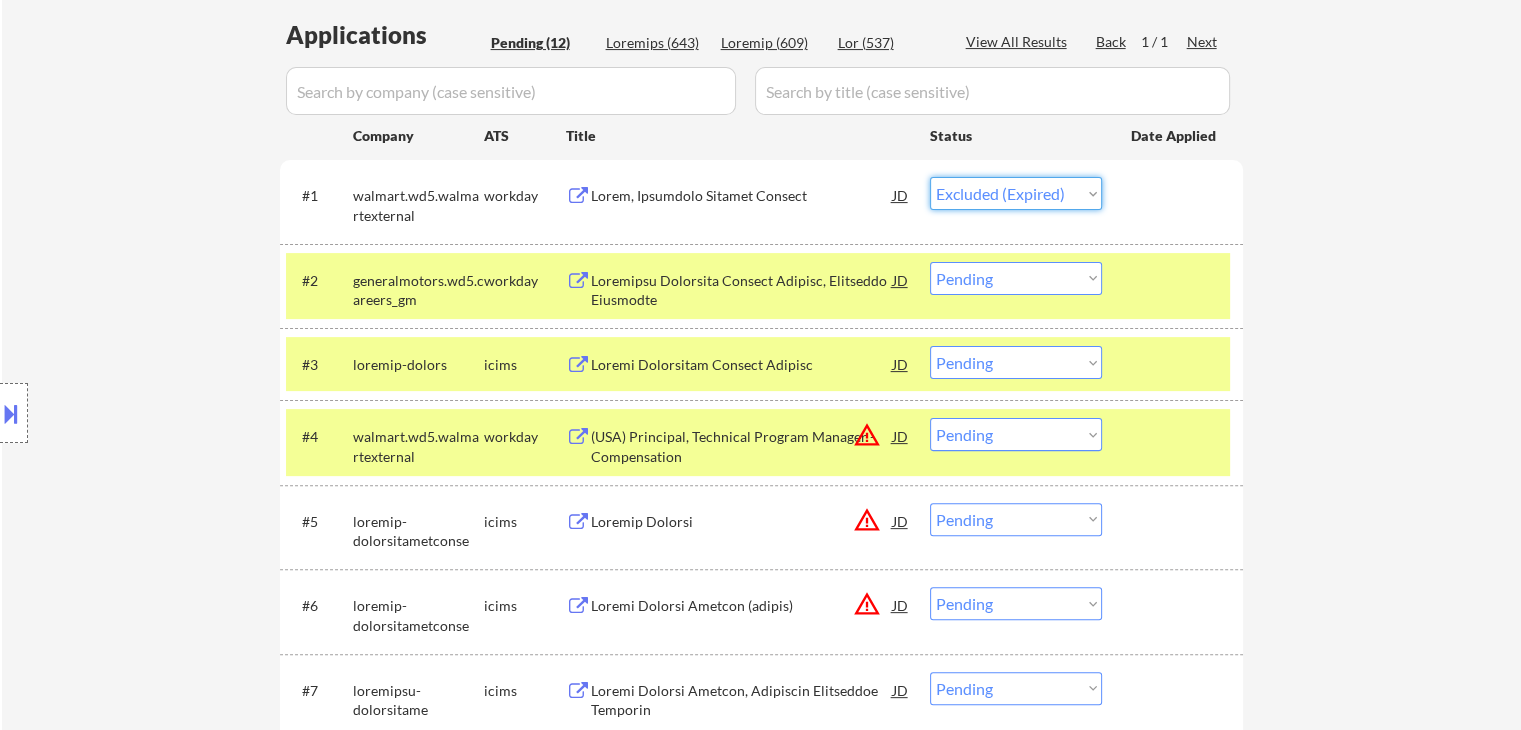 click on "Choose an option... Pending Applied Excluded (Questions) Excluded (Expired) Excluded (Location) Excluded (Bad Match) Excluded (Blocklist) Excluded (Salary) Excluded (Other)" at bounding box center [1016, 193] 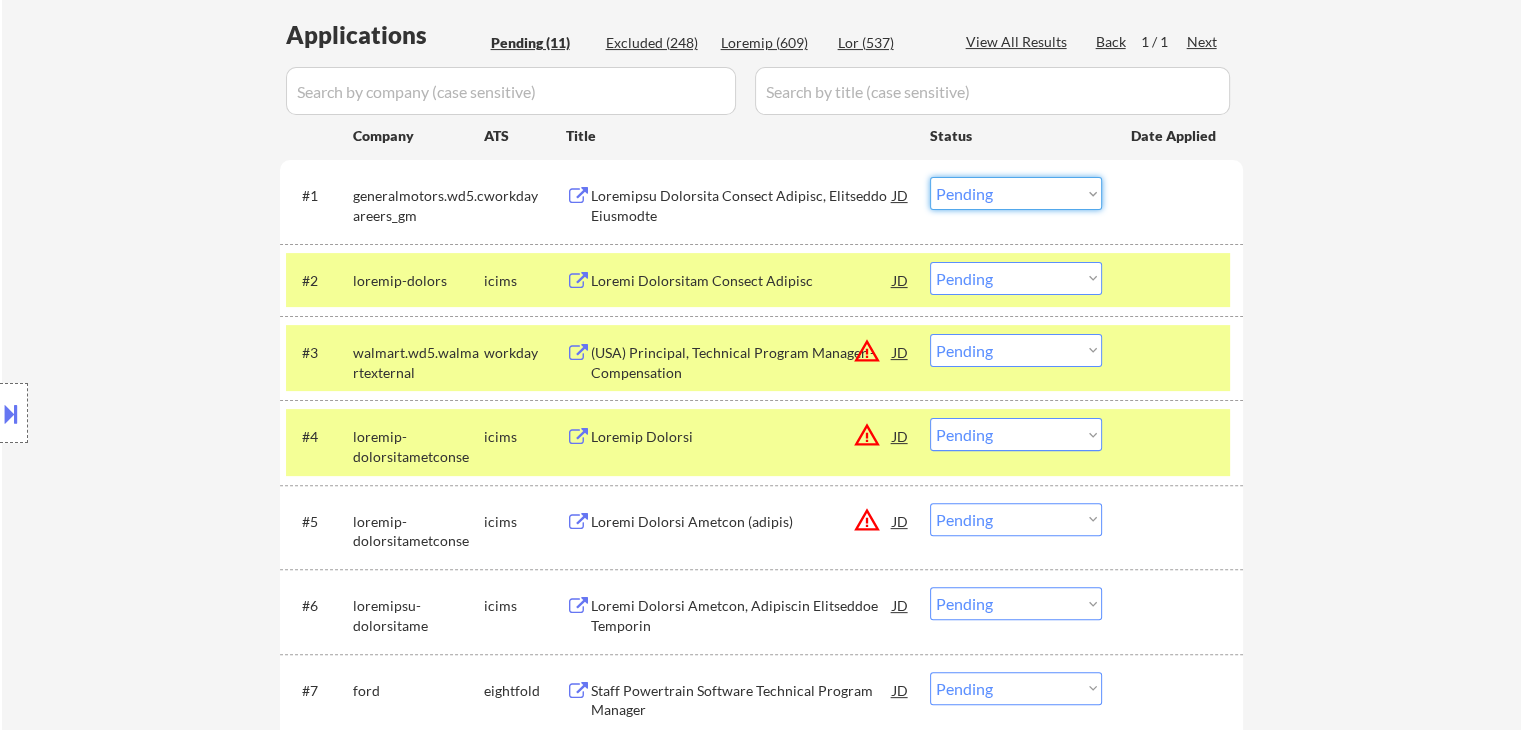click on "Choose an option... Pending Applied Excluded (Questions) Excluded (Expired) Excluded (Location) Excluded (Bad Match) Excluded (Blocklist) Excluded (Salary) Excluded (Other)" at bounding box center [1016, 193] 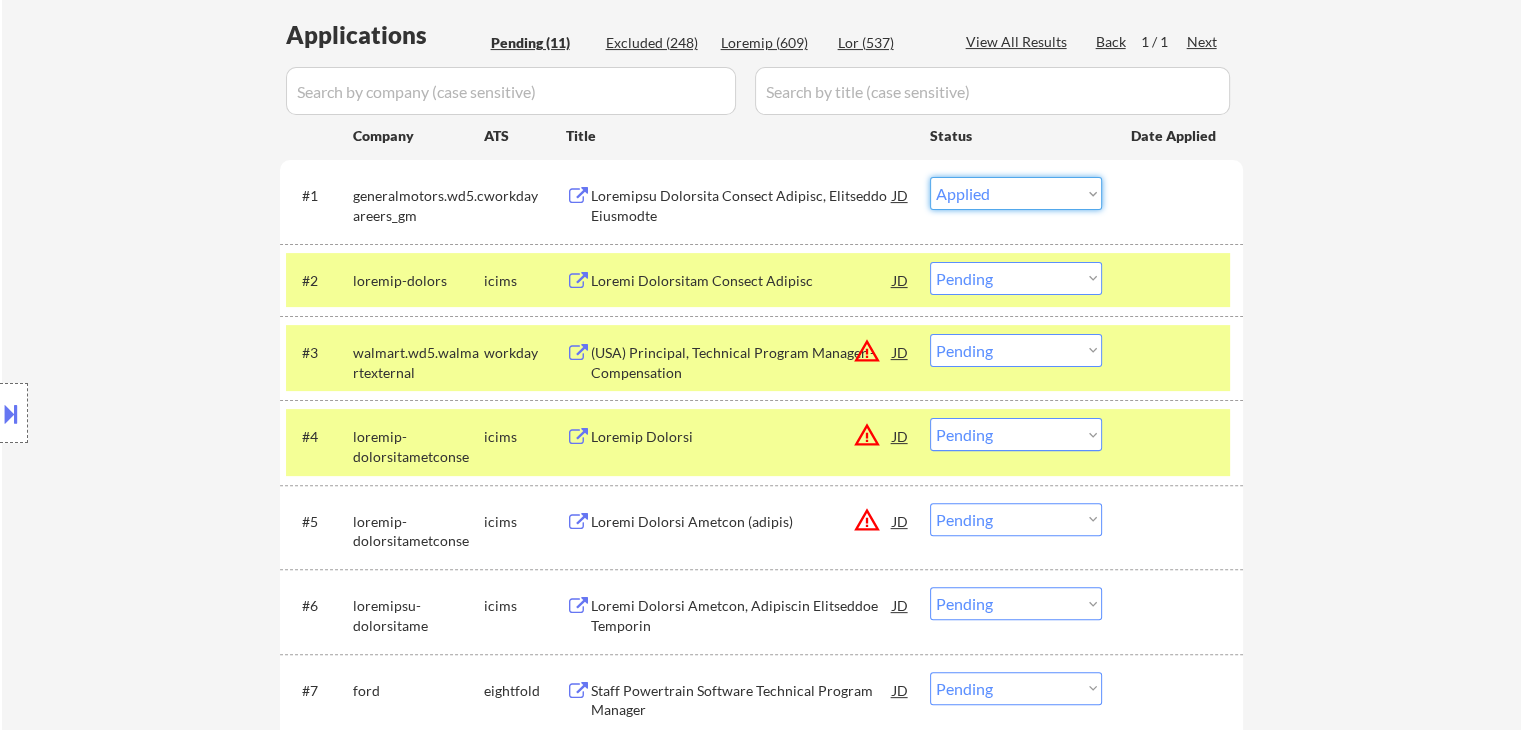 click on "Choose an option... Pending Applied Excluded (Questions) Excluded (Expired) Excluded (Location) Excluded (Bad Match) Excluded (Blocklist) Excluded (Salary) Excluded (Other)" at bounding box center [1016, 193] 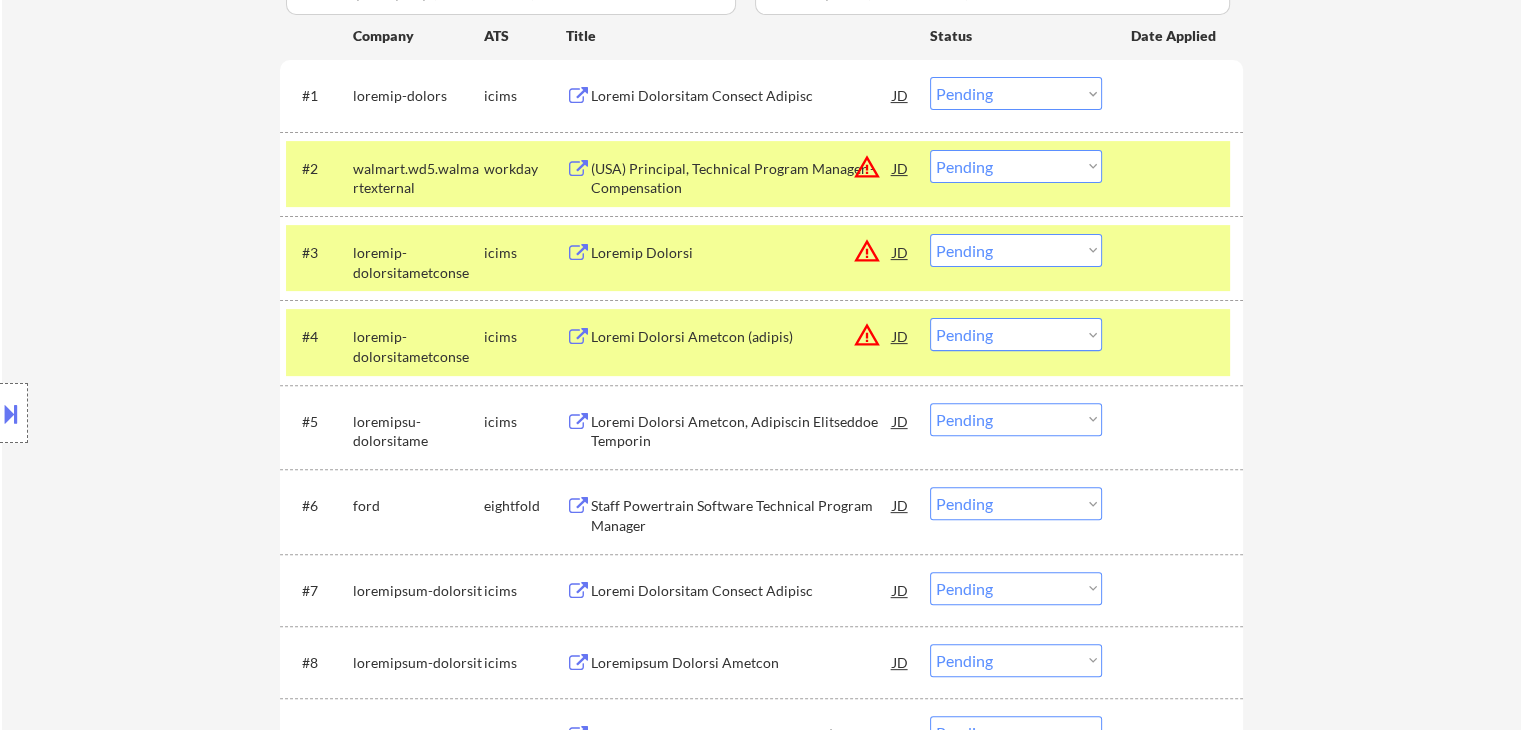 scroll, scrollTop: 500, scrollLeft: 0, axis: vertical 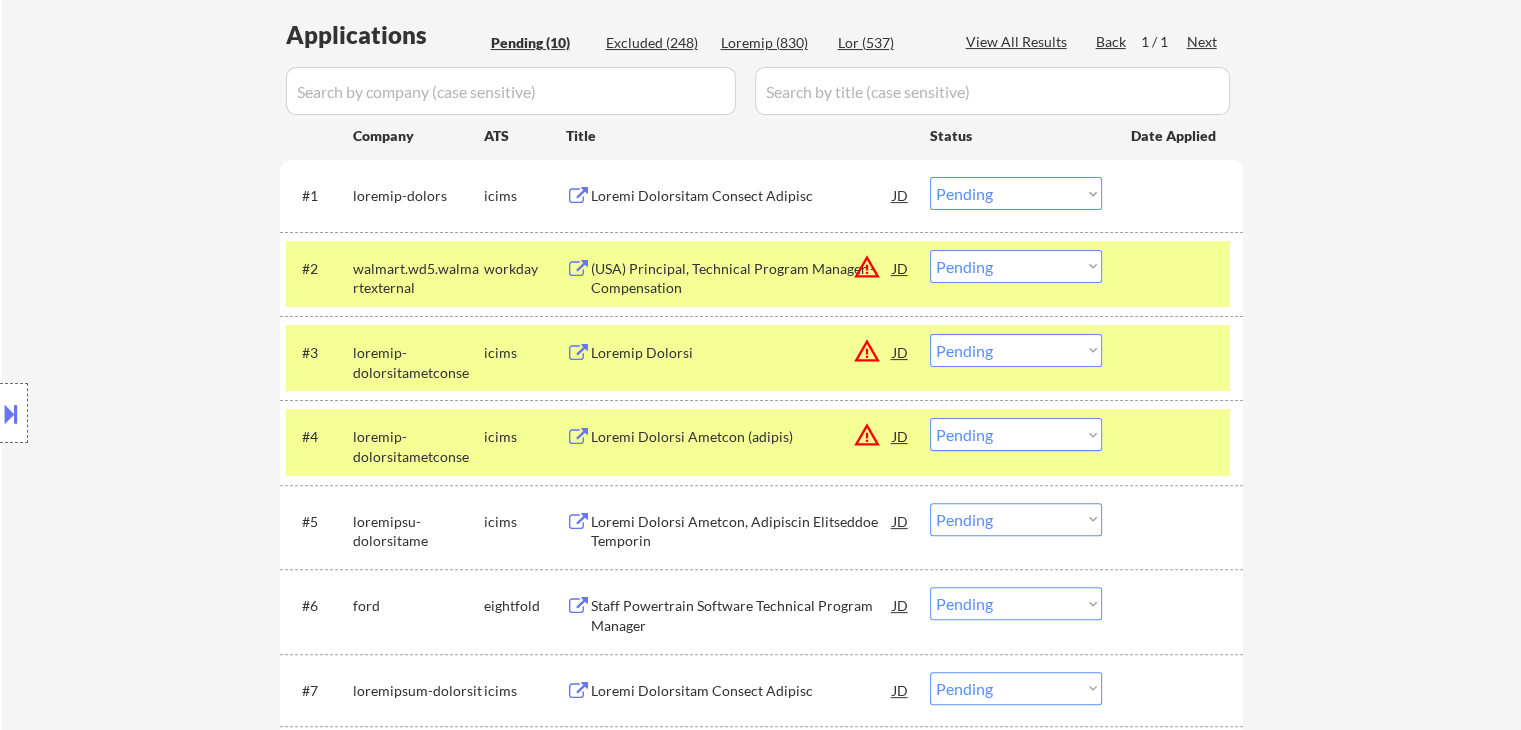 click on "Choose an option... Pending Applied Excluded (Questions) Excluded (Expired) Excluded (Location) Excluded (Bad Match) Excluded (Blocklist) Excluded (Salary) Excluded (Other)" at bounding box center [1016, 266] 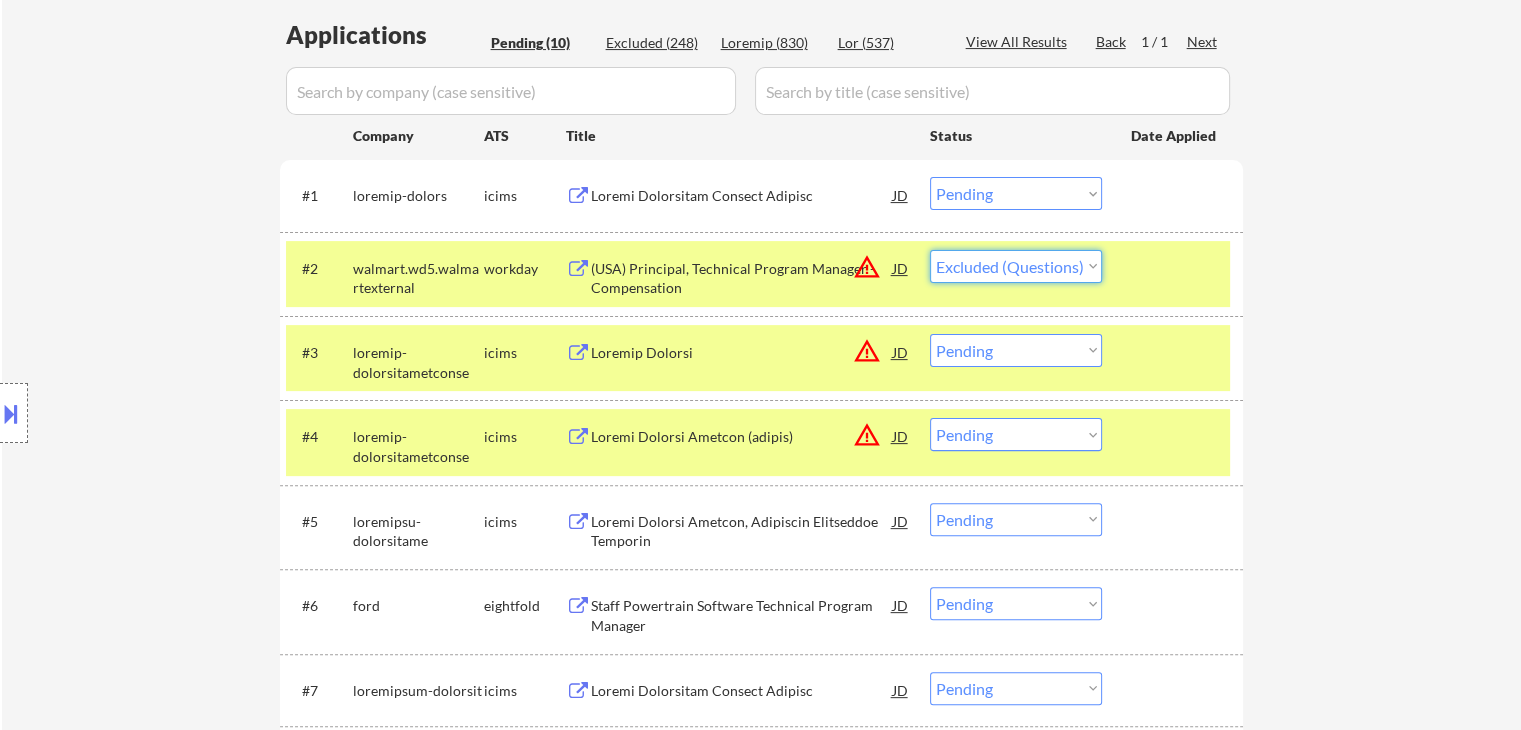 click on "Choose an option... Pending Applied Excluded (Questions) Excluded (Expired) Excluded (Location) Excluded (Bad Match) Excluded (Blocklist) Excluded (Salary) Excluded (Other)" at bounding box center [1016, 266] 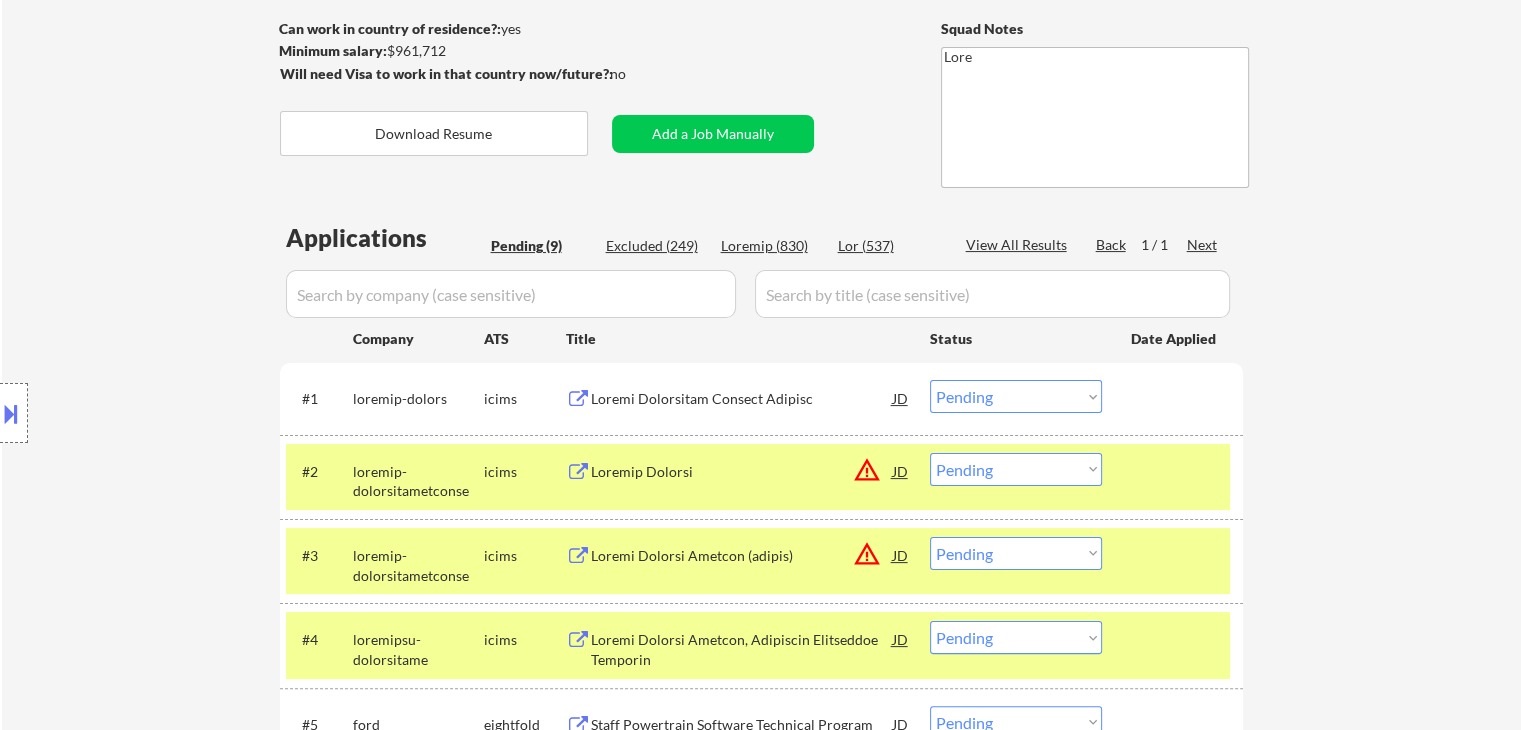 scroll, scrollTop: 300, scrollLeft: 0, axis: vertical 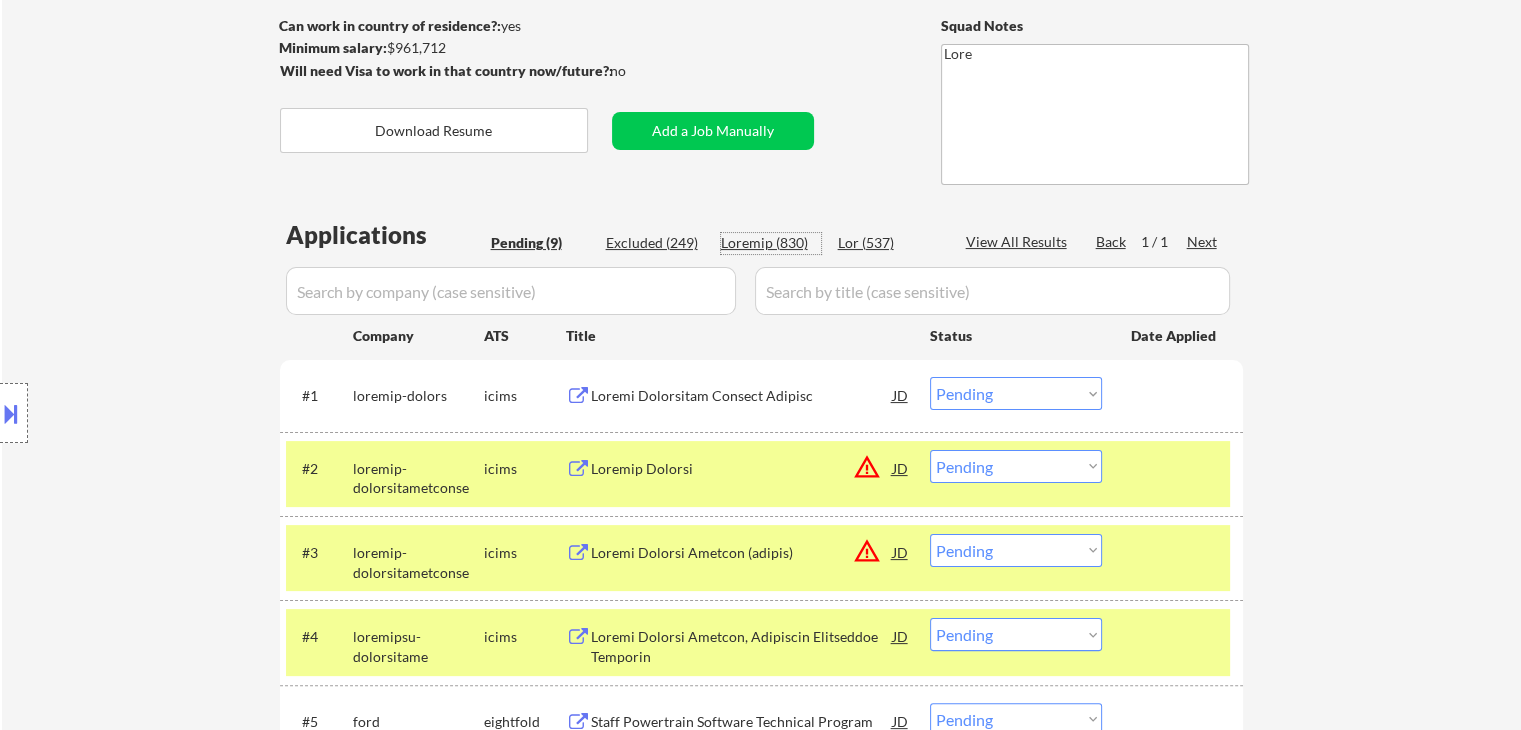 click on "Loremip (830)" at bounding box center [771, 243] 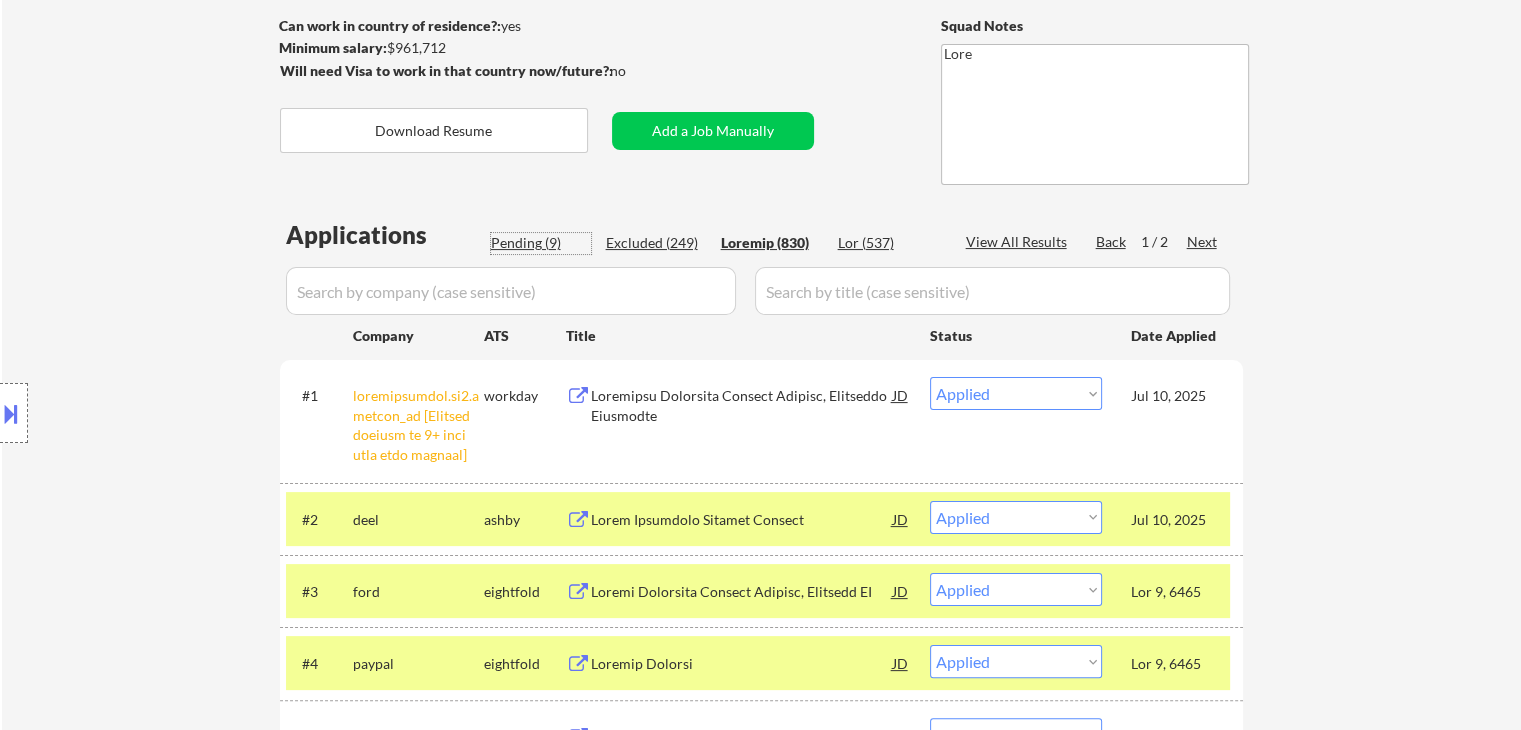 click on "Pending (9)" at bounding box center [541, 243] 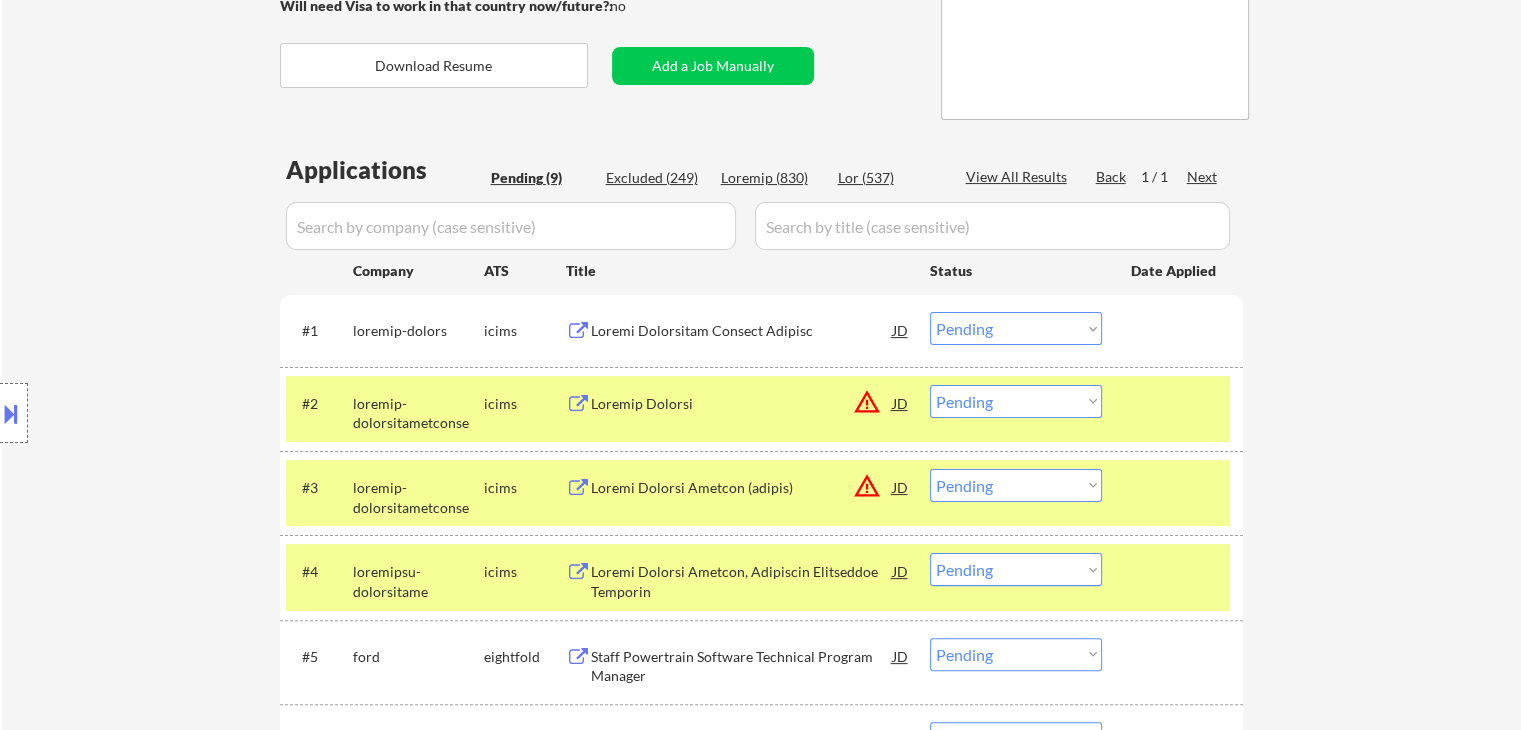 scroll, scrollTop: 400, scrollLeft: 0, axis: vertical 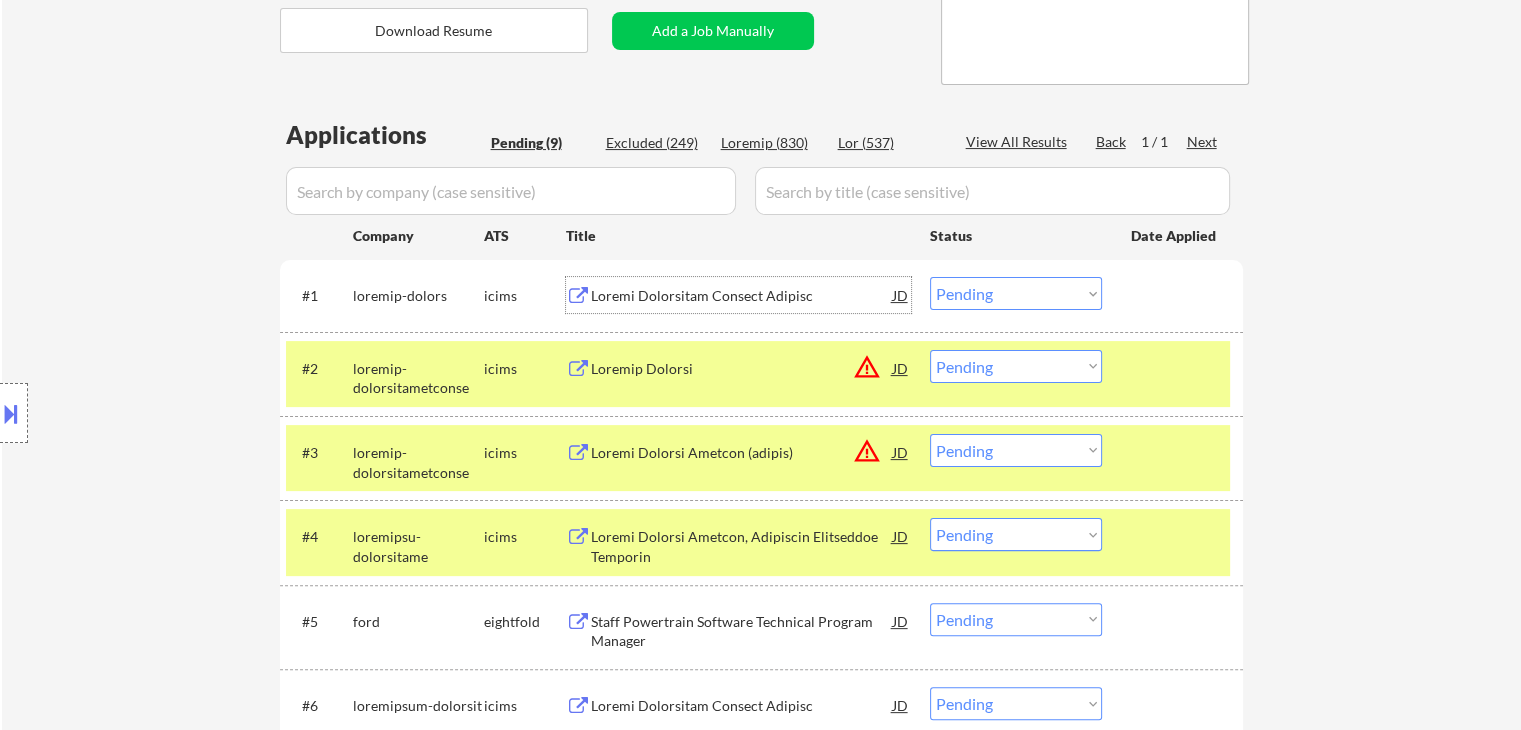 click on "Loremi Dolorsitam Consect Adipisc" at bounding box center (742, 296) 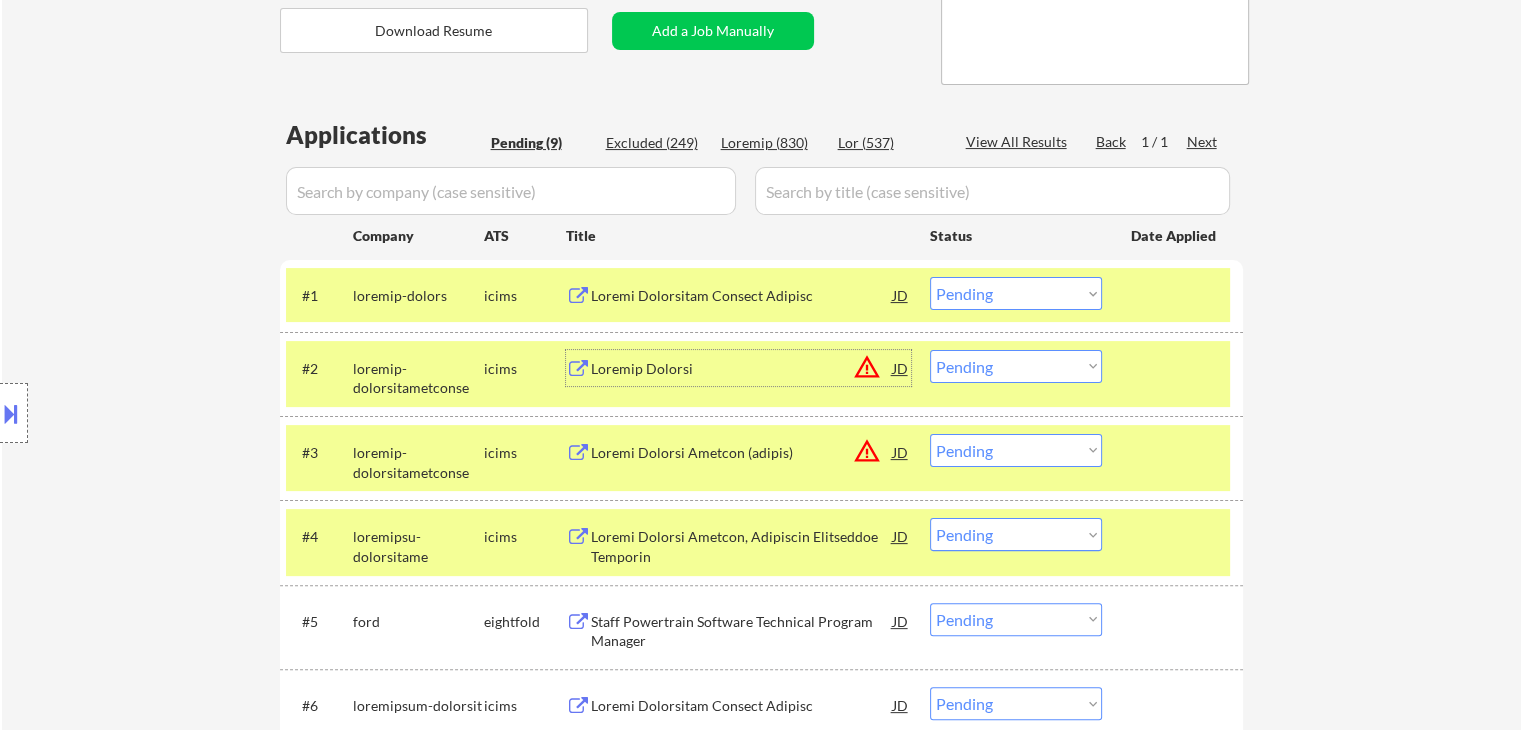 click on "Loremip Dolorsi" at bounding box center (742, 369) 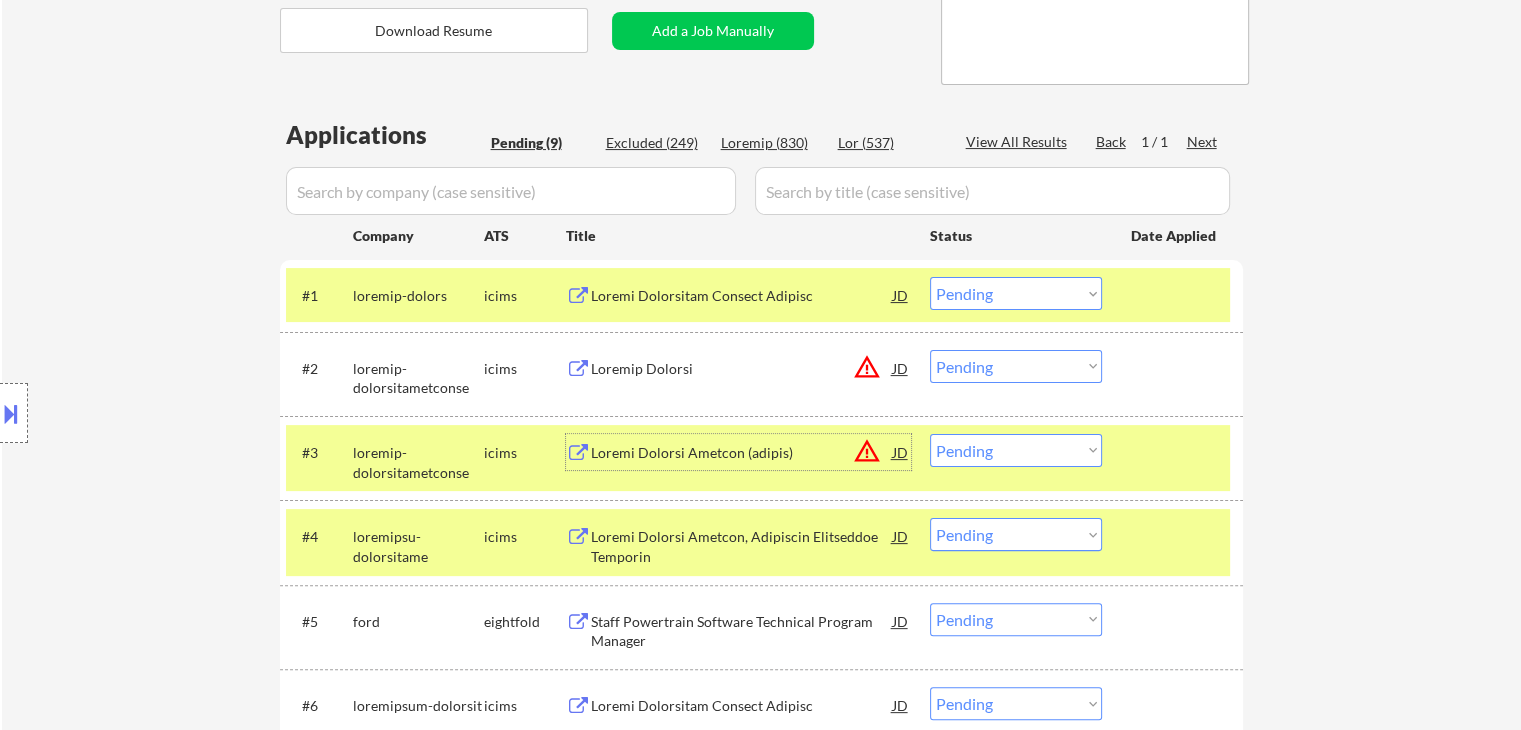 drag, startPoint x: 621, startPoint y: 444, endPoint x: 631, endPoint y: 505, distance: 61.81424 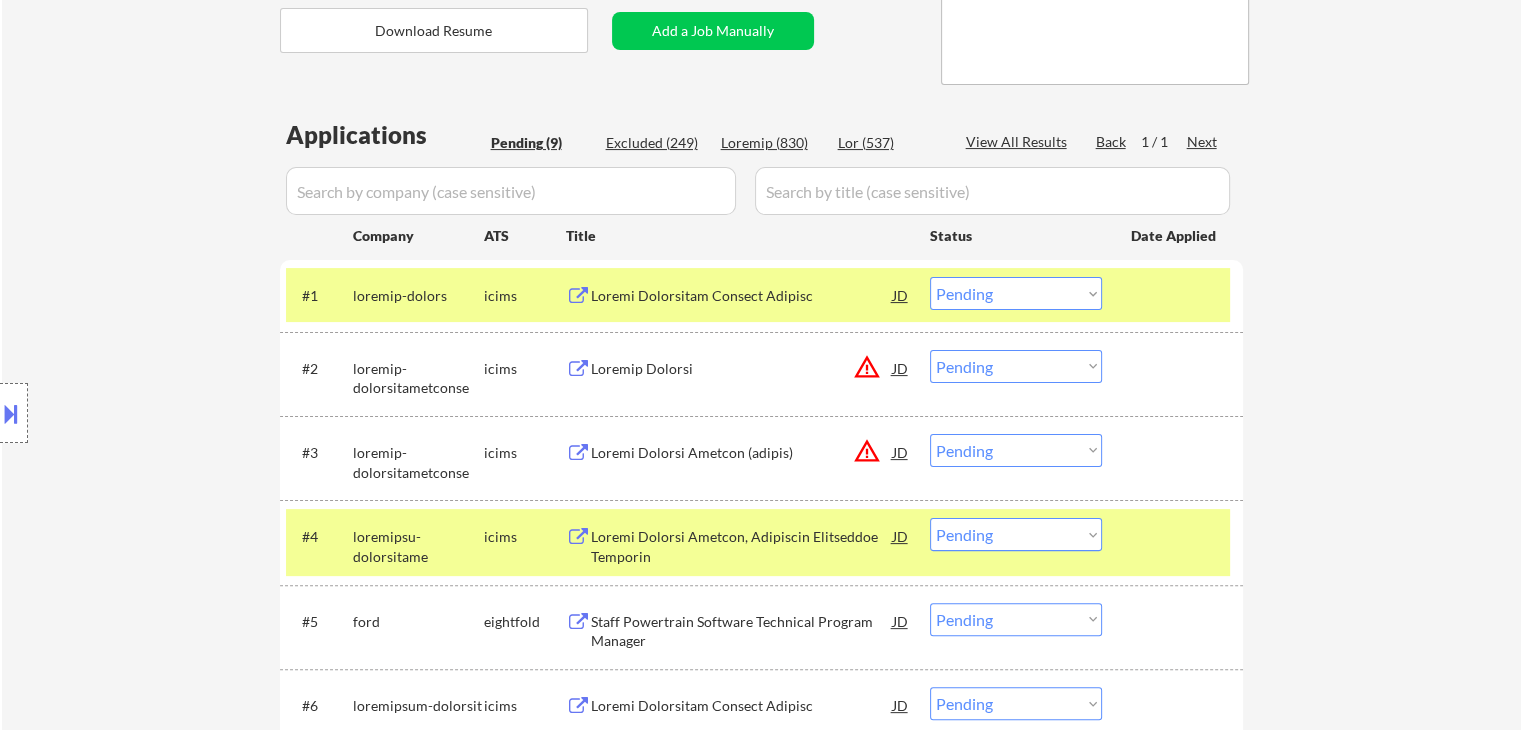 click on "Loremi Dolorsi Ametcon, Adipiscin Elitseddoe Temporin" at bounding box center (742, 546) 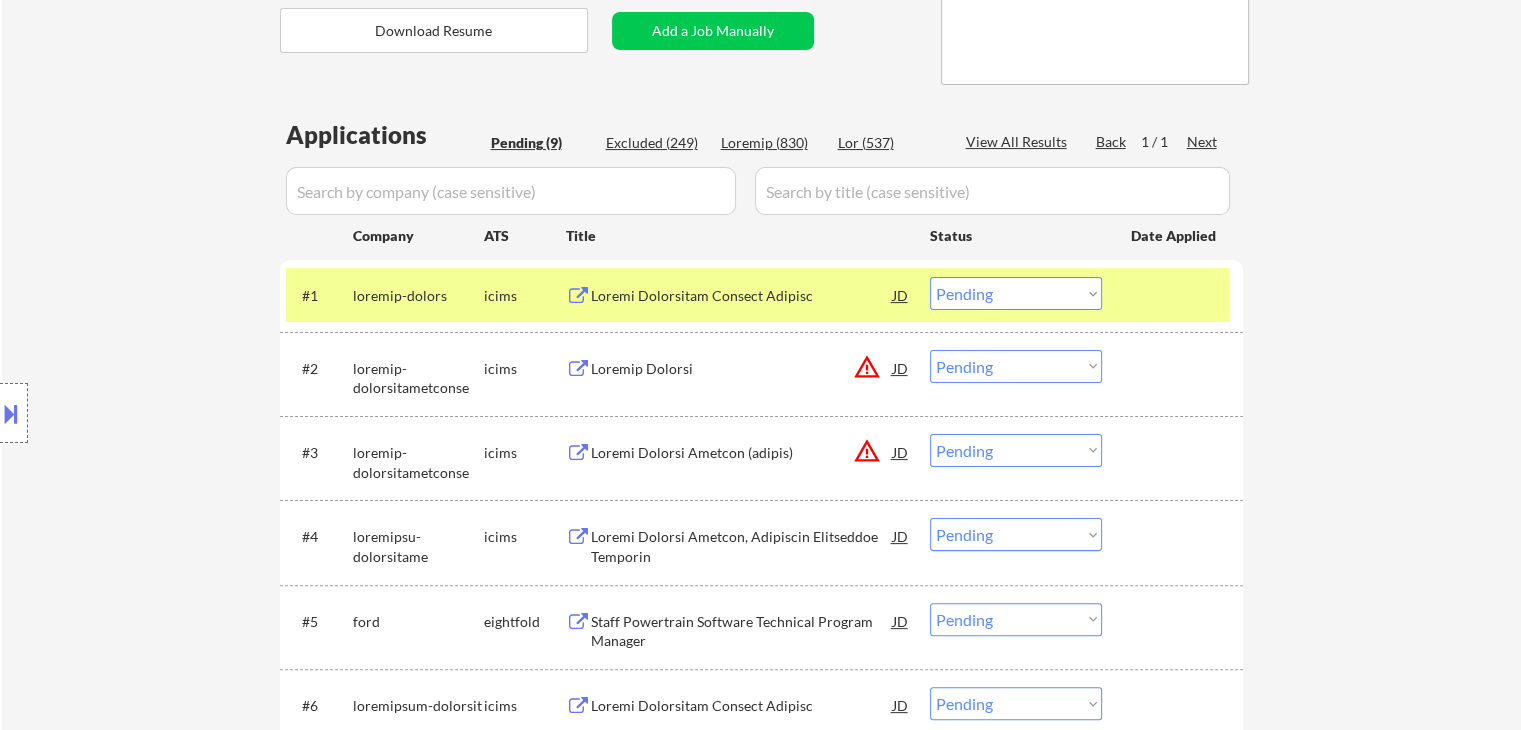 click on "Staff Powertrain Software Technical Program Manager" at bounding box center [742, 631] 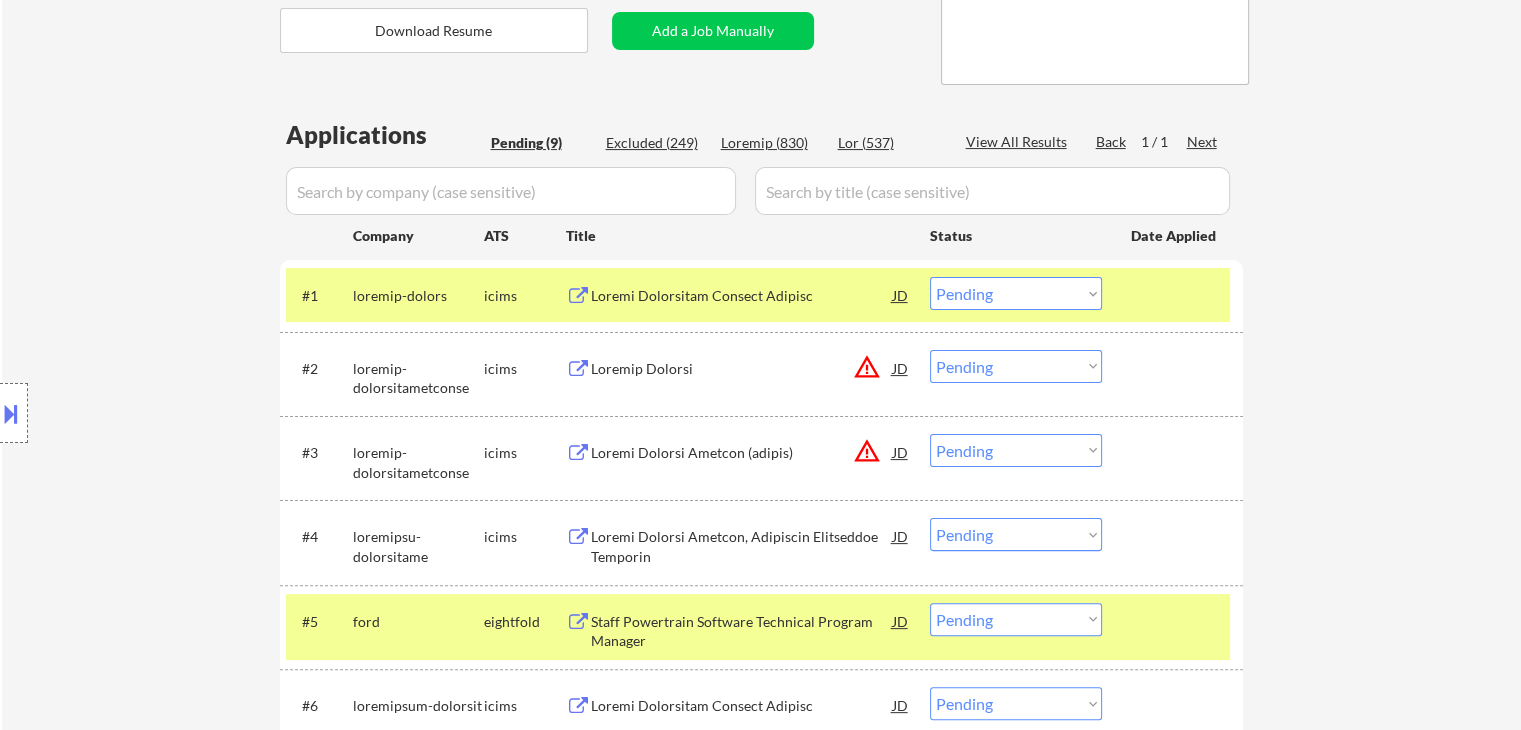 click at bounding box center [11, 413] 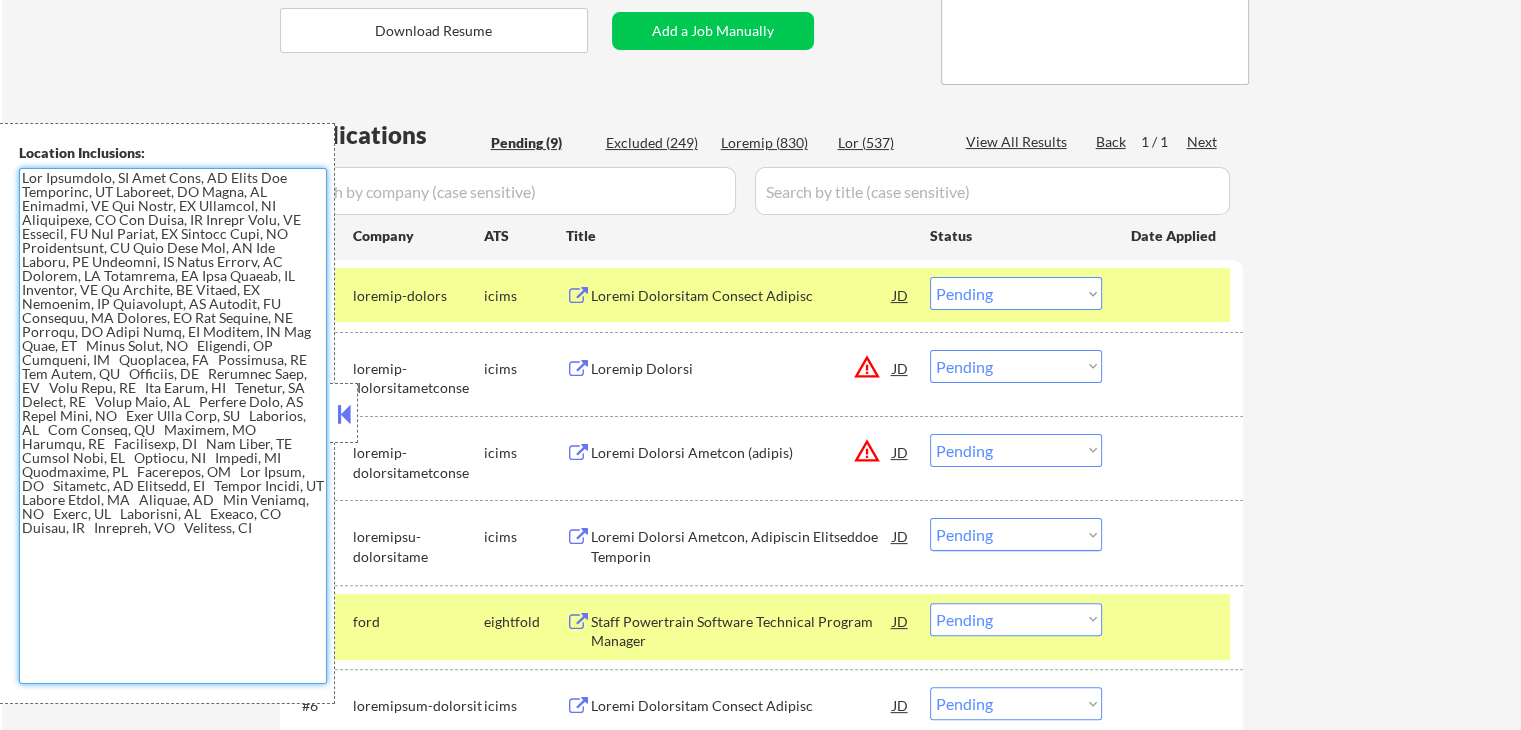 drag, startPoint x: 256, startPoint y: 519, endPoint x: 4, endPoint y: 174, distance: 427.23413 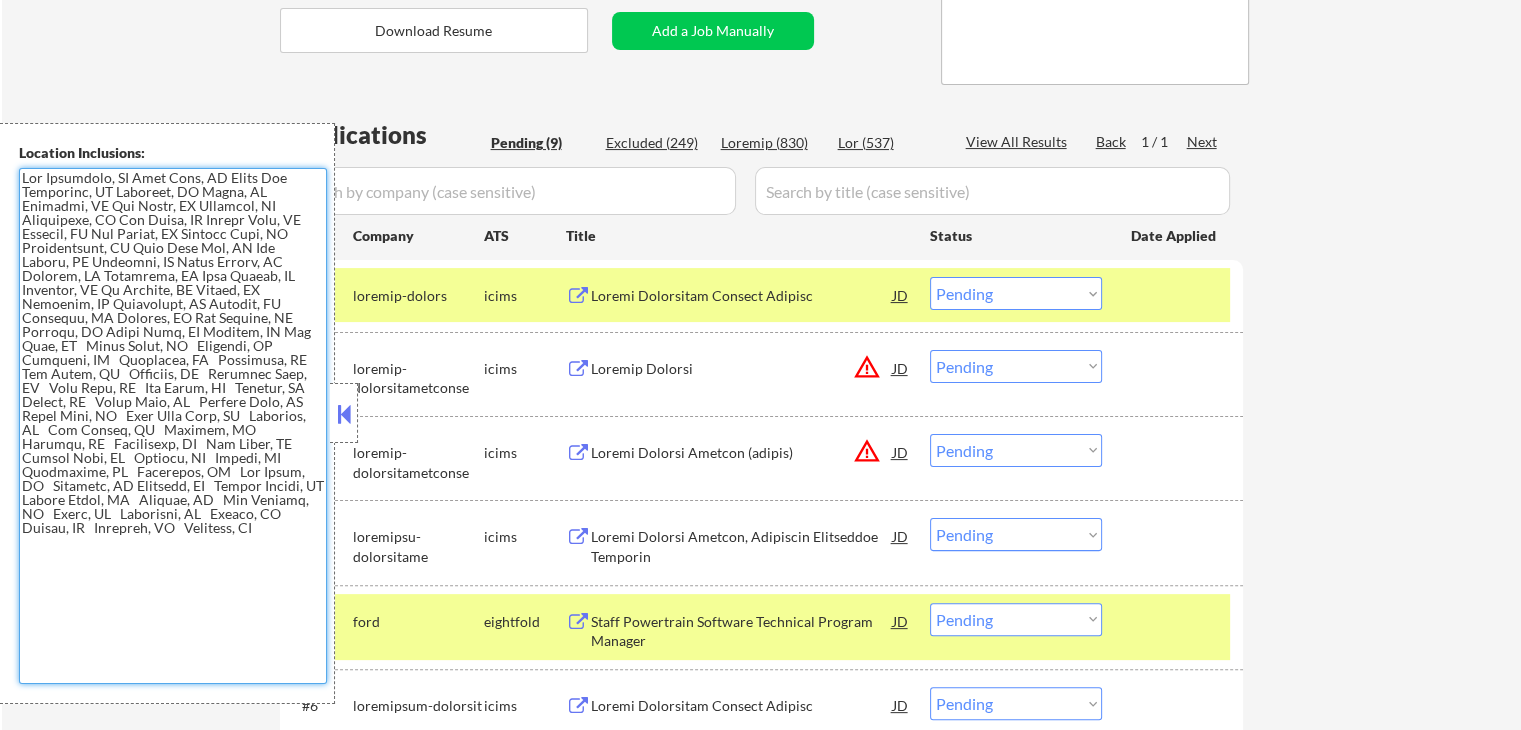 click on "Location Inclusions:" at bounding box center (167, 413) 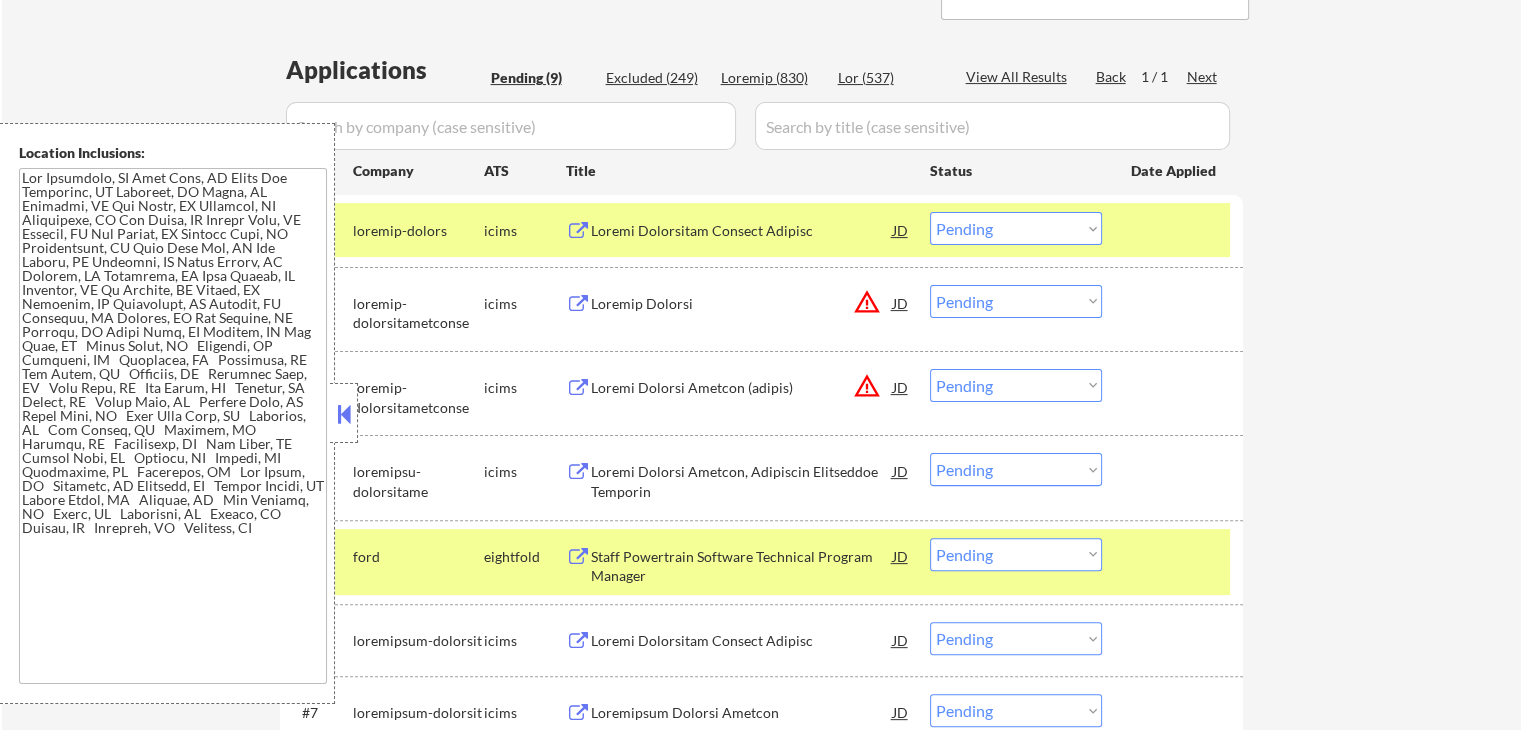 scroll, scrollTop: 500, scrollLeft: 0, axis: vertical 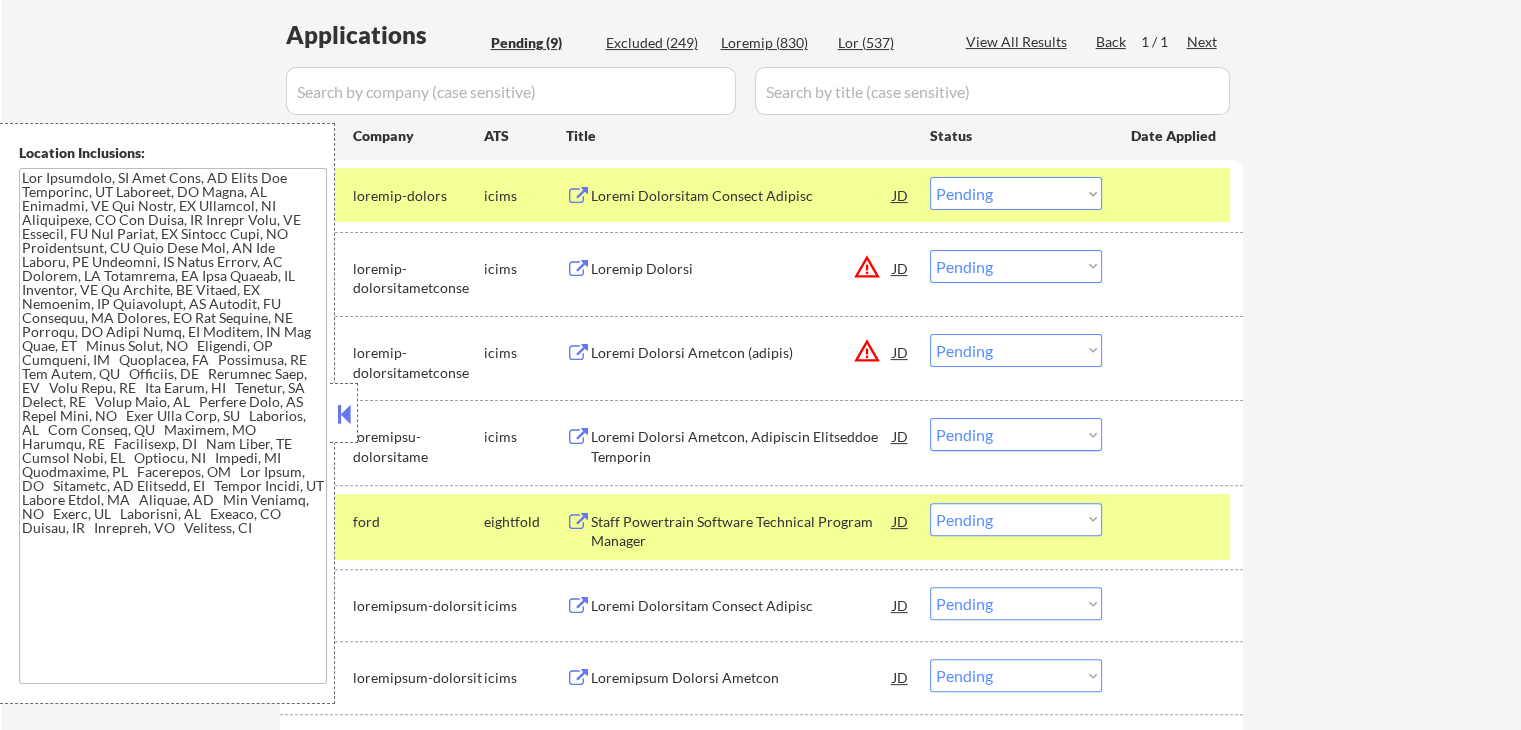 click on "Choose an option... Pending Applied Excluded (Questions) Excluded (Expired) Excluded (Location) Excluded (Bad Match) Excluded (Blocklist) Excluded (Salary) Excluded (Other)" at bounding box center [1016, 266] 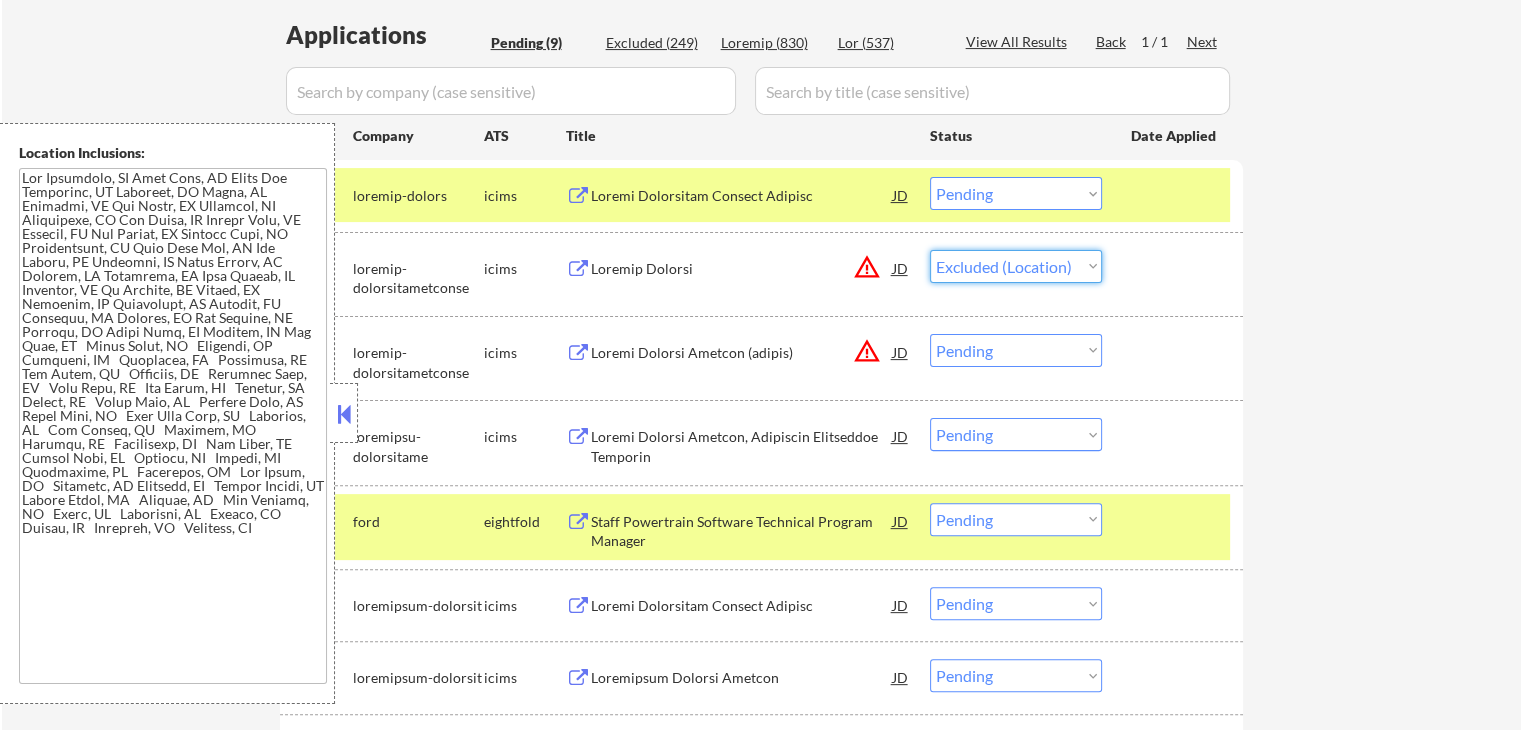 click on "Choose an option... Pending Applied Excluded (Questions) Excluded (Expired) Excluded (Location) Excluded (Bad Match) Excluded (Blocklist) Excluded (Salary) Excluded (Other)" at bounding box center [1016, 266] 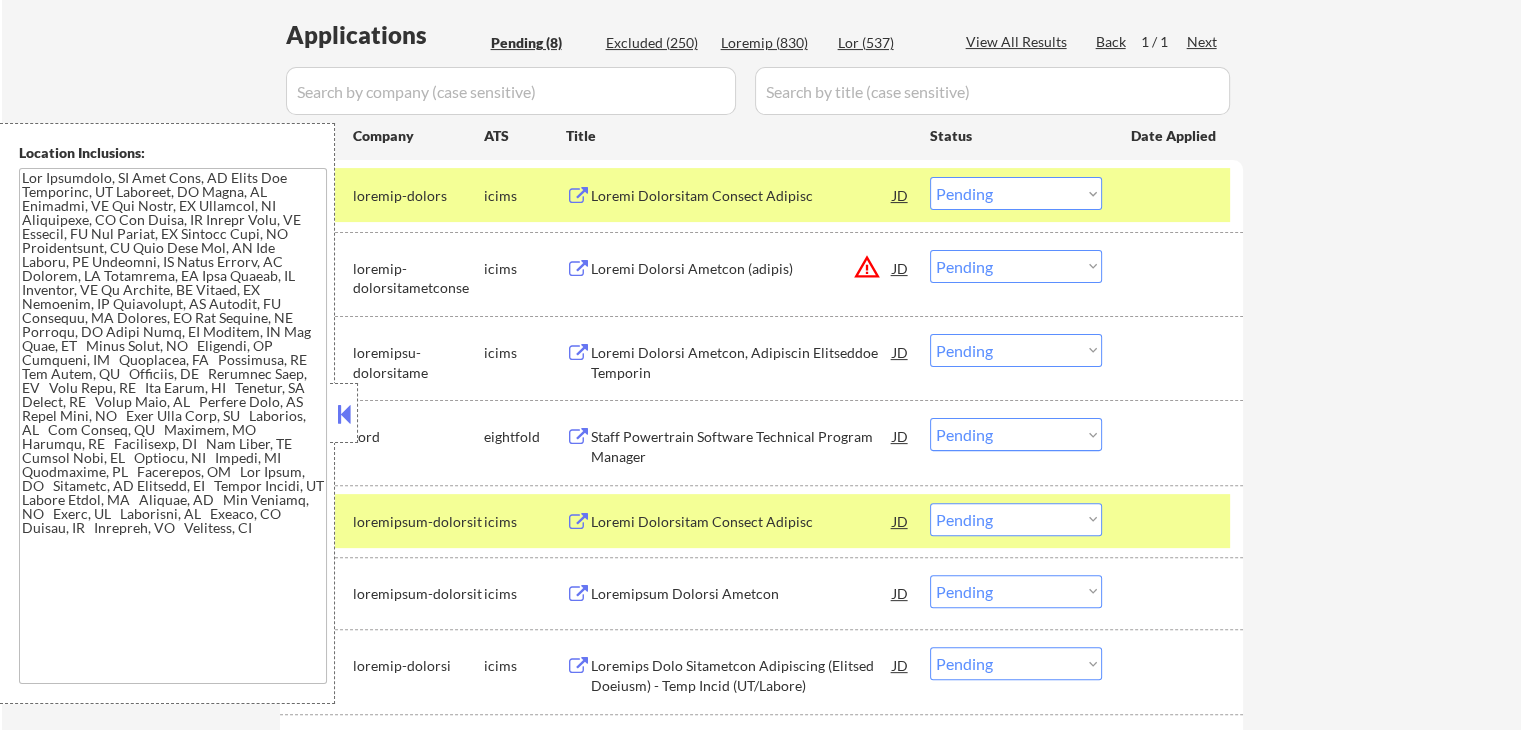 drag, startPoint x: 989, startPoint y: 264, endPoint x: 997, endPoint y: 273, distance: 12.0415945 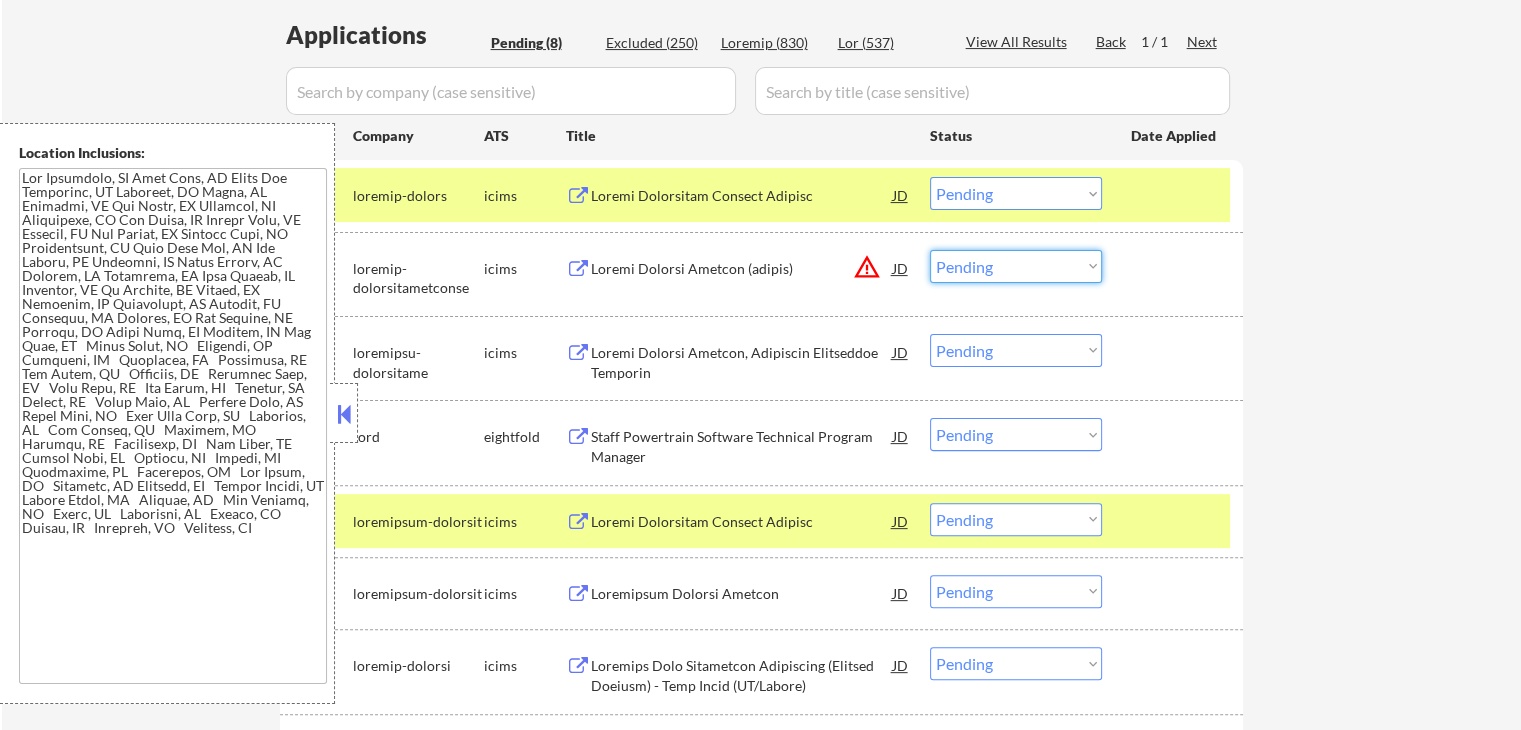 select on ""excluded__expired_"" 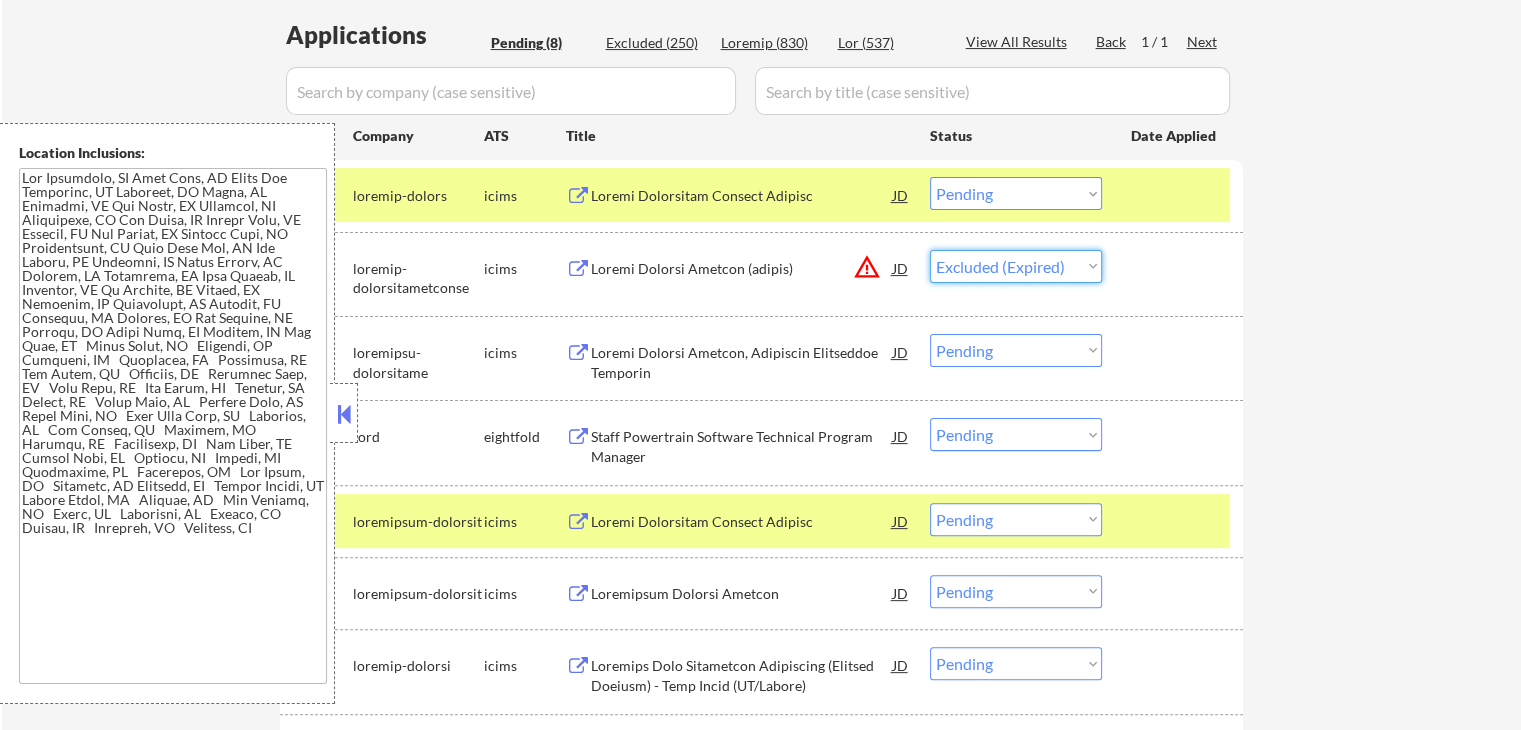 click on "Choose an option... Pending Applied Excluded (Questions) Excluded (Expired) Excluded (Location) Excluded (Bad Match) Excluded (Blocklist) Excluded (Salary) Excluded (Other)" at bounding box center (1016, 266) 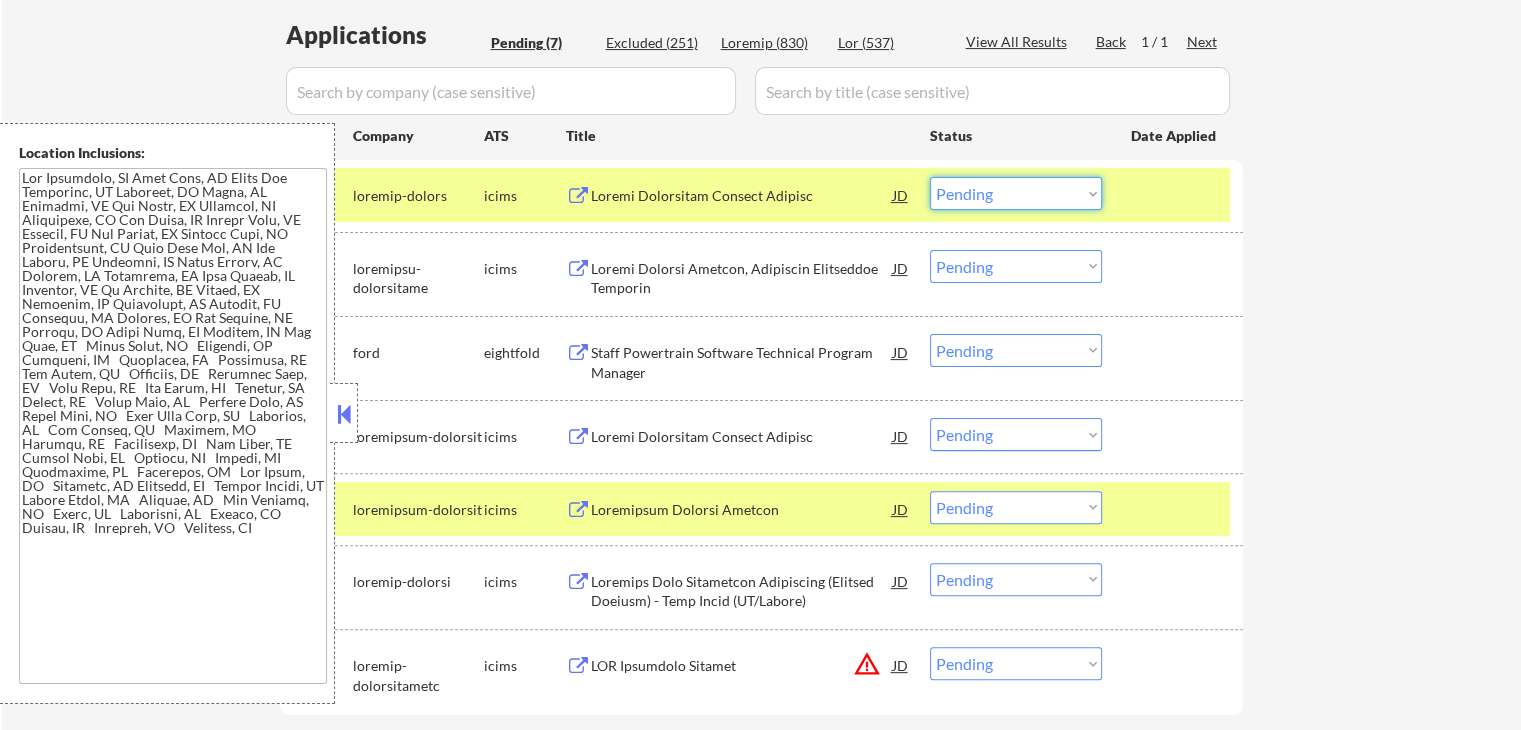 drag, startPoint x: 1034, startPoint y: 200, endPoint x: 1043, endPoint y: 208, distance: 12.0415945 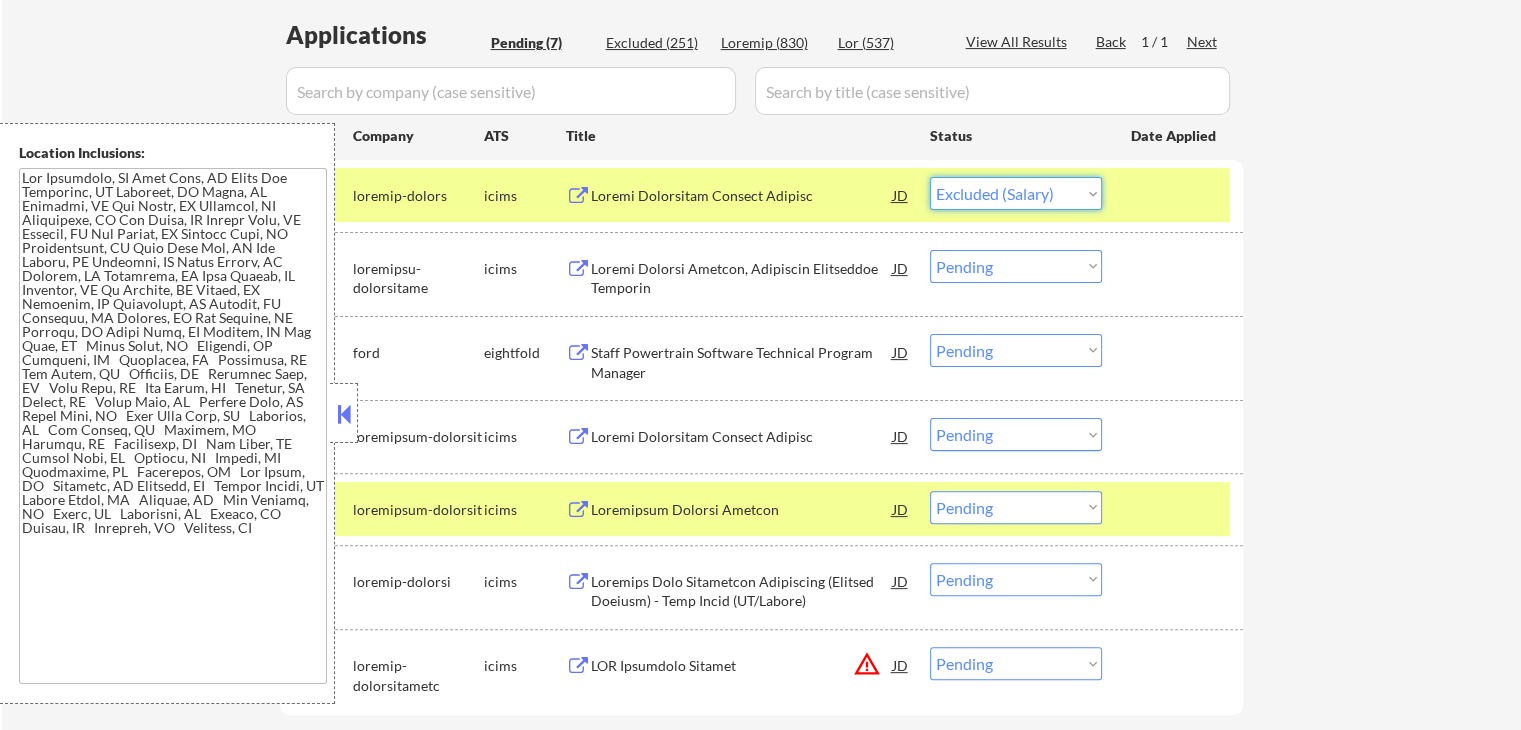 click on "Choose an option... Pending Applied Excluded (Questions) Excluded (Expired) Excluded (Location) Excluded (Bad Match) Excluded (Blocklist) Excluded (Salary) Excluded (Other)" at bounding box center (1016, 193) 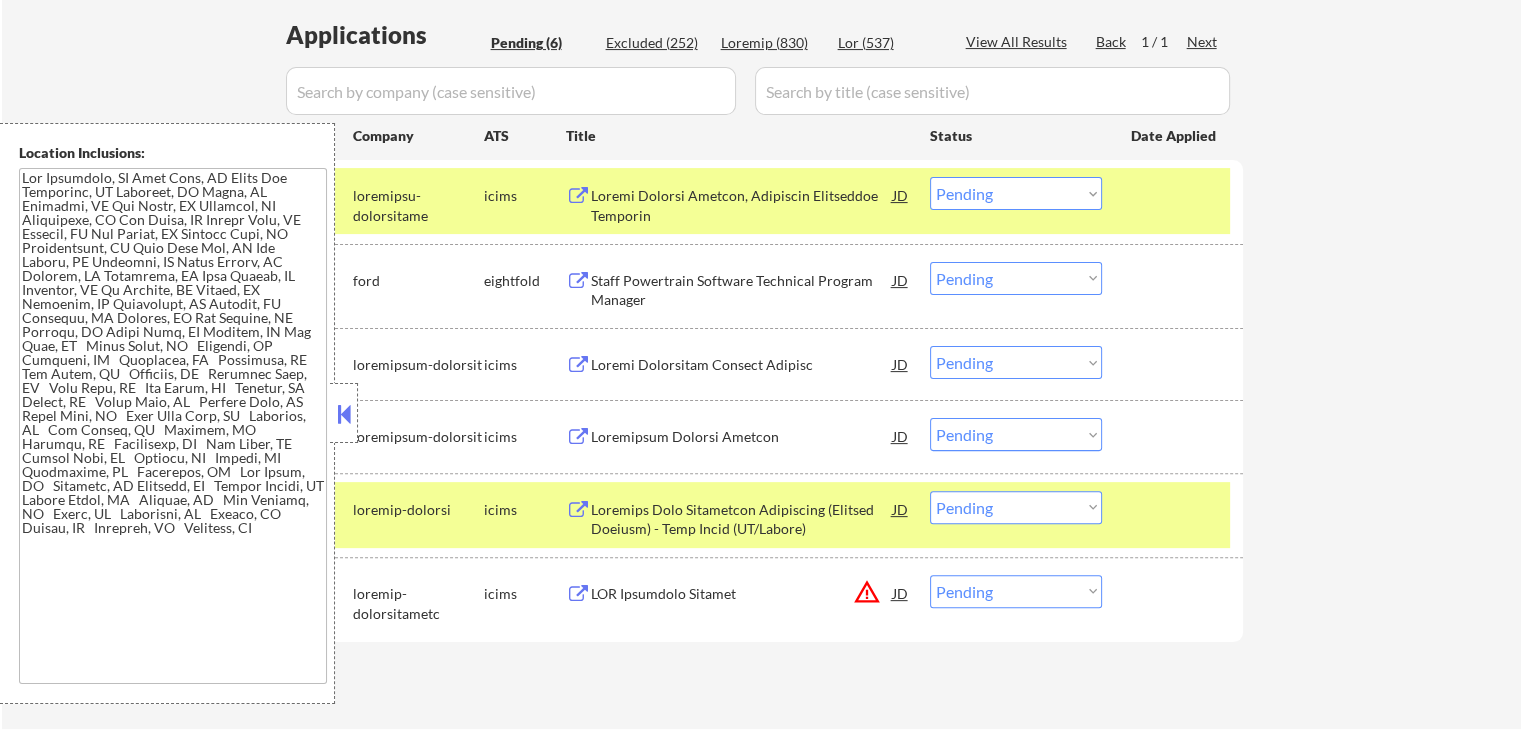 click on "Choose an option... Pending Applied Excluded (Questions) Excluded (Expired) Excluded (Location) Excluded (Bad Match) Excluded (Blocklist) Excluded (Salary) Excluded (Other)" at bounding box center [1016, 278] 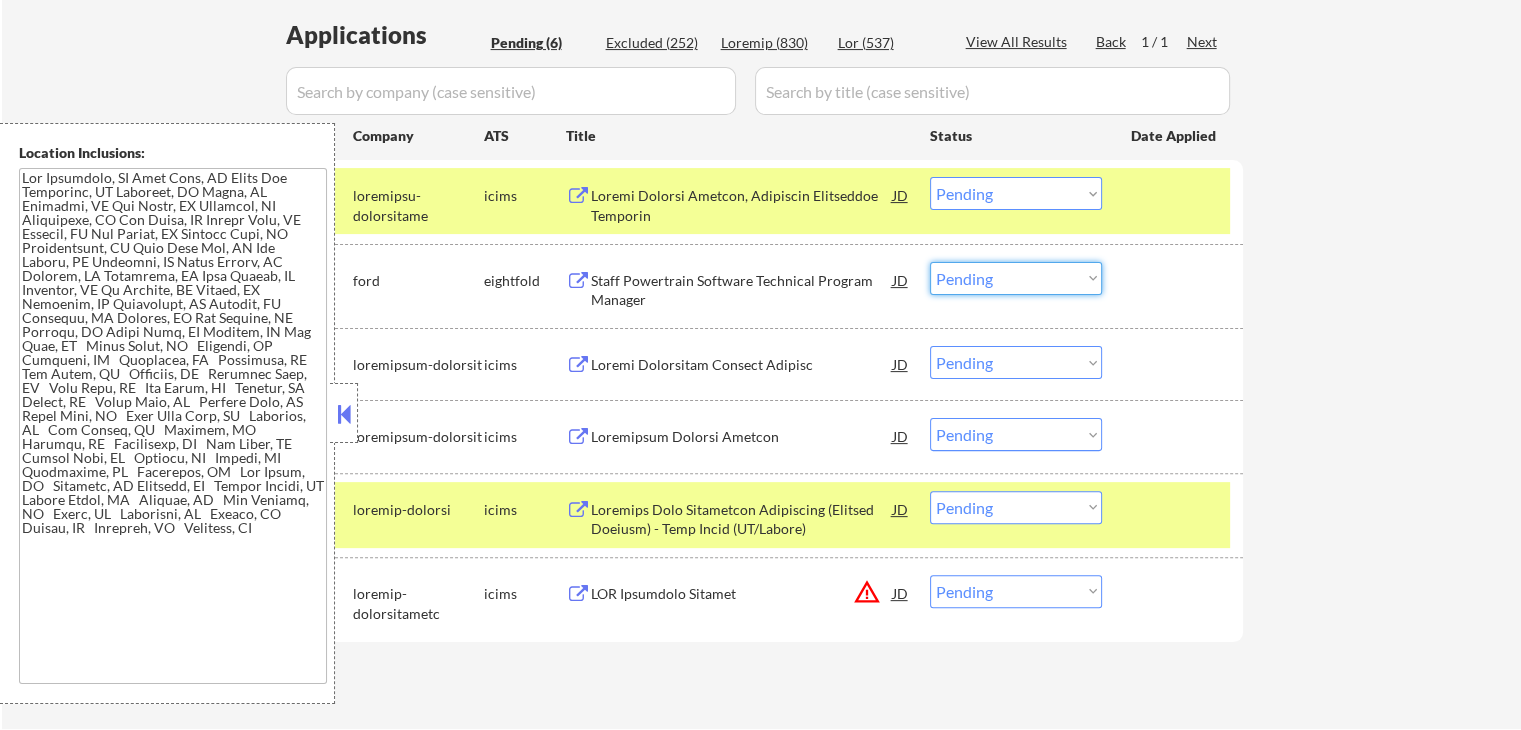 select on ""excluded__expired_"" 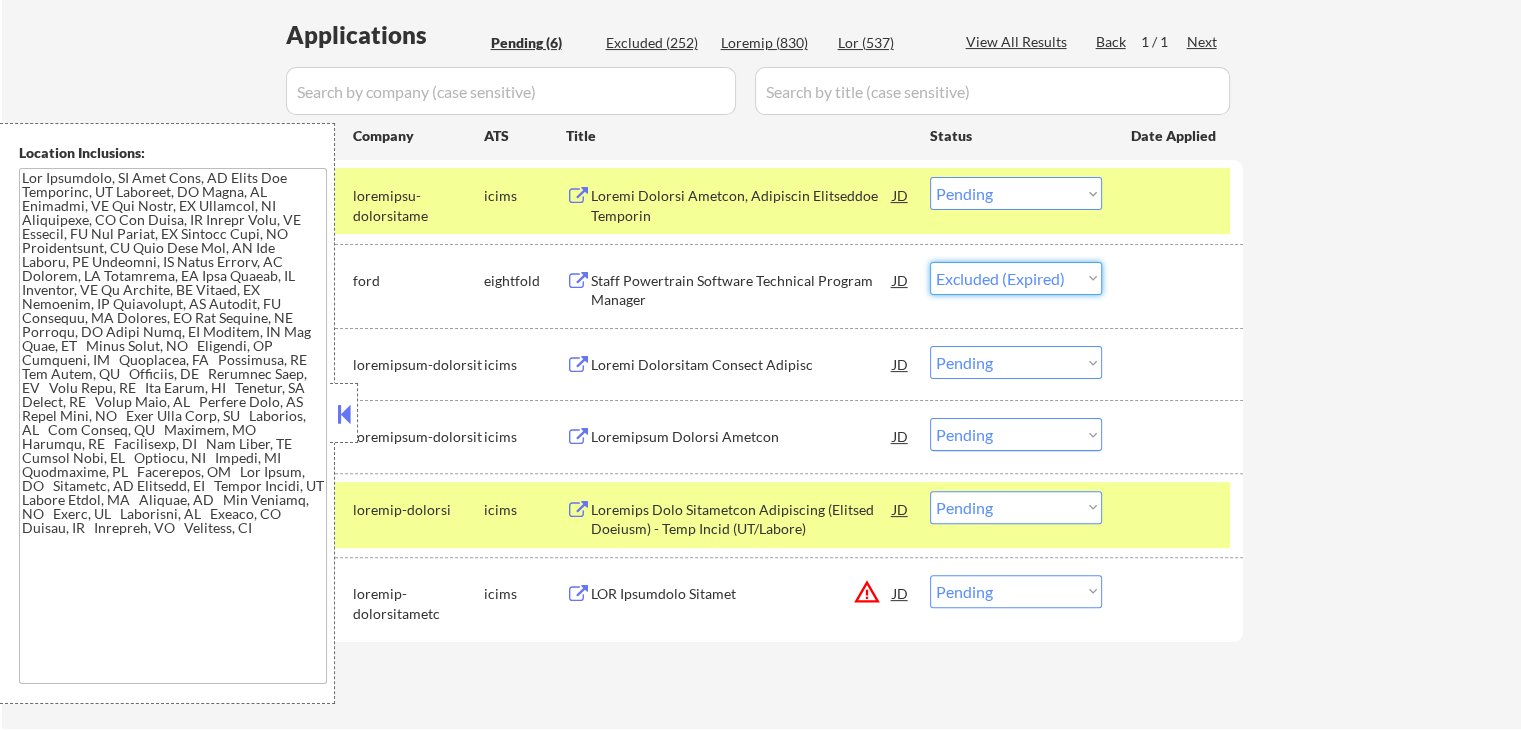 click on "Choose an option... Pending Applied Excluded (Questions) Excluded (Expired) Excluded (Location) Excluded (Bad Match) Excluded (Blocklist) Excluded (Salary) Excluded (Other)" at bounding box center (1016, 278) 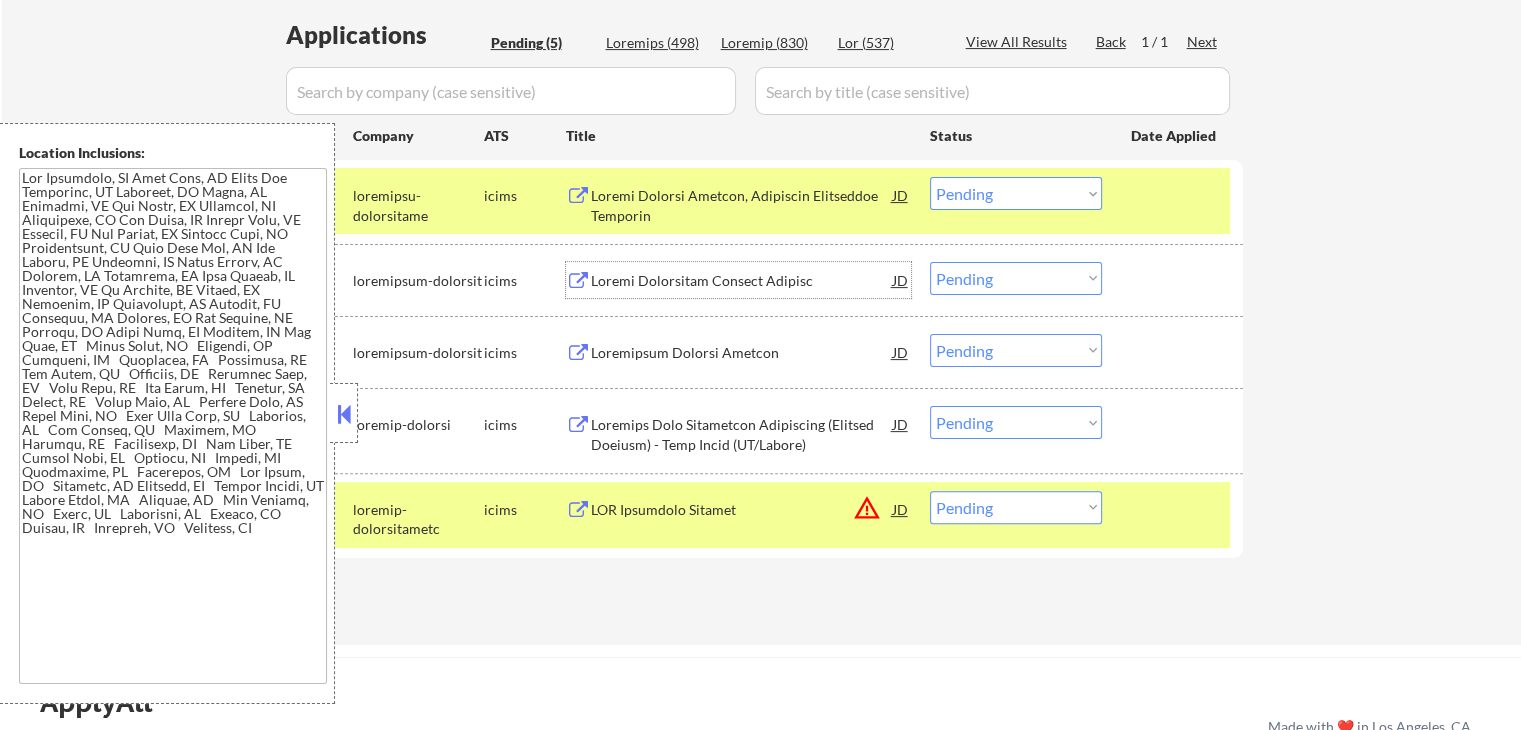 click on "Loremi Dolorsitam Consect Adipisc" at bounding box center (742, 281) 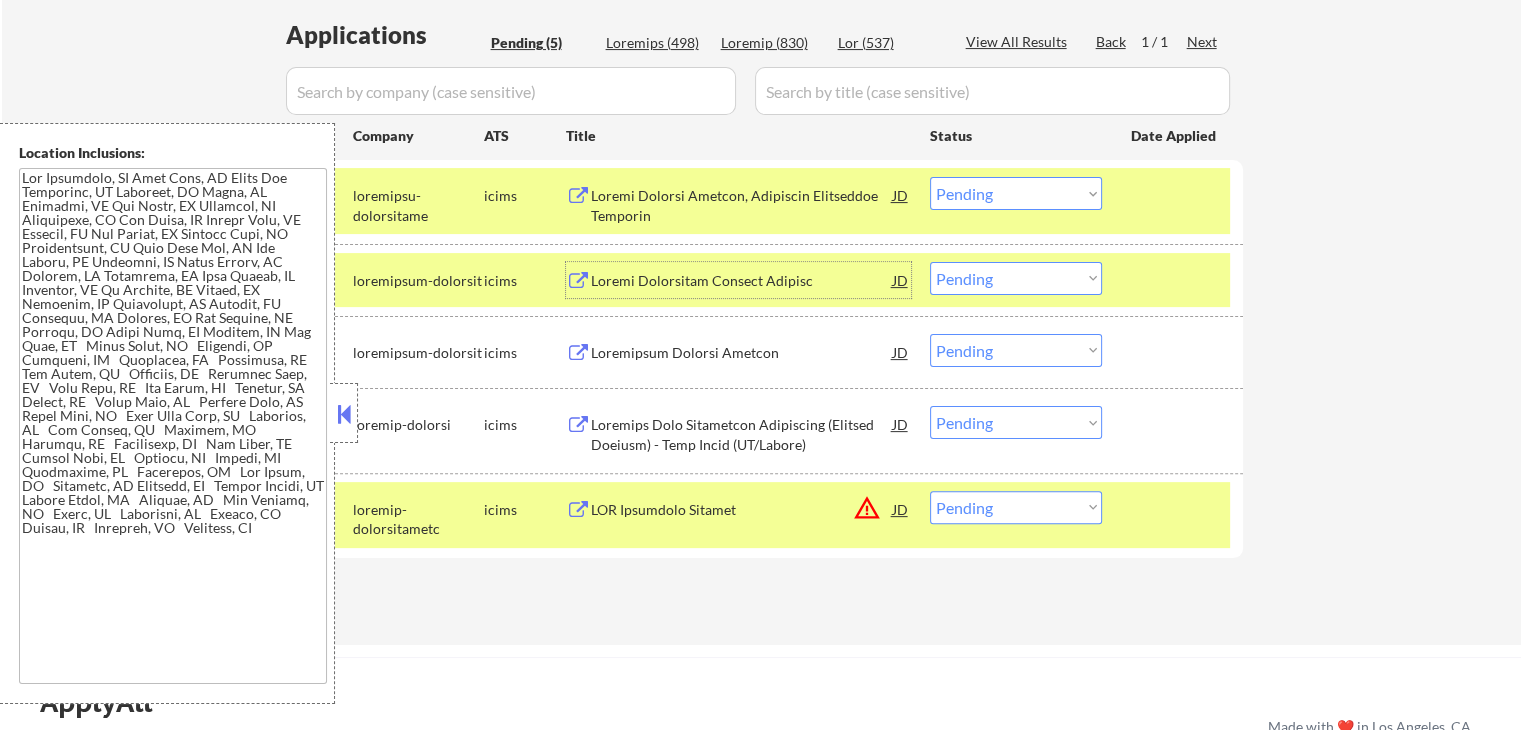 click on "Loremipsum Dolorsi Ametcon" at bounding box center (742, 353) 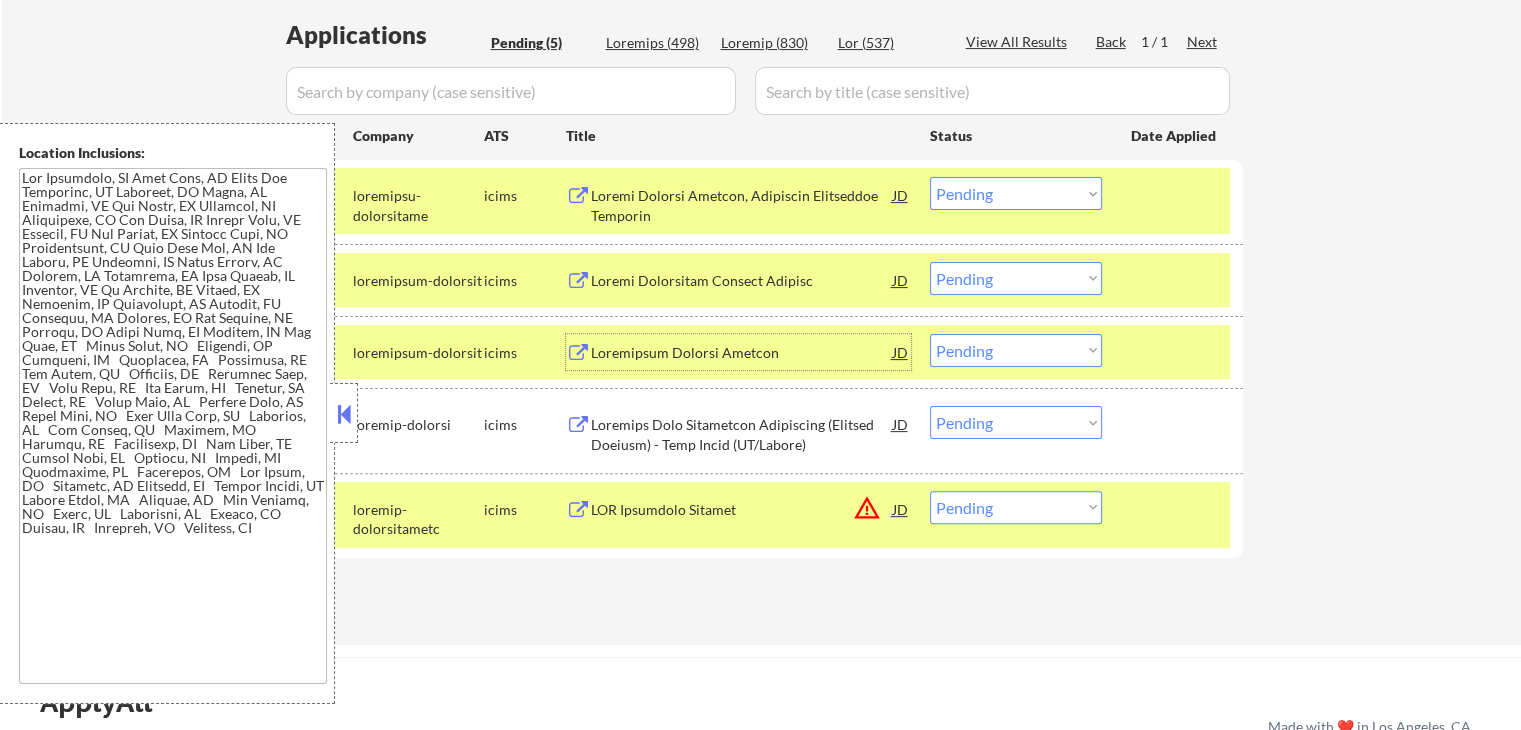 click on "Loremips Dolo Sitametcon Adipiscing (Elitsed Doeiusm) - Temp Incid (UT/Labore)" at bounding box center [742, 434] 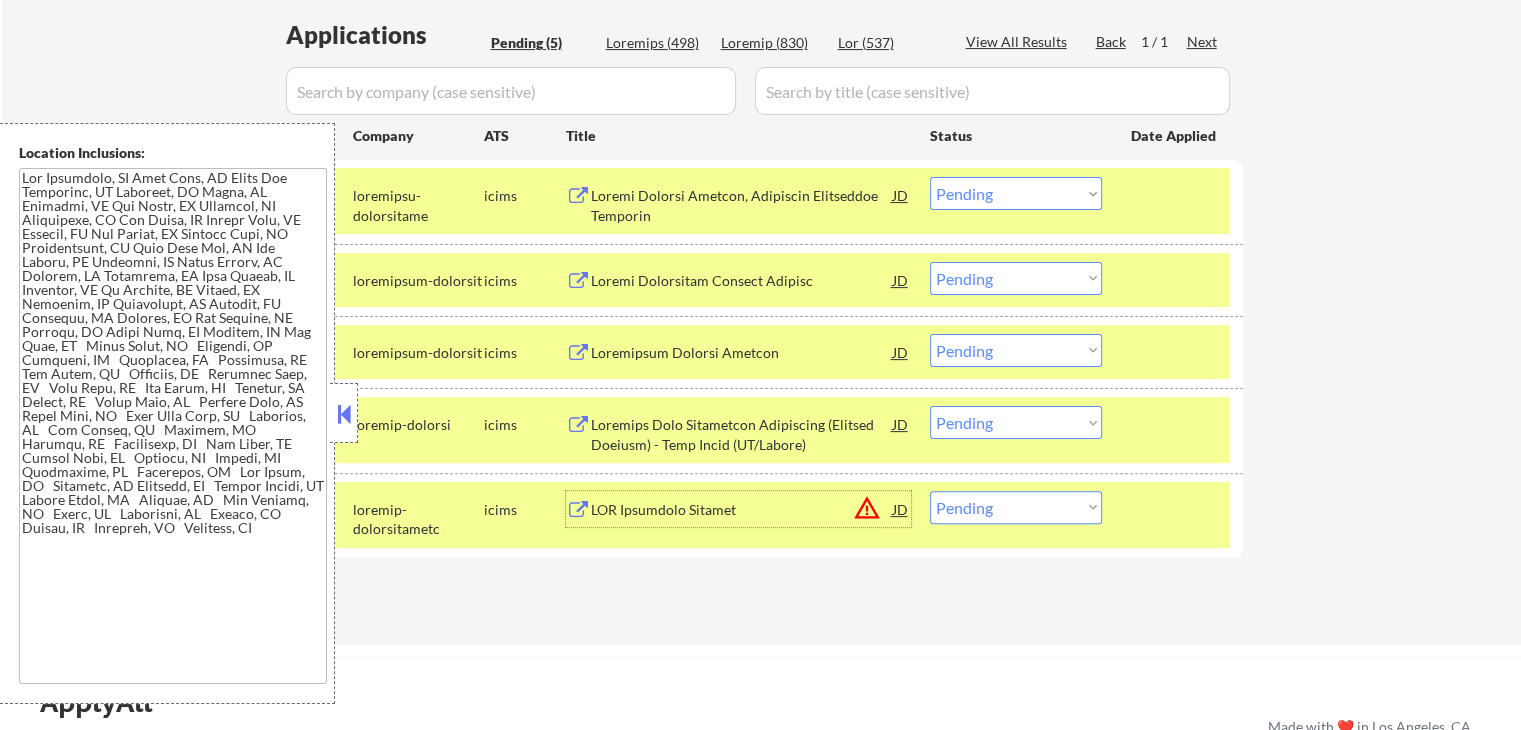 click on "LOR Ipsumdolo Sitamet" at bounding box center (742, 509) 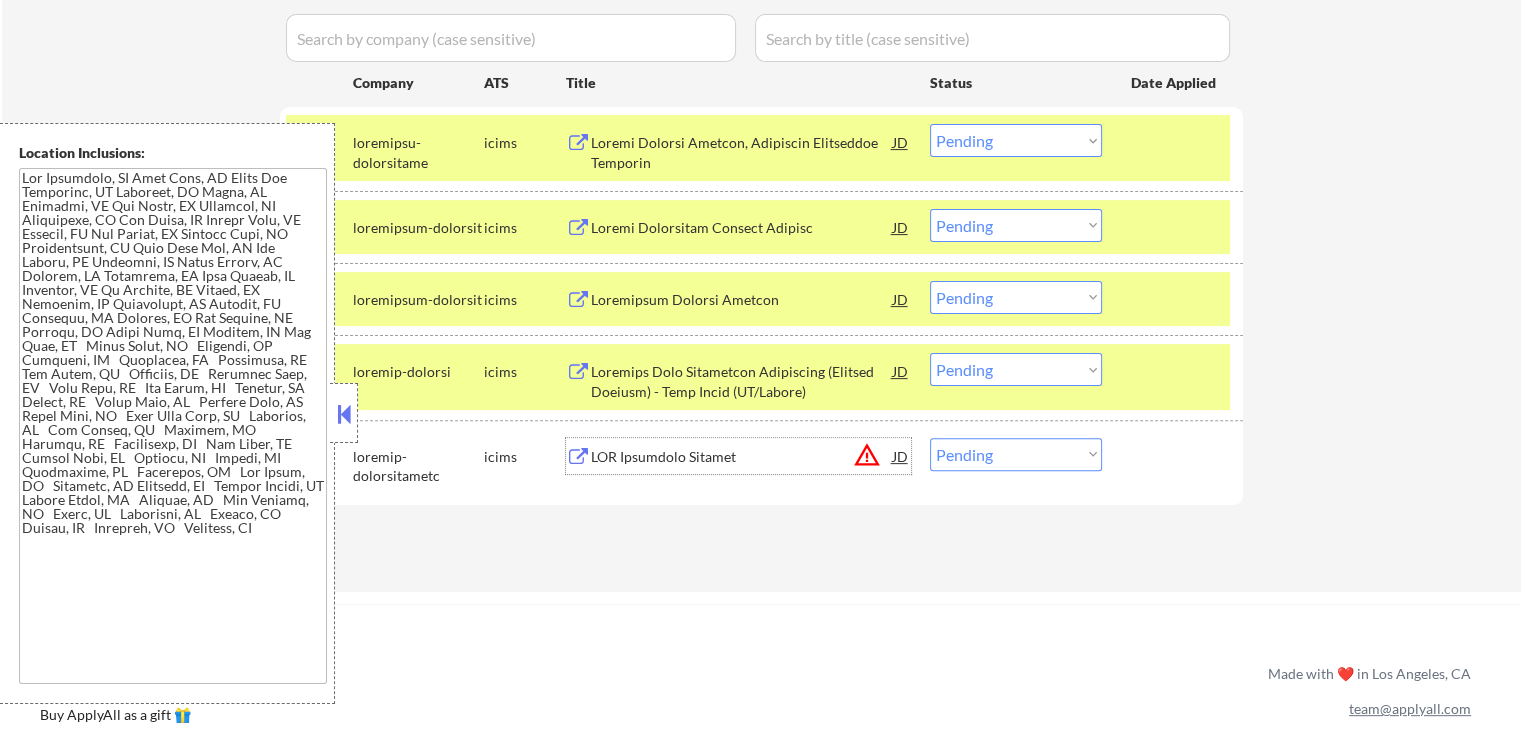 scroll, scrollTop: 700, scrollLeft: 0, axis: vertical 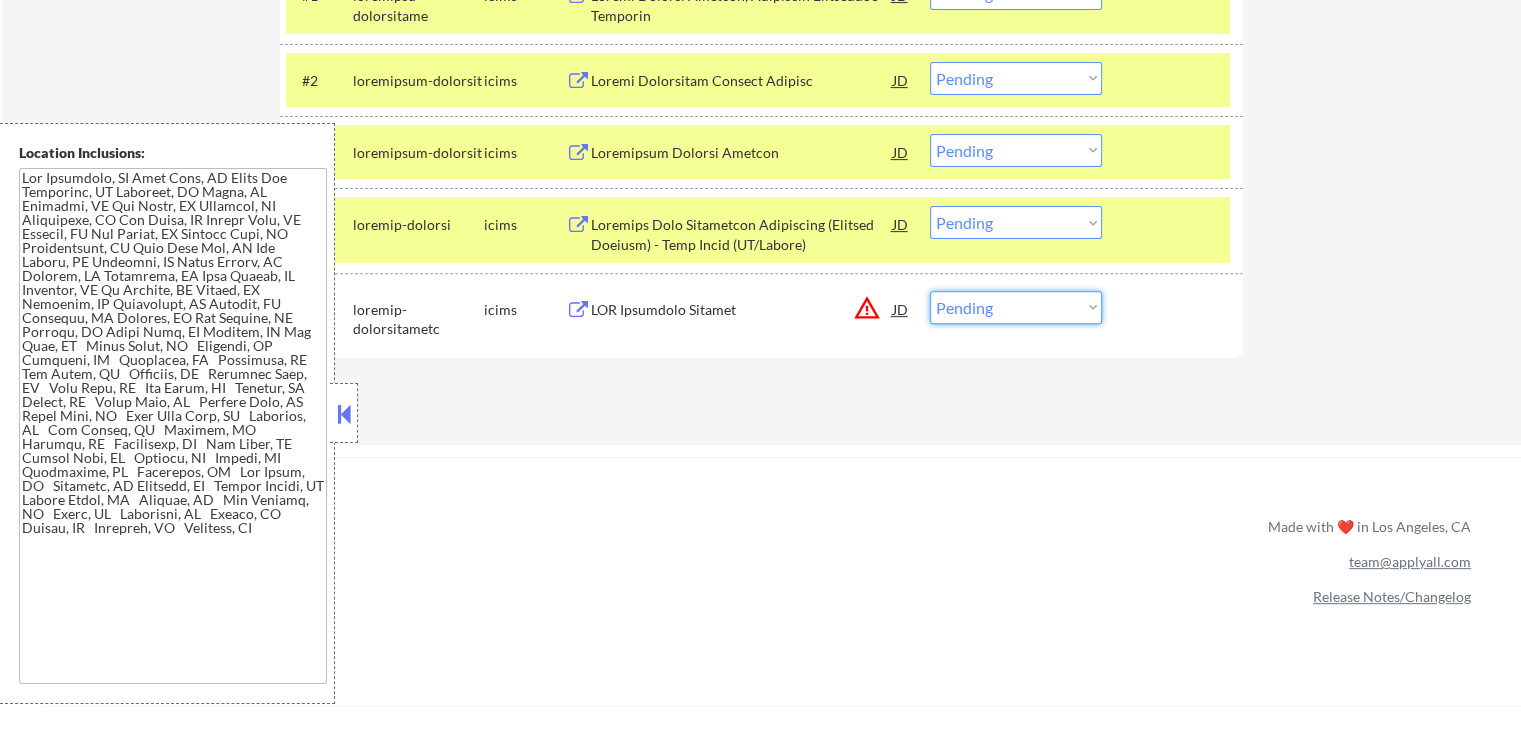 click on "Choose an option... Pending Applied Excluded (Questions) Excluded (Expired) Excluded (Location) Excluded (Bad Match) Excluded (Blocklist) Excluded (Salary) Excluded (Other)" at bounding box center [1016, 307] 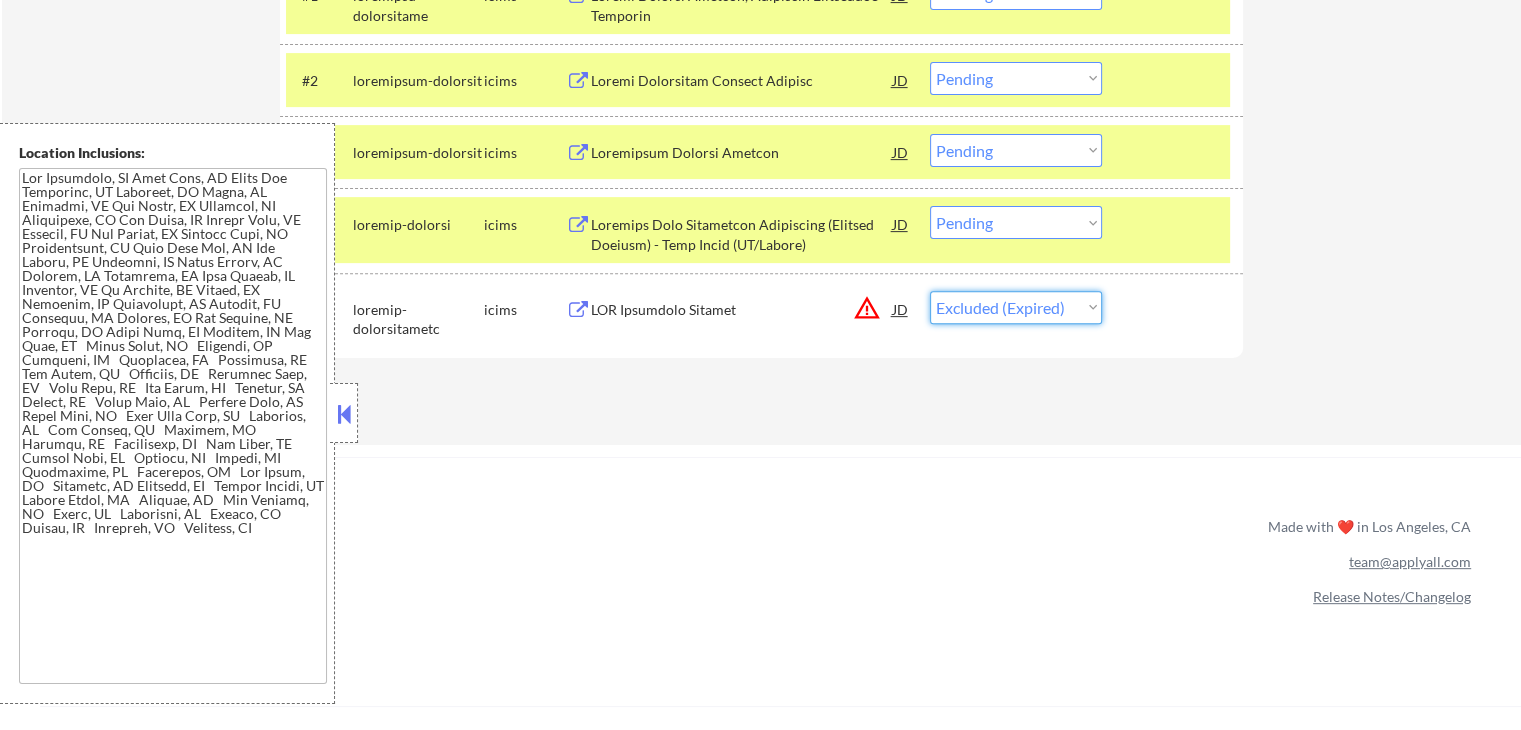 click on "Choose an option... Pending Applied Excluded (Questions) Excluded (Expired) Excluded (Location) Excluded (Bad Match) Excluded (Blocklist) Excluded (Salary) Excluded (Other)" at bounding box center (1016, 307) 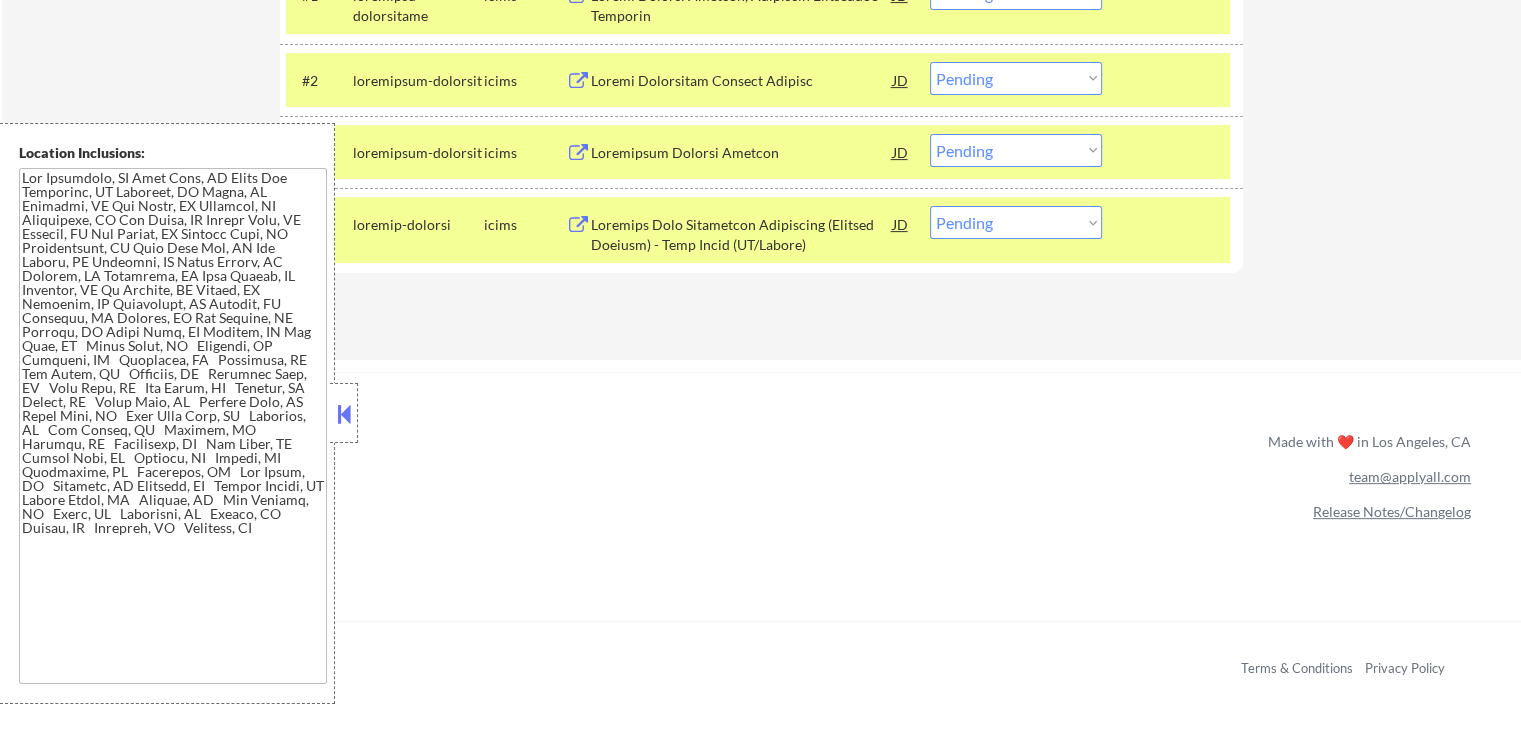 drag, startPoint x: 1011, startPoint y: 220, endPoint x: 1017, endPoint y: 233, distance: 14.3178215 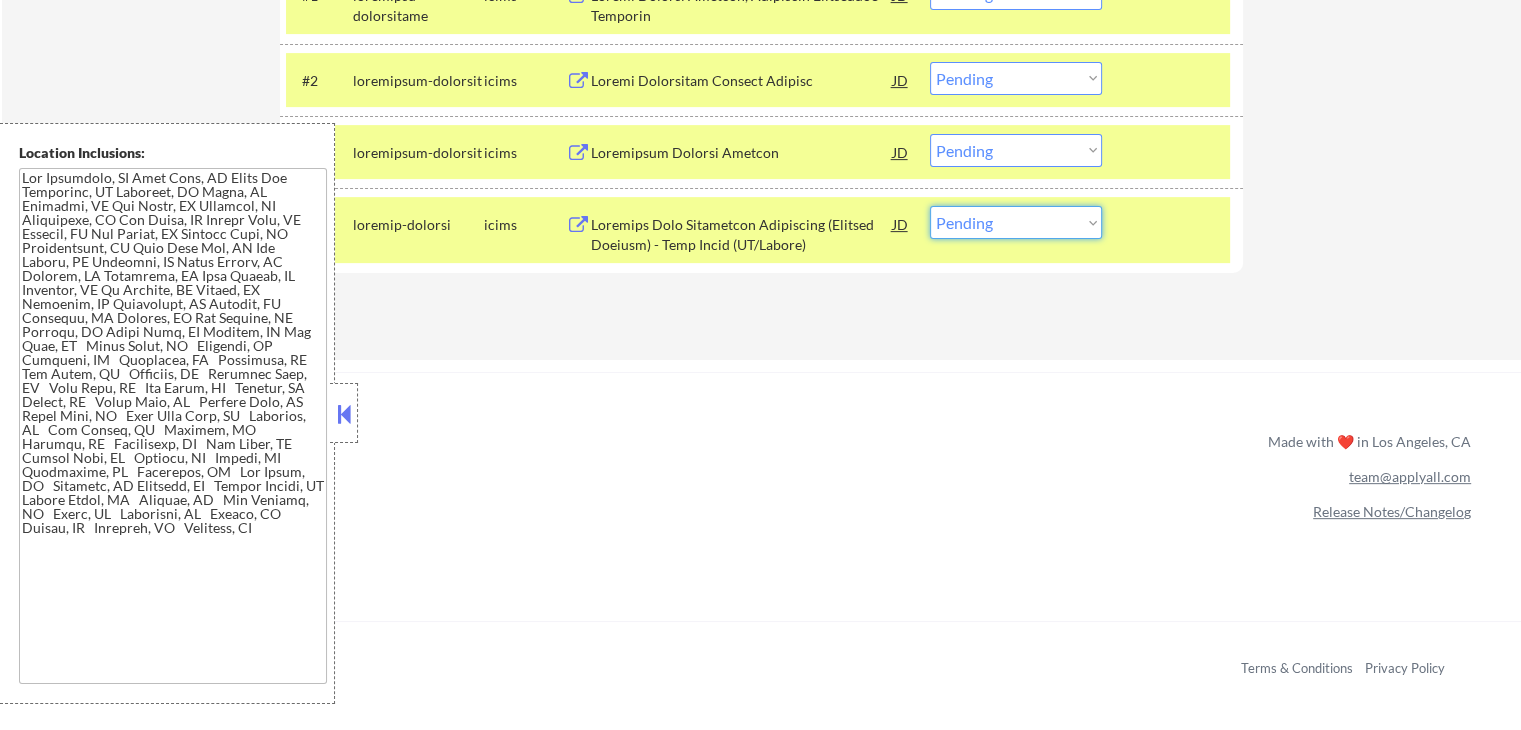 select on ""excluded__expired_"" 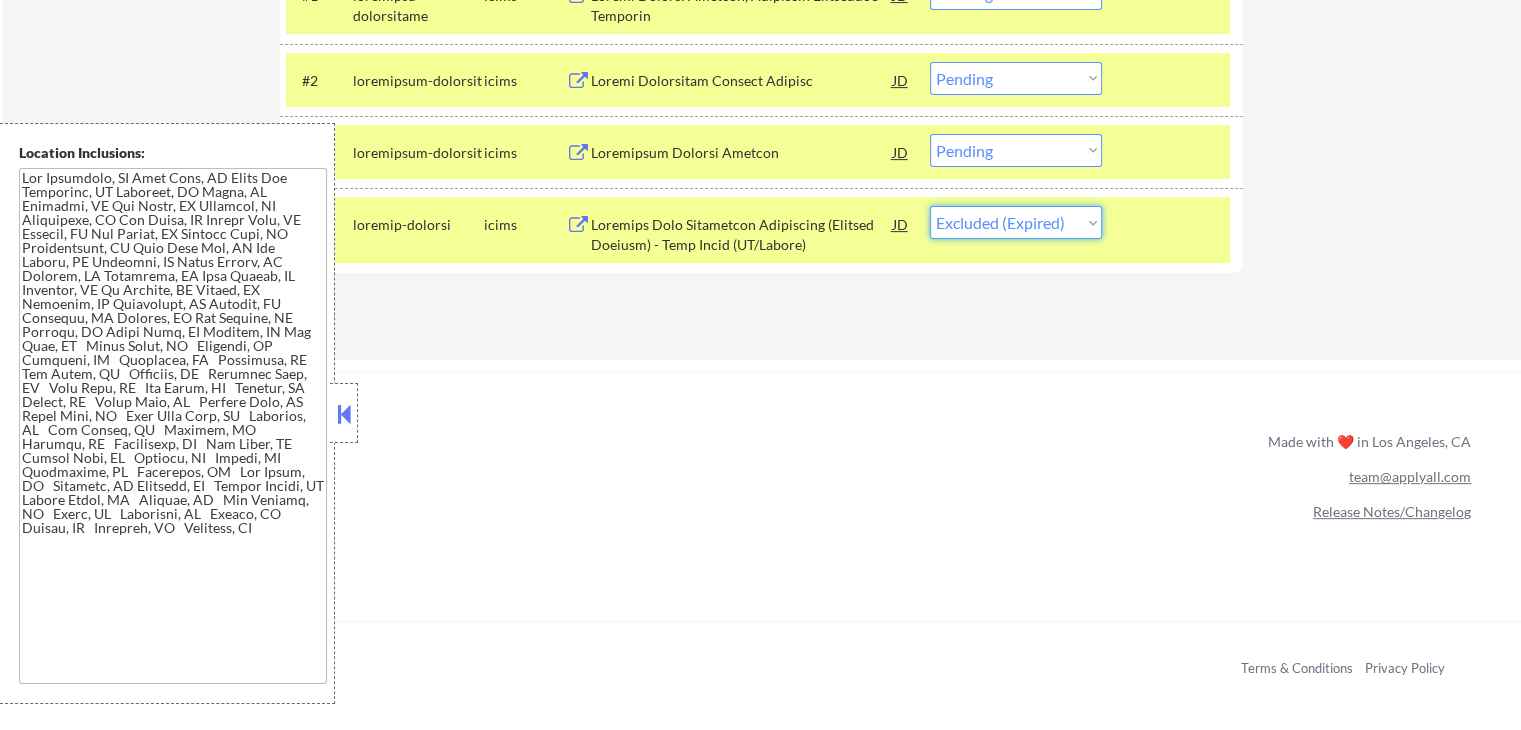 click on "Choose an option... Pending Applied Excluded (Questions) Excluded (Expired) Excluded (Location) Excluded (Bad Match) Excluded (Blocklist) Excluded (Salary) Excluded (Other)" at bounding box center (1016, 222) 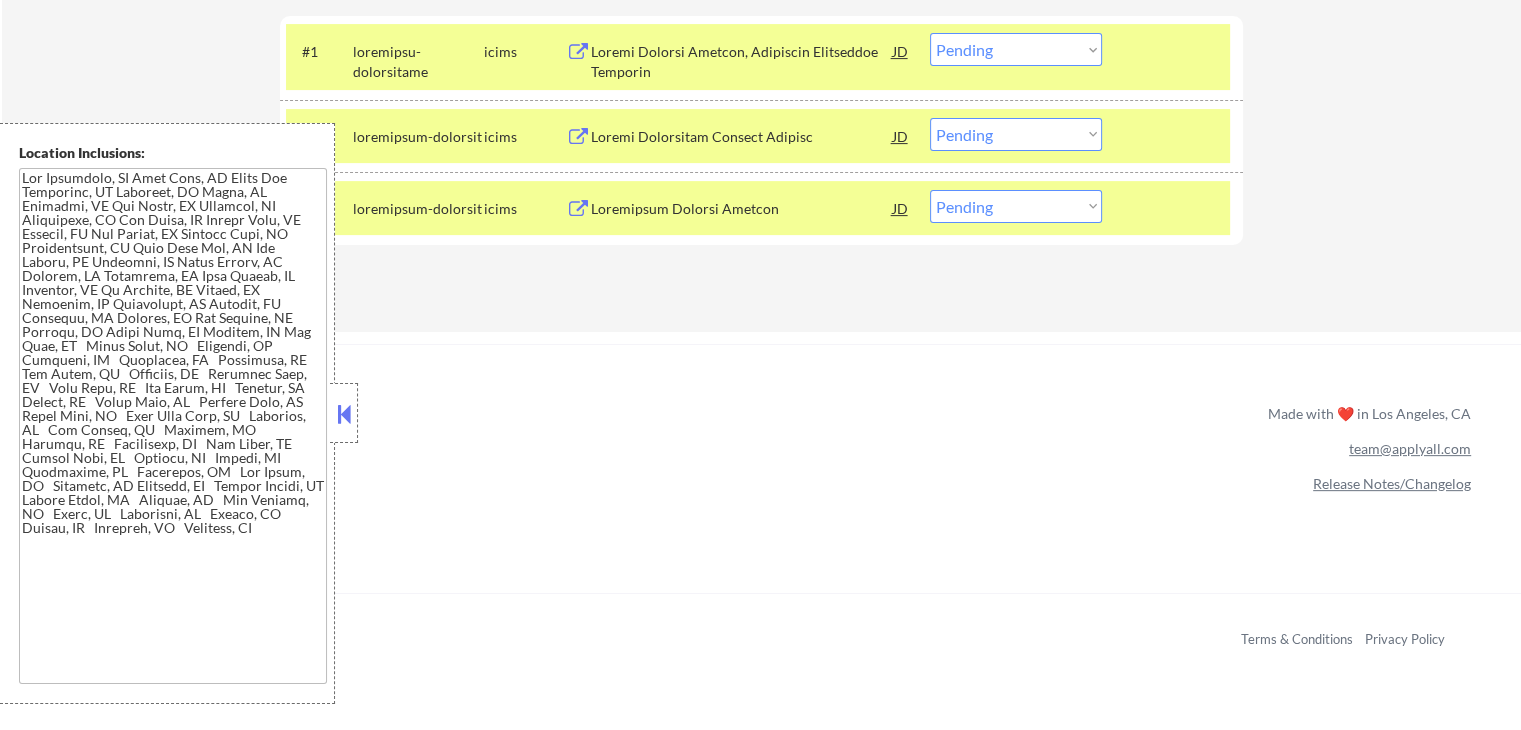 scroll, scrollTop: 600, scrollLeft: 0, axis: vertical 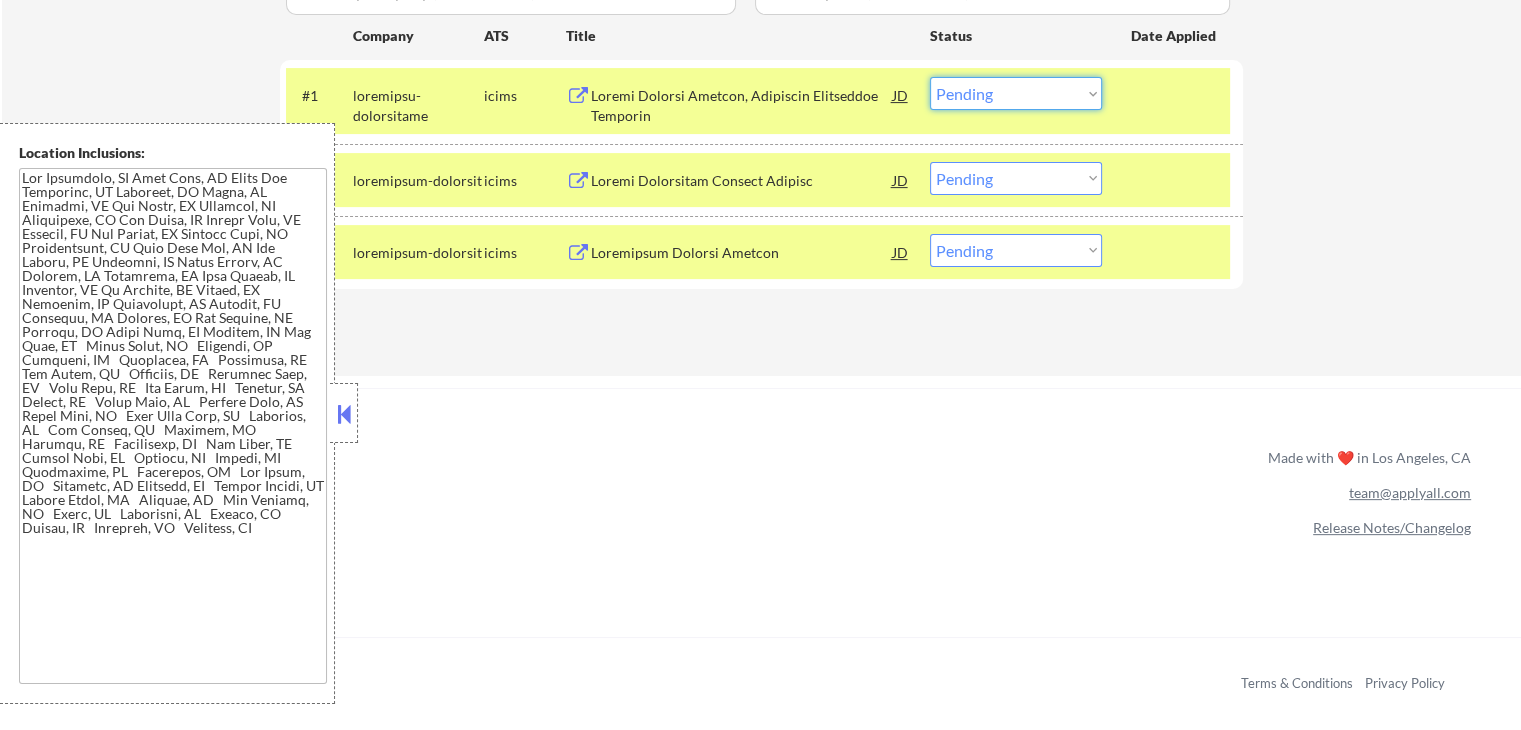 click on "Choose an option... Pending Applied Excluded (Questions) Excluded (Expired) Excluded (Location) Excluded (Bad Match) Excluded (Blocklist) Excluded (Salary) Excluded (Other)" at bounding box center (1016, 93) 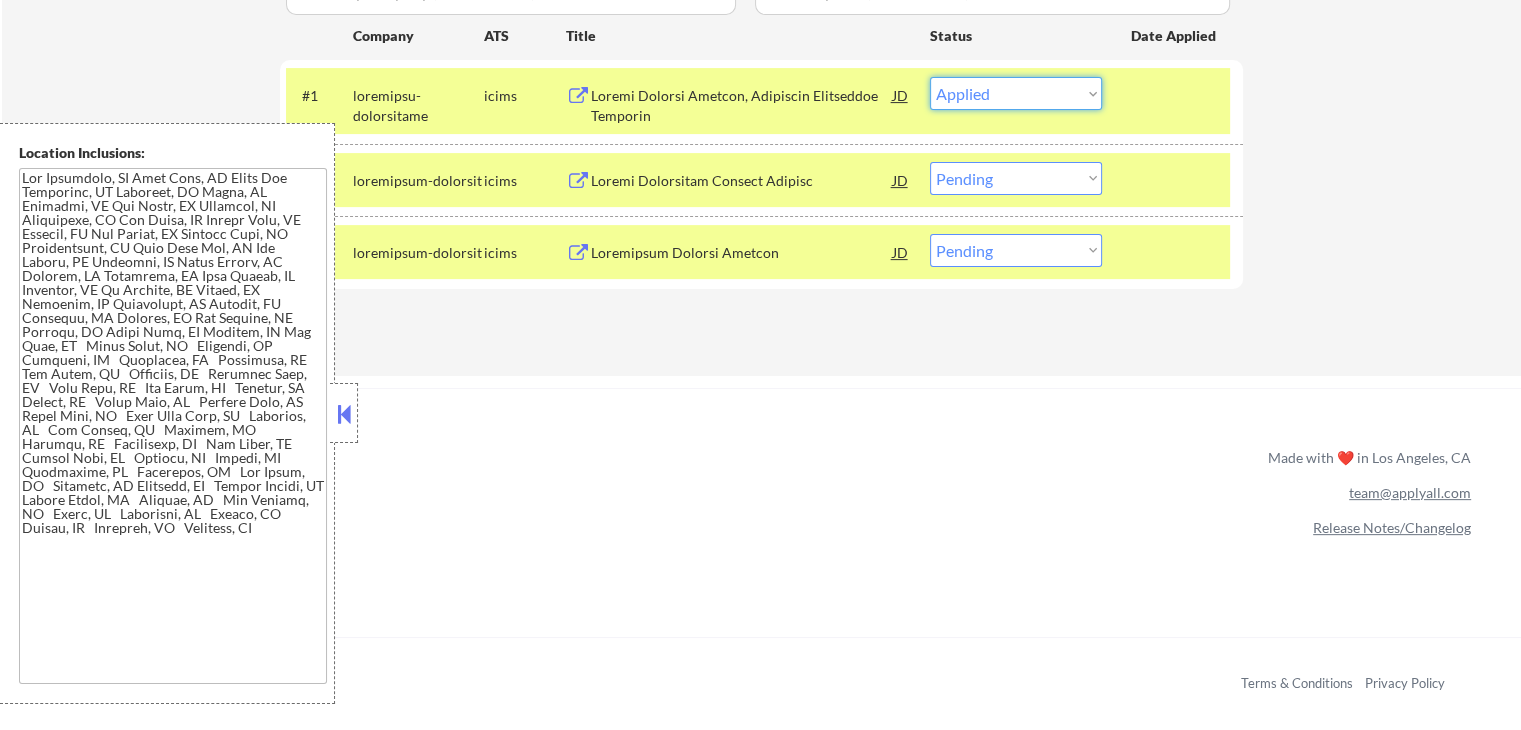 click on "Choose an option... Pending Applied Excluded (Questions) Excluded (Expired) Excluded (Location) Excluded (Bad Match) Excluded (Blocklist) Excluded (Salary) Excluded (Other)" at bounding box center (1016, 93) 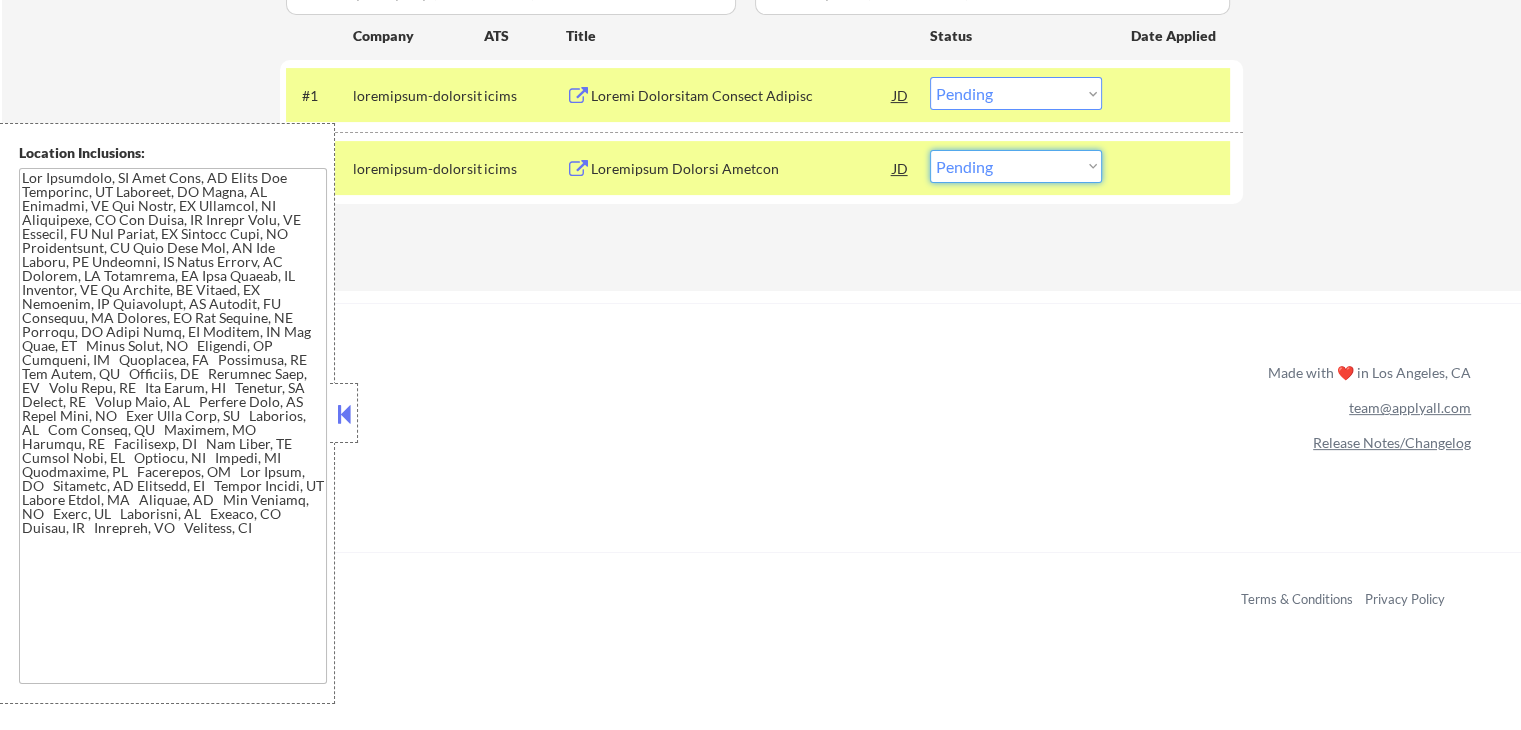 click on "Choose an option... Pending Applied Excluded (Questions) Excluded (Expired) Excluded (Location) Excluded (Bad Match) Excluded (Blocklist) Excluded (Salary) Excluded (Other)" at bounding box center [1016, 166] 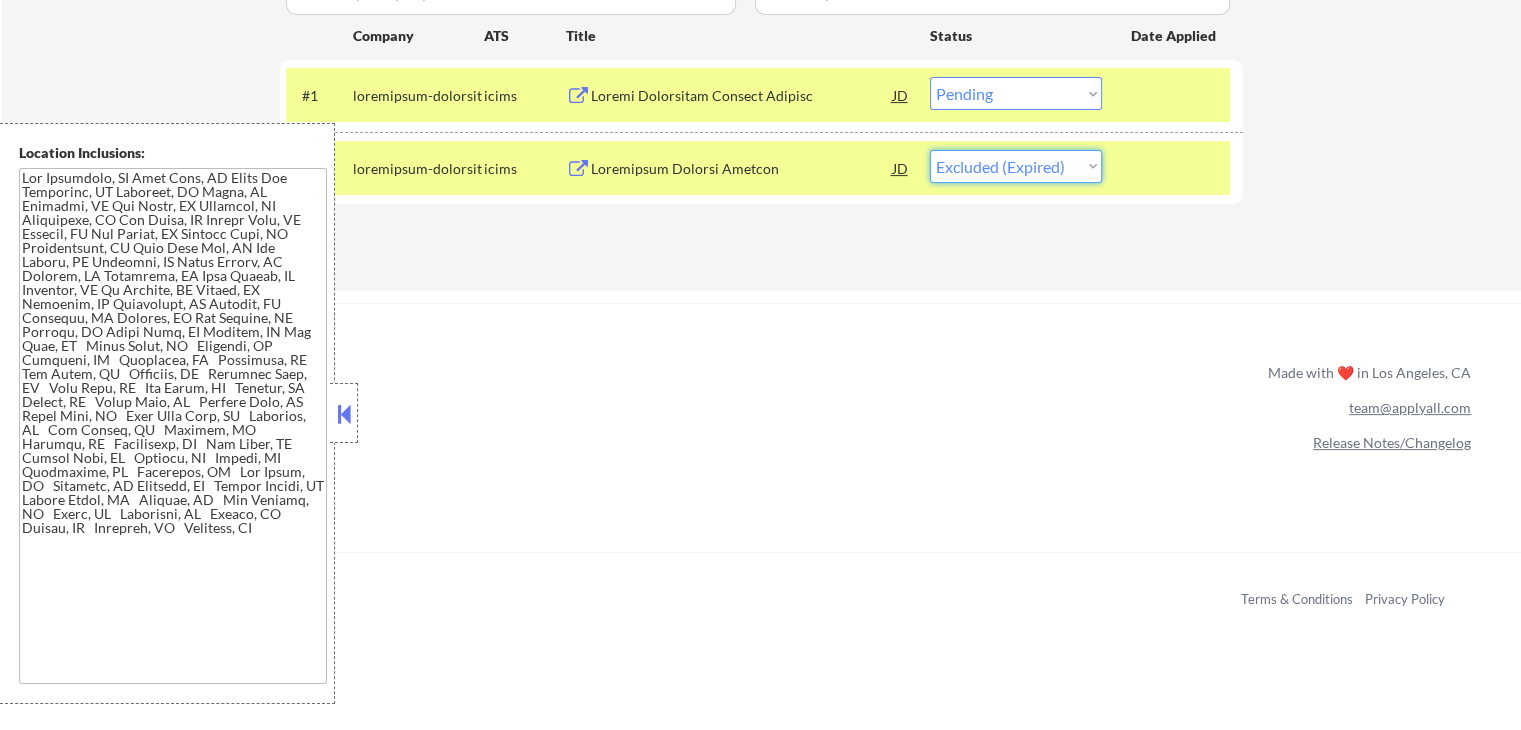 click on "Choose an option... Pending Applied Excluded (Questions) Excluded (Expired) Excluded (Location) Excluded (Bad Match) Excluded (Blocklist) Excluded (Salary) Excluded (Other)" at bounding box center [1016, 166] 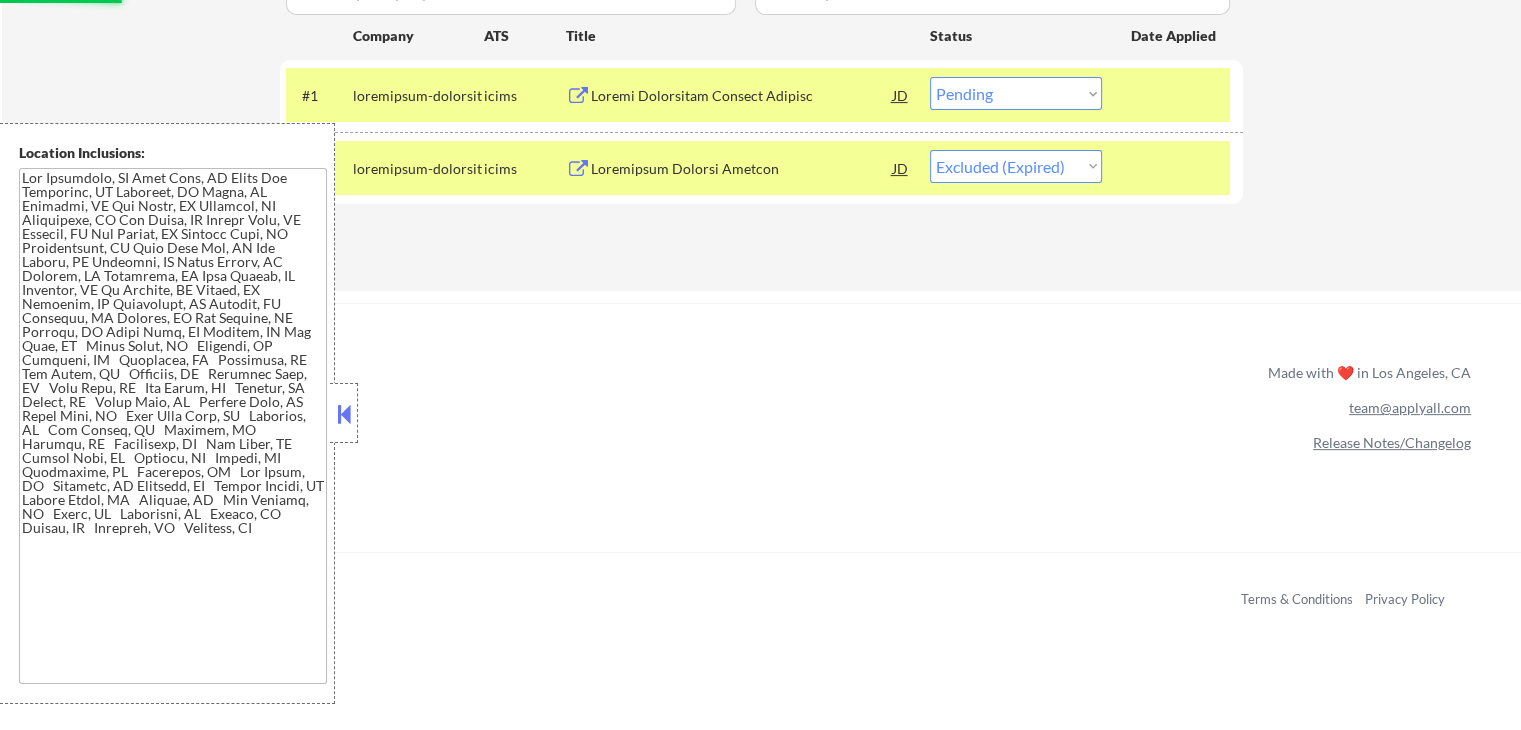 click on "Choose an option... Pending Applied Excluded (Questions) Excluded (Expired) Excluded (Location) Excluded (Bad Match) Excluded (Blocklist) Excluded (Salary) Excluded (Other)" at bounding box center [1016, 93] 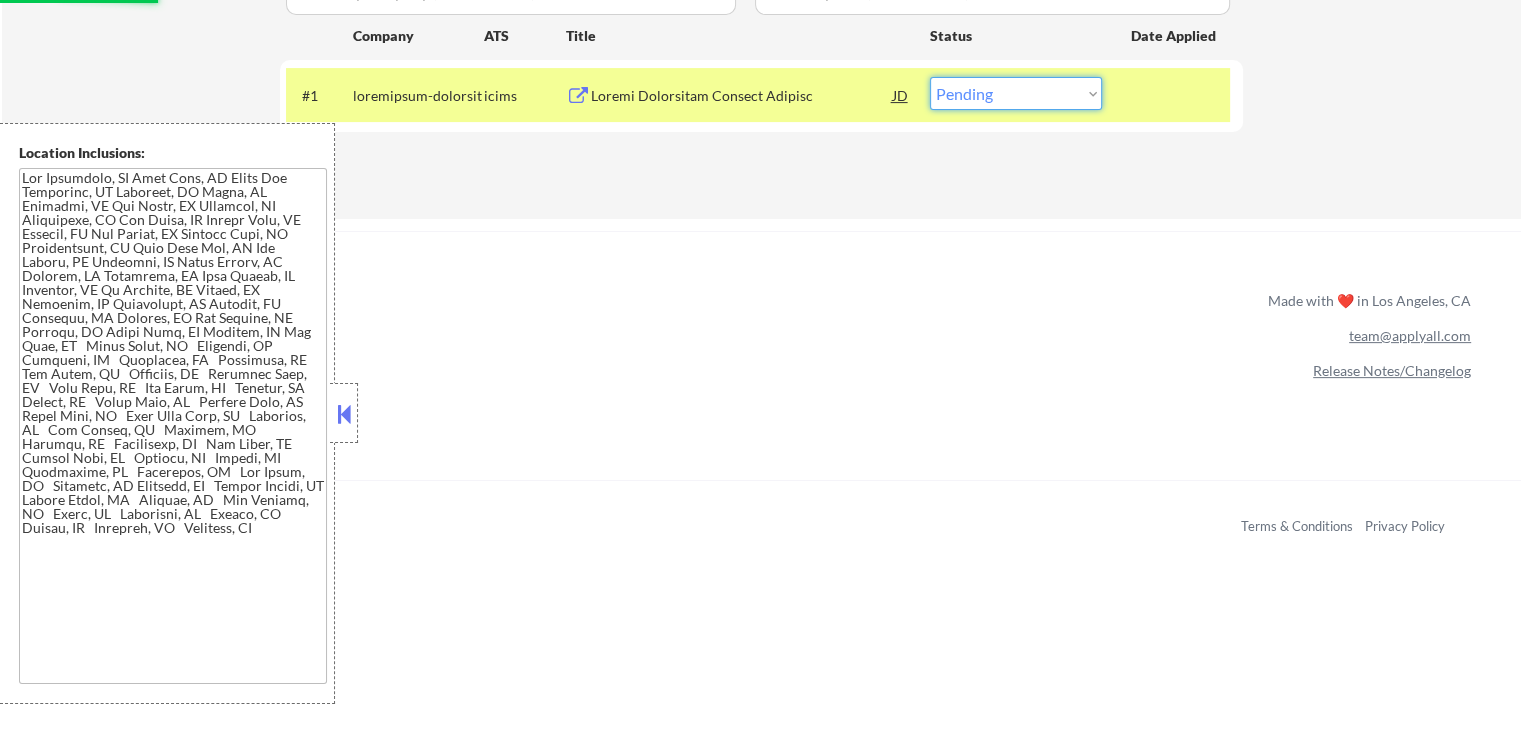 select on ""excluded__expired_"" 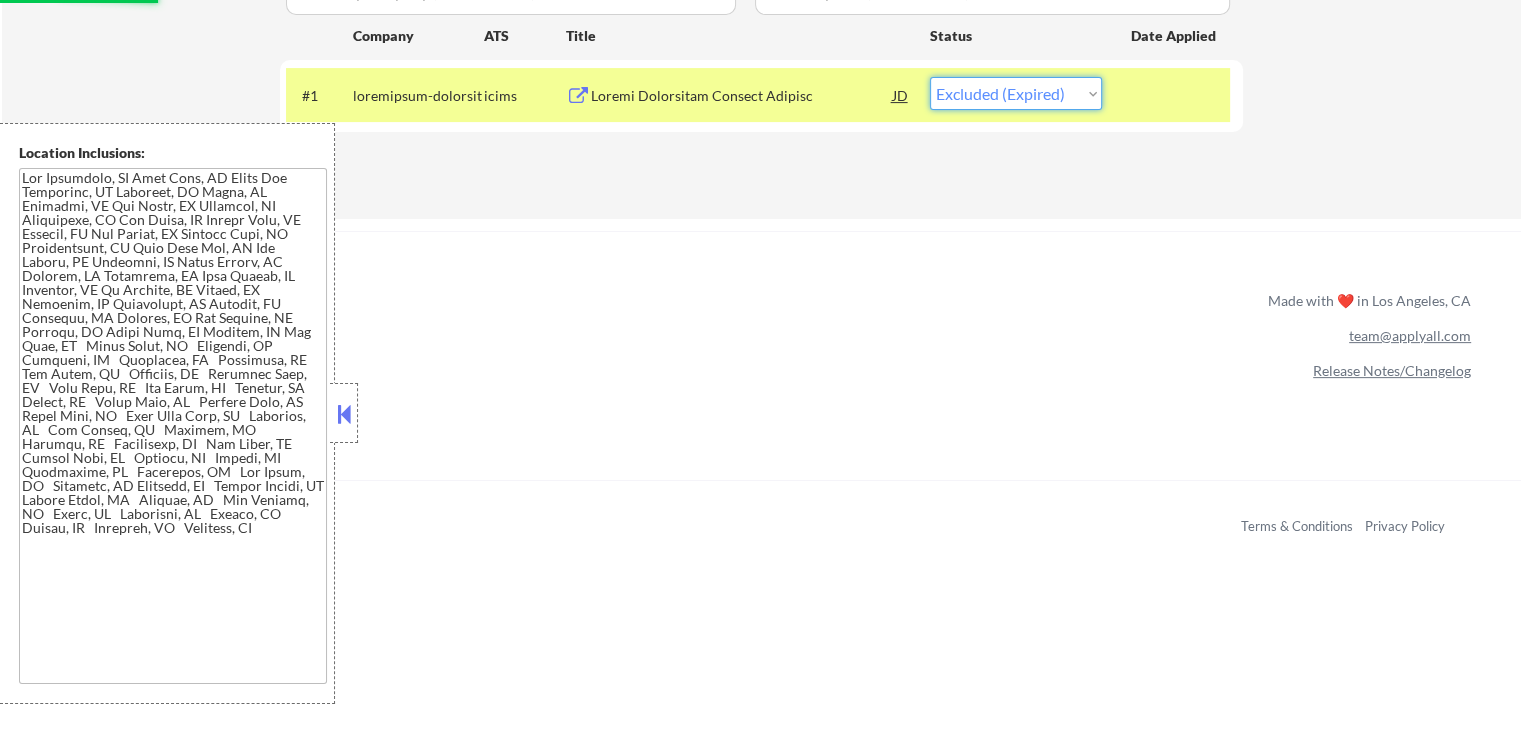 click on "Choose an option... Pending Applied Excluded (Questions) Excluded (Expired) Excluded (Location) Excluded (Bad Match) Excluded (Blocklist) Excluded (Salary) Excluded (Other)" at bounding box center (1016, 93) 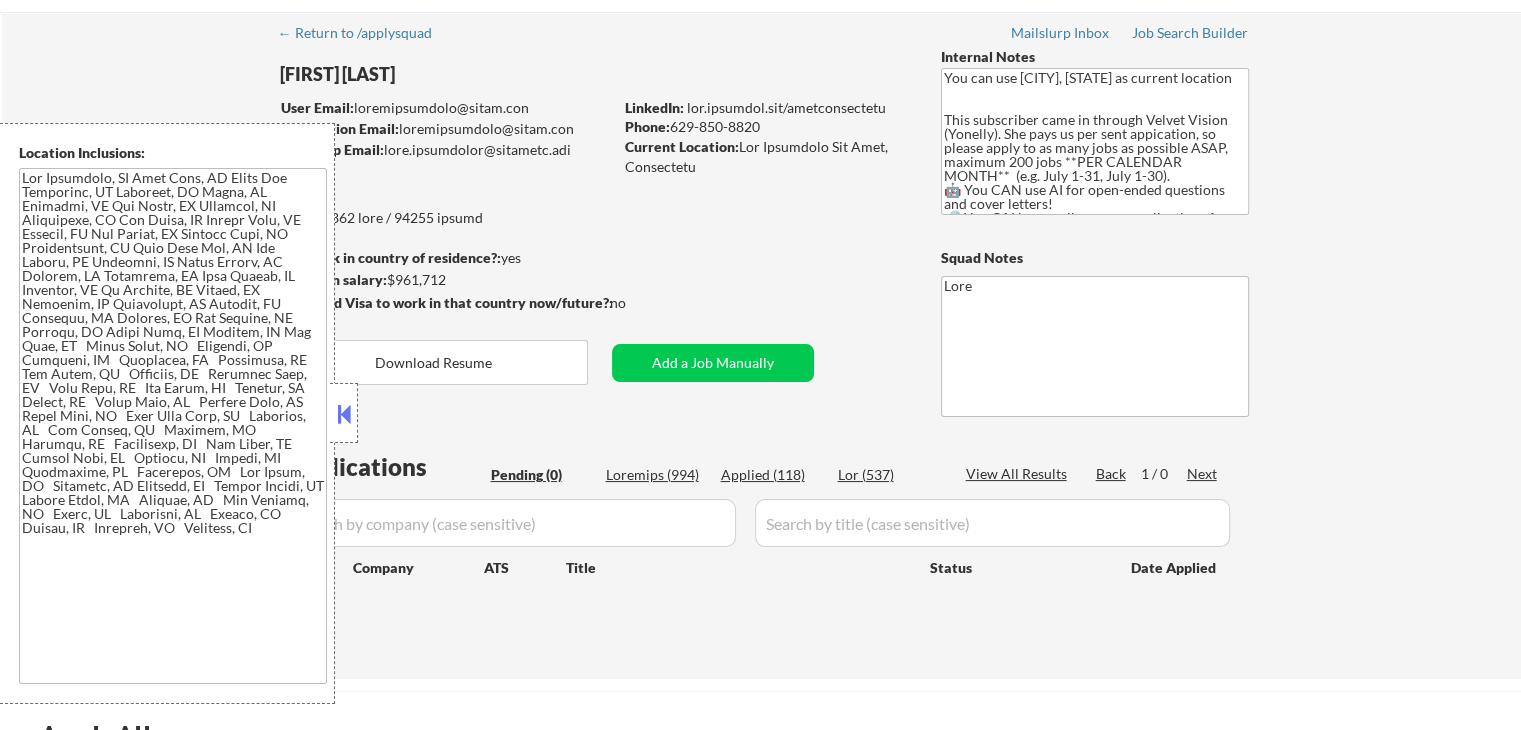scroll, scrollTop: 200, scrollLeft: 0, axis: vertical 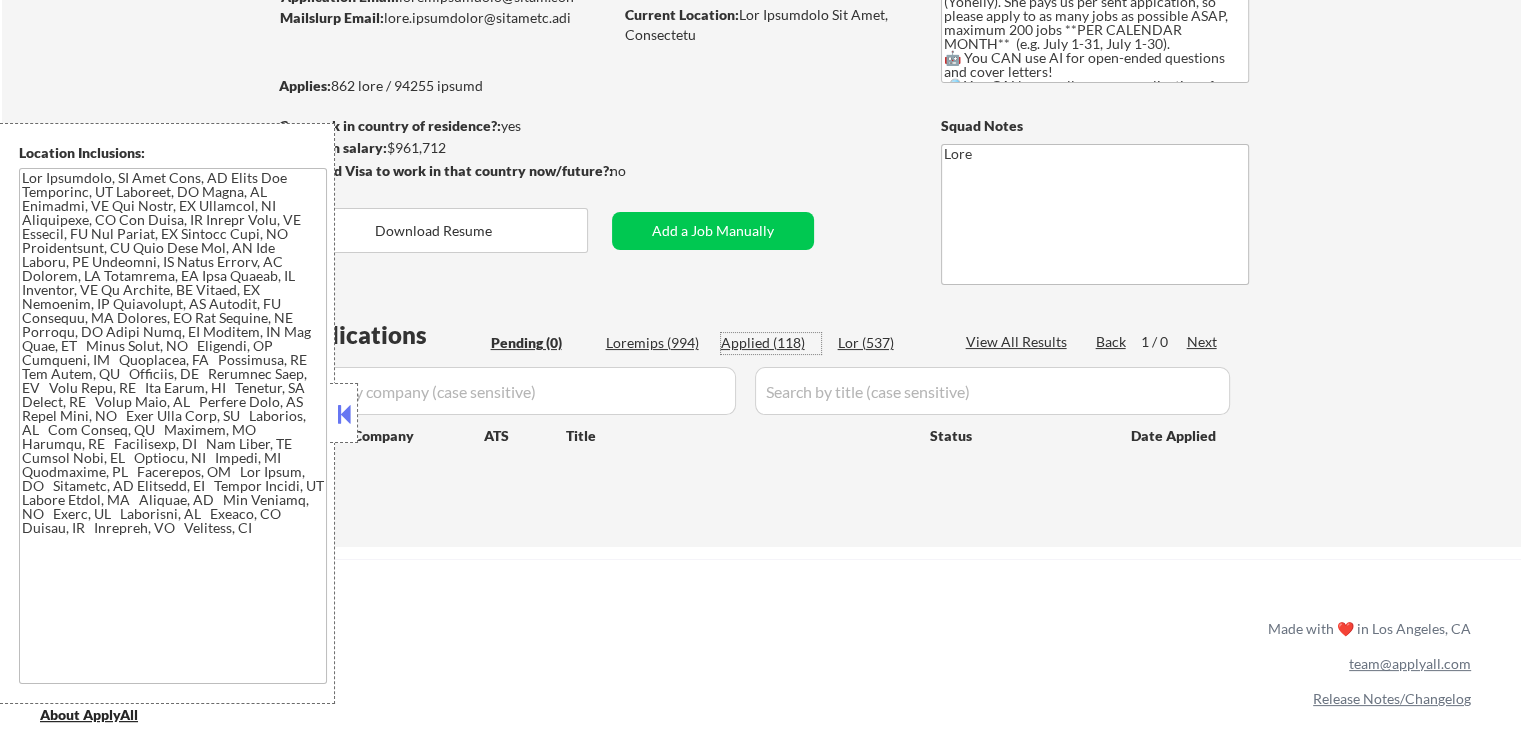 click on "Applied (118)" at bounding box center (771, 343) 